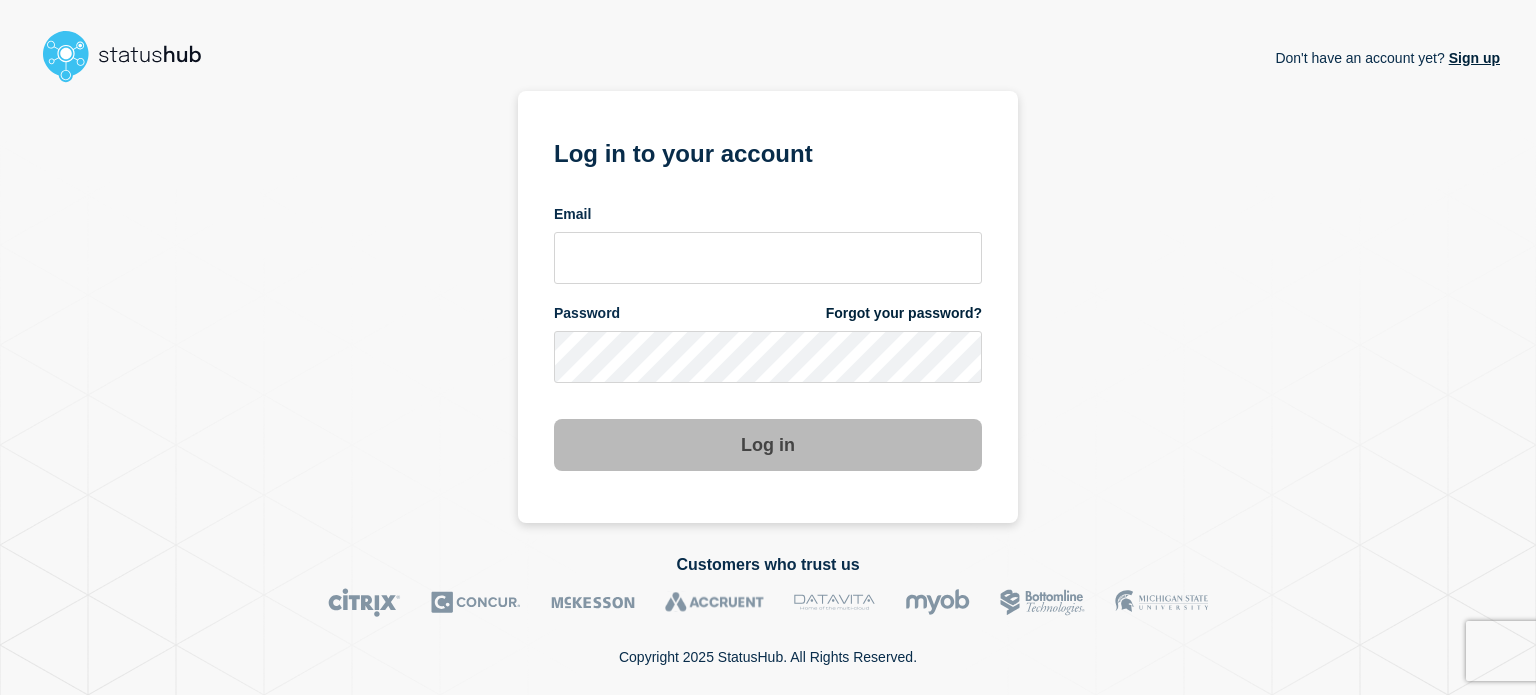 scroll, scrollTop: 0, scrollLeft: 0, axis: both 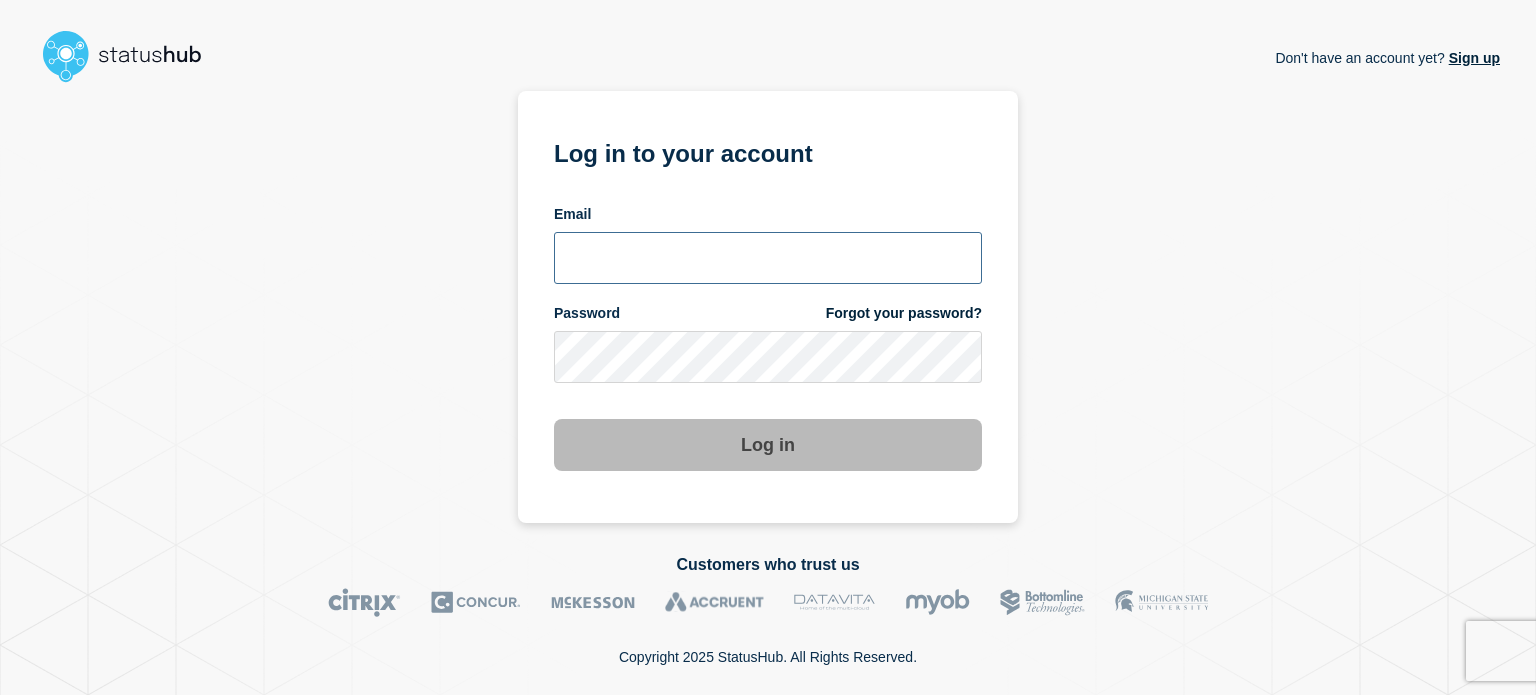 type on "ben.velasco@conexon.us" 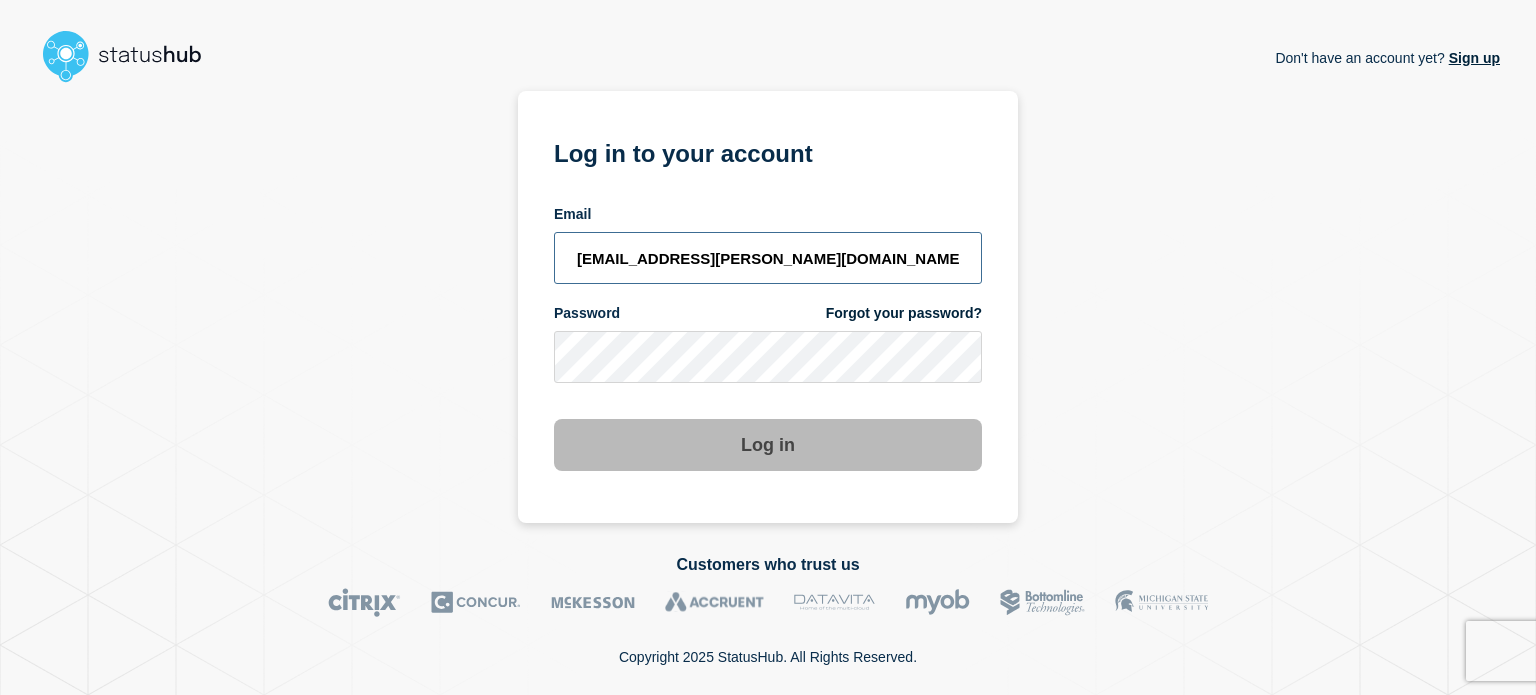 click on "ben.velasco@conexon.us" at bounding box center (768, 258) 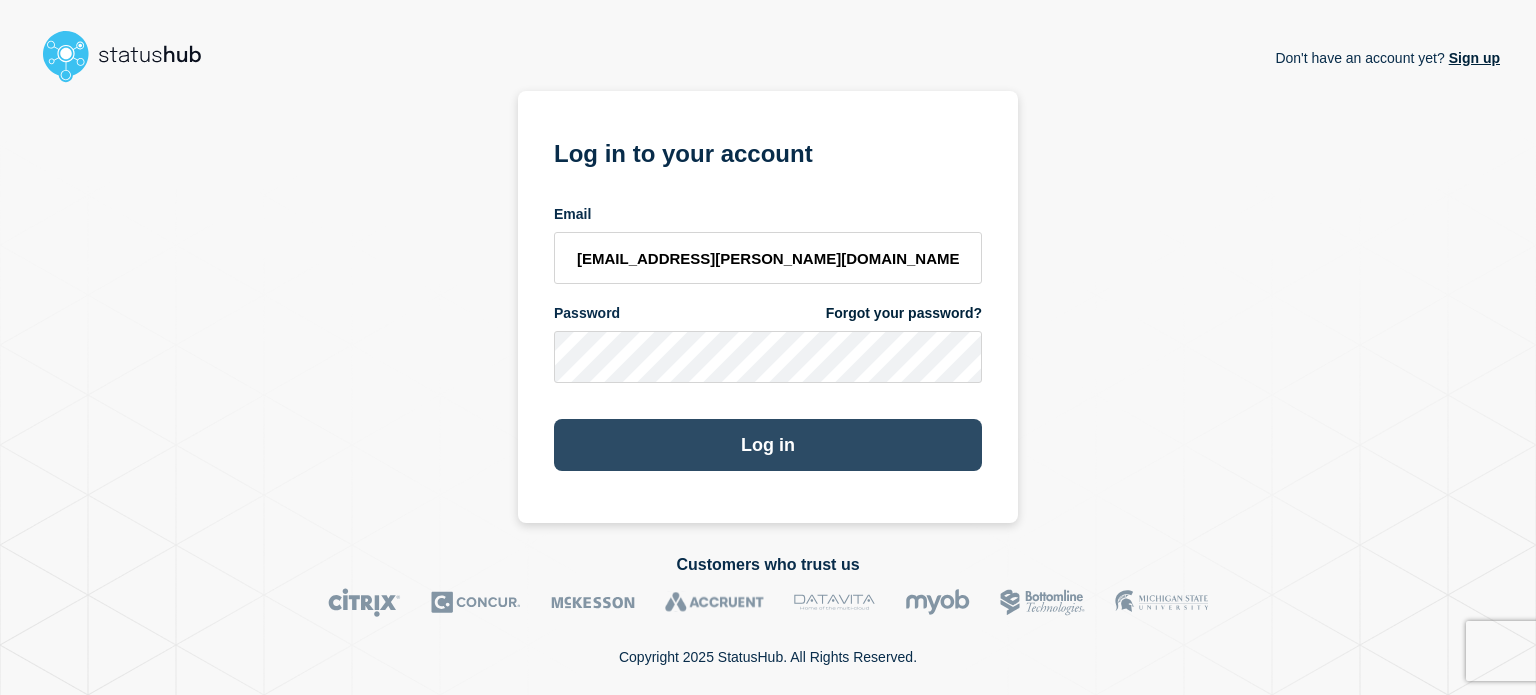 click on "Log in" at bounding box center [768, 445] 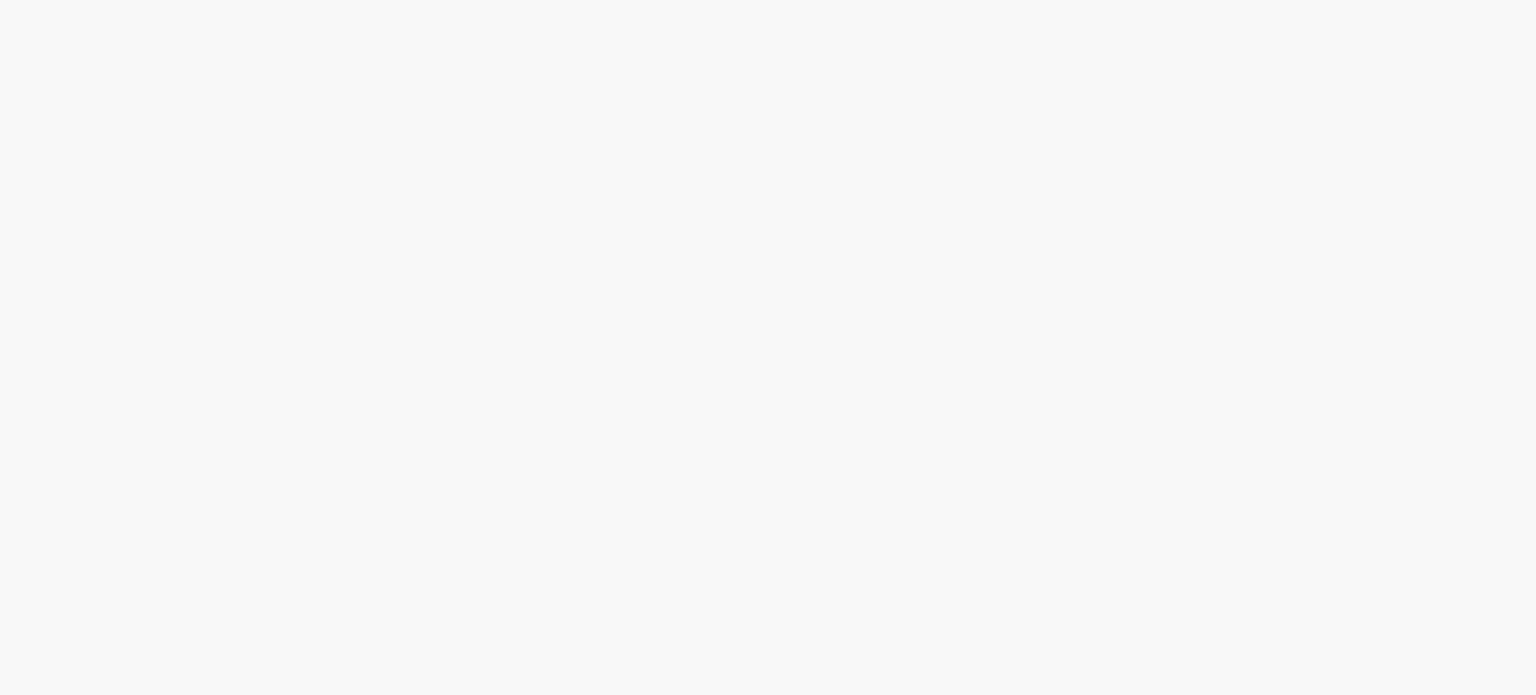 scroll, scrollTop: 0, scrollLeft: 0, axis: both 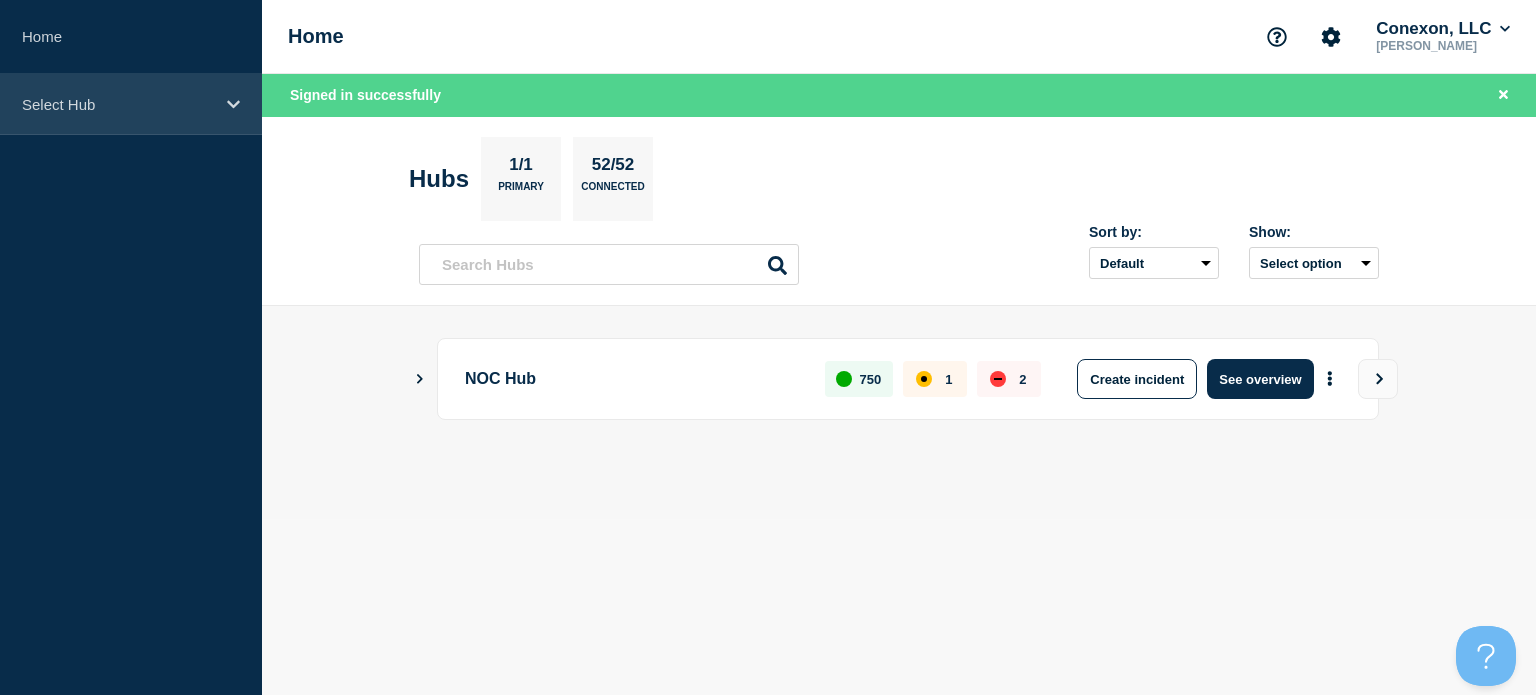 drag, startPoint x: 109, startPoint y: 68, endPoint x: 123, endPoint y: 77, distance: 16.643316 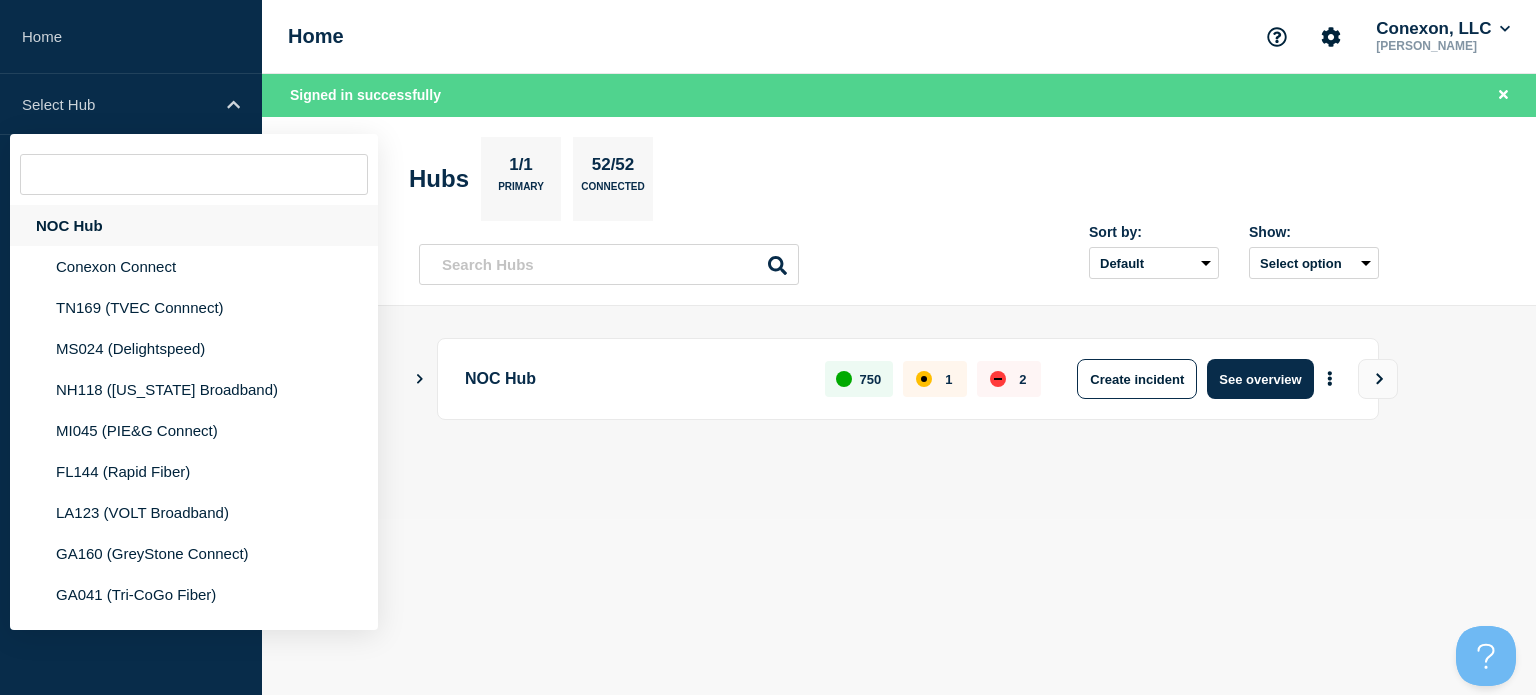 click on "NOC Hub" at bounding box center (194, 225) 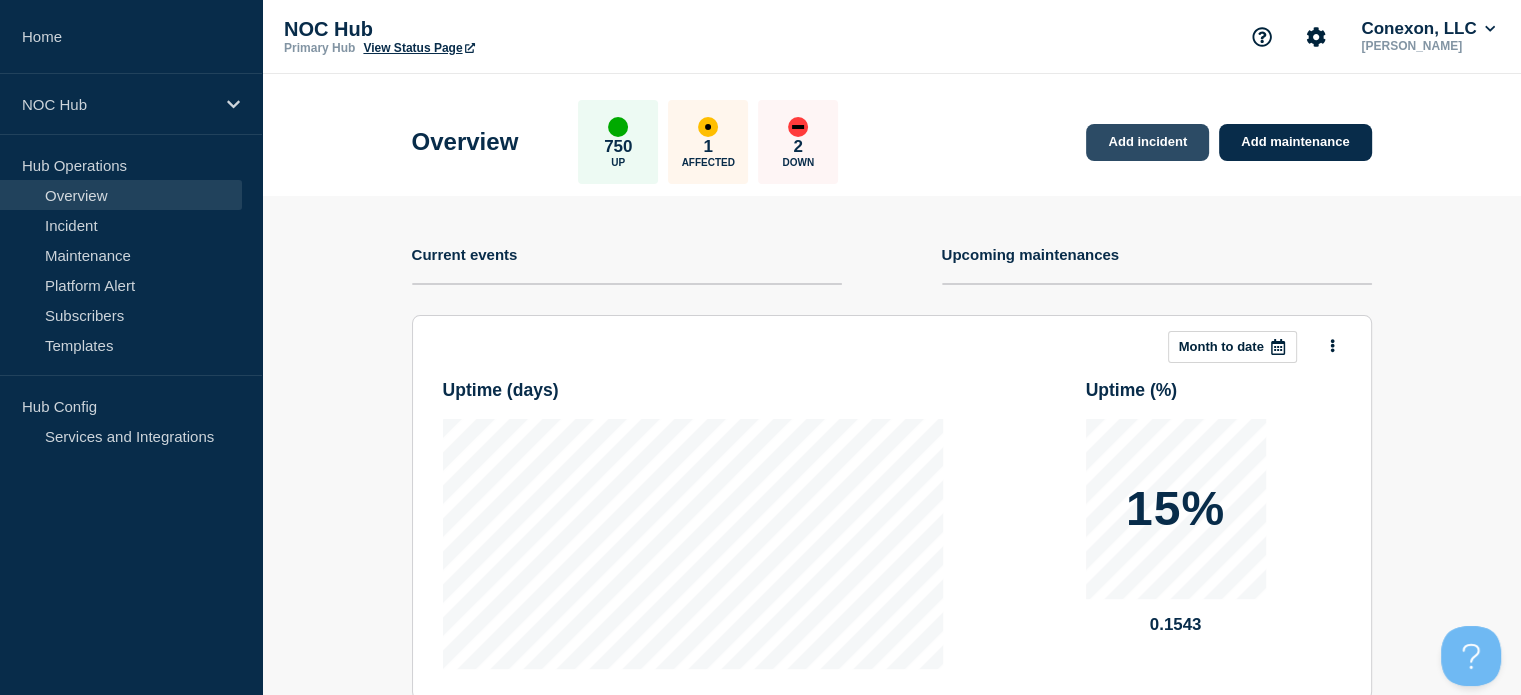 click on "Add incident" at bounding box center (1147, 142) 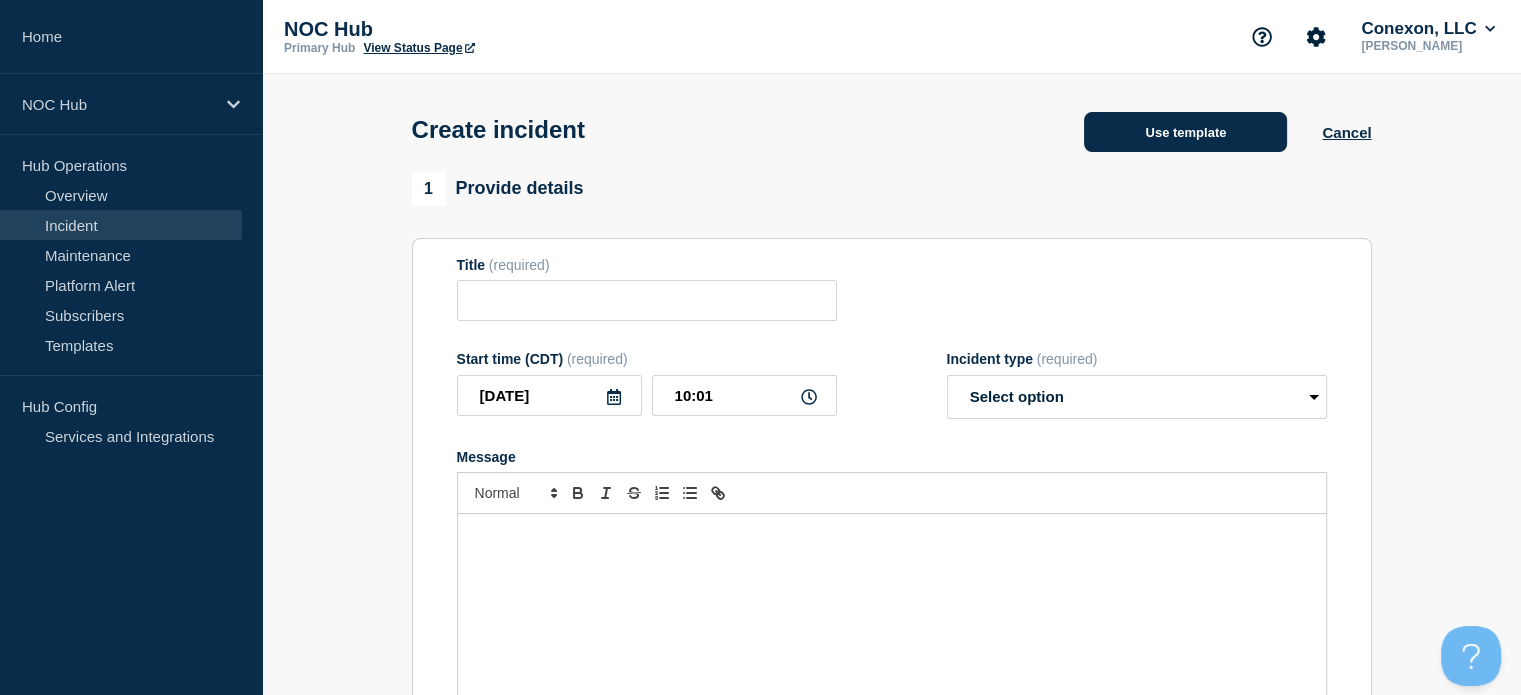 click on "Use template" at bounding box center [1185, 132] 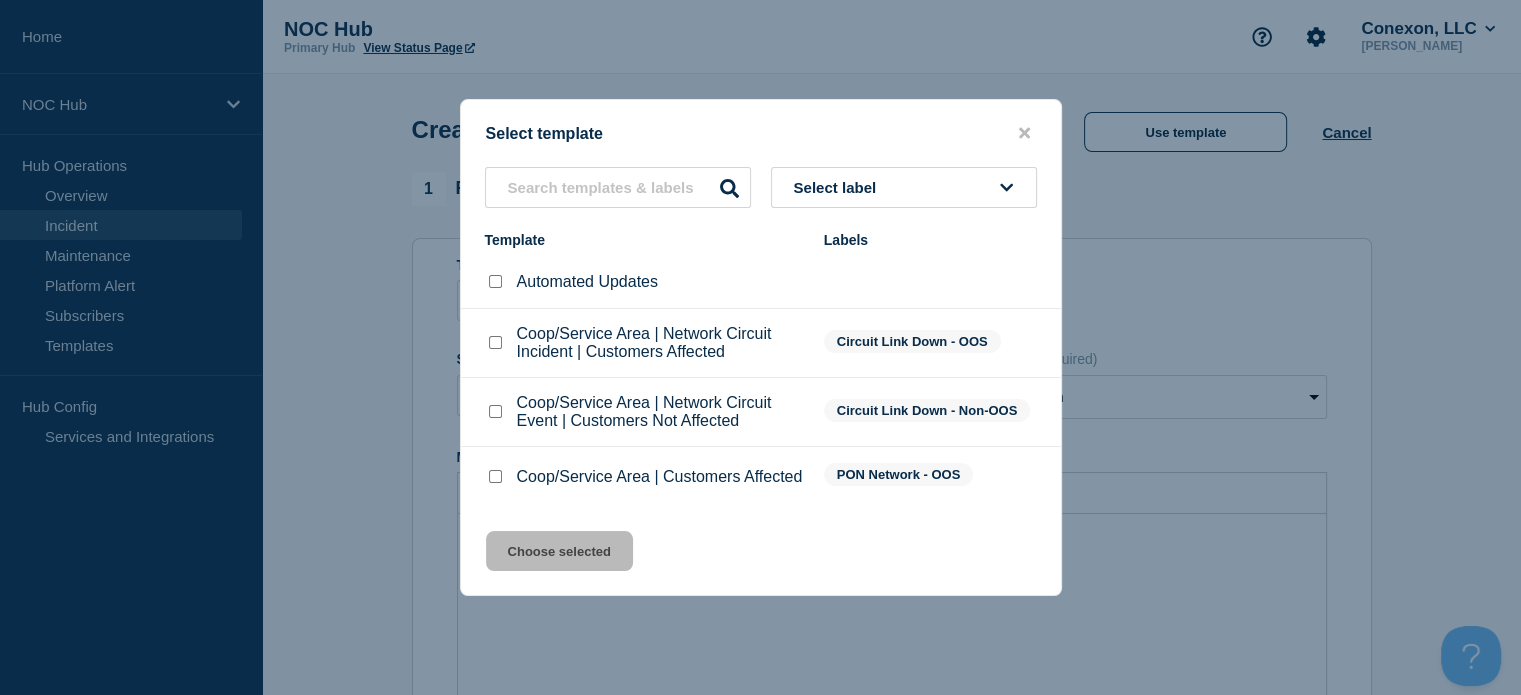 click at bounding box center [495, 476] 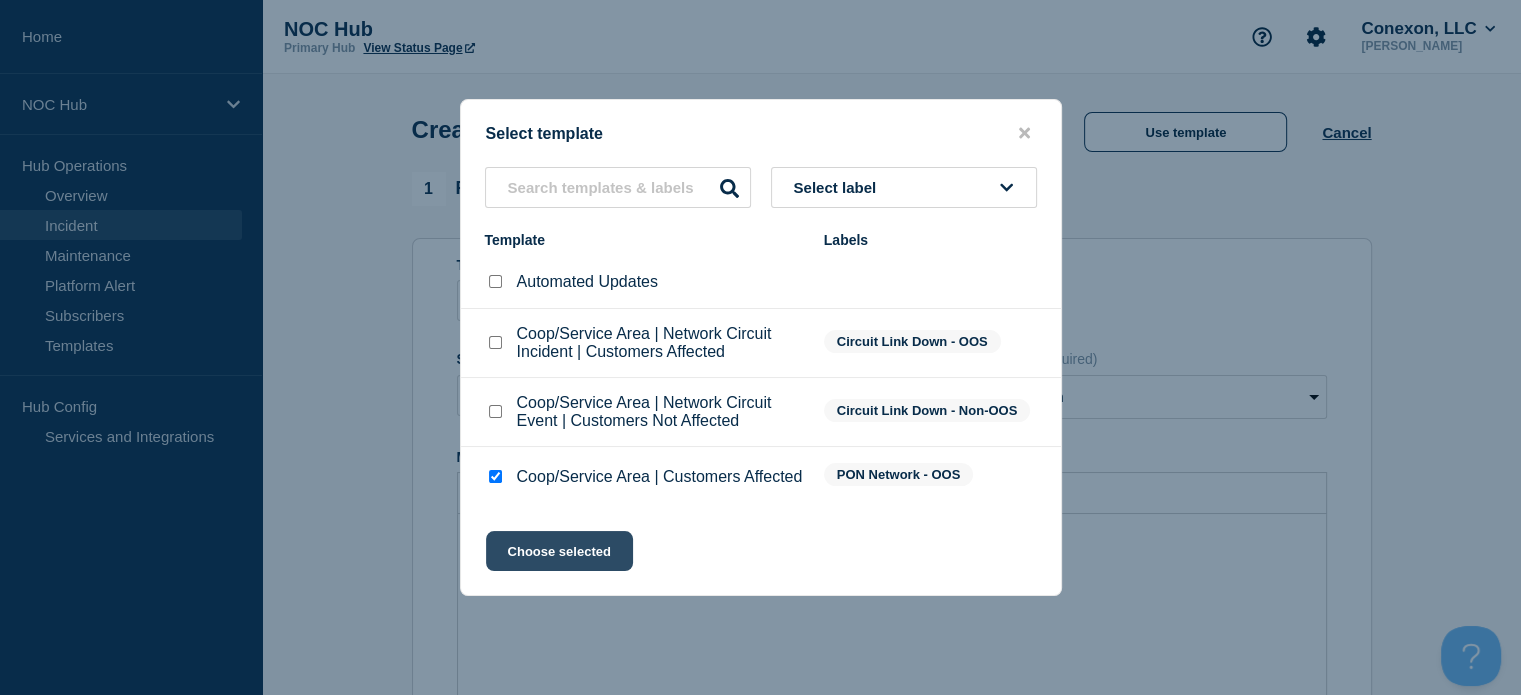 click on "Choose selected" 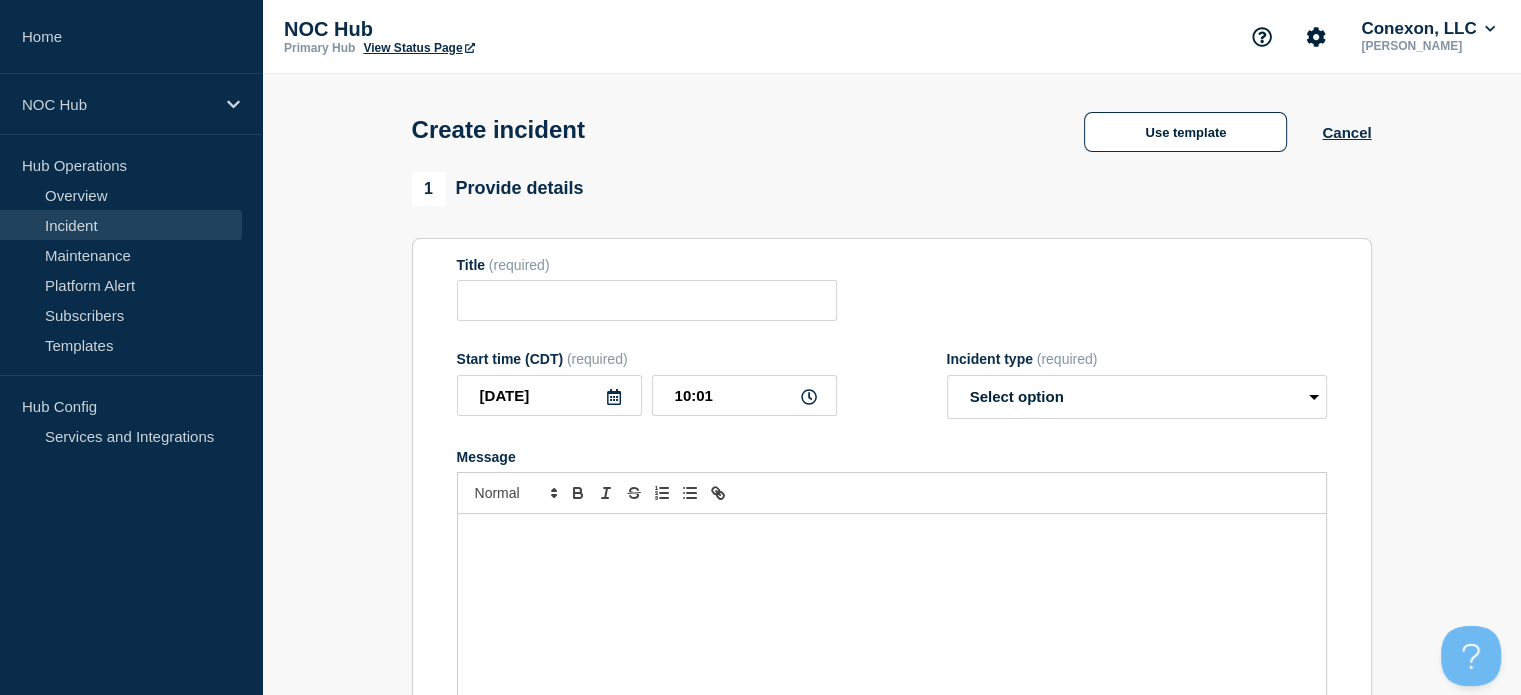 type on "Coop/Service Area | Customers Affected" 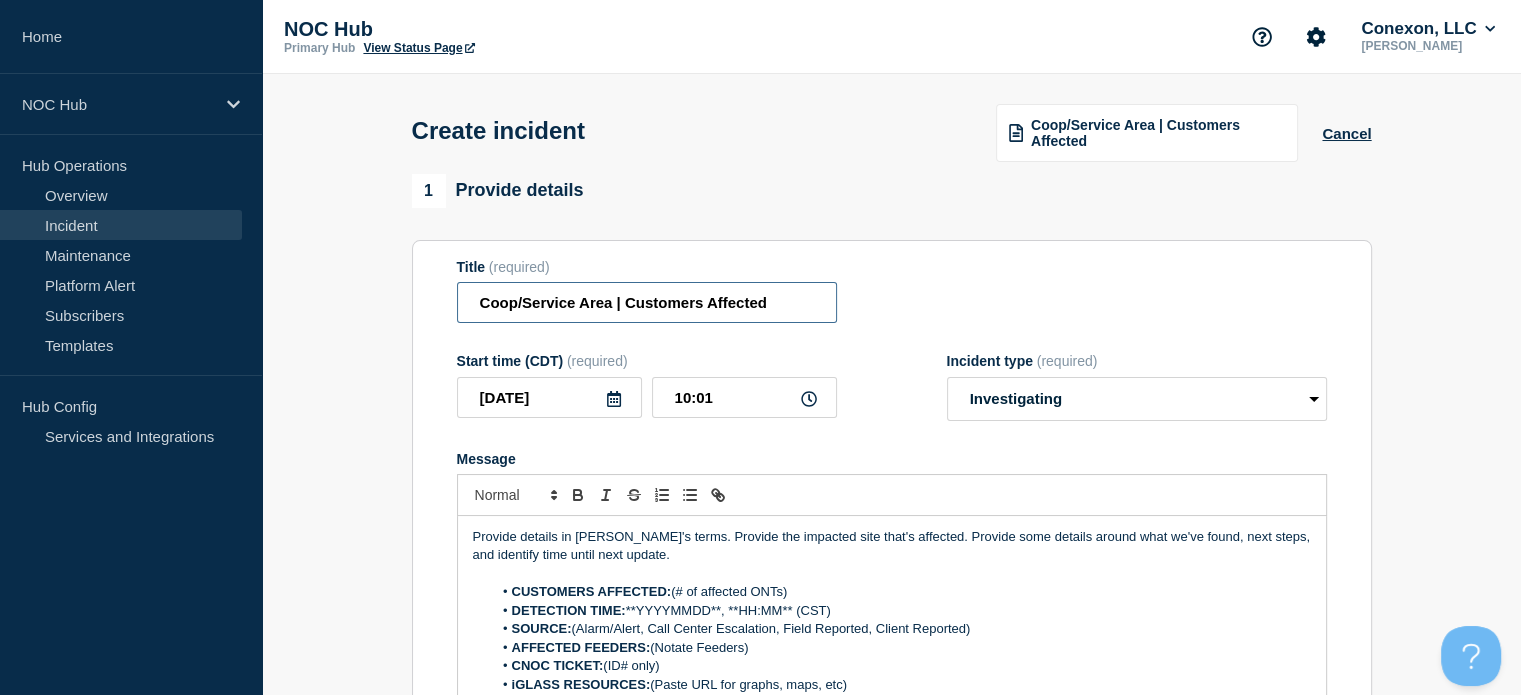 drag, startPoint x: 609, startPoint y: 306, endPoint x: 447, endPoint y: 303, distance: 162.02777 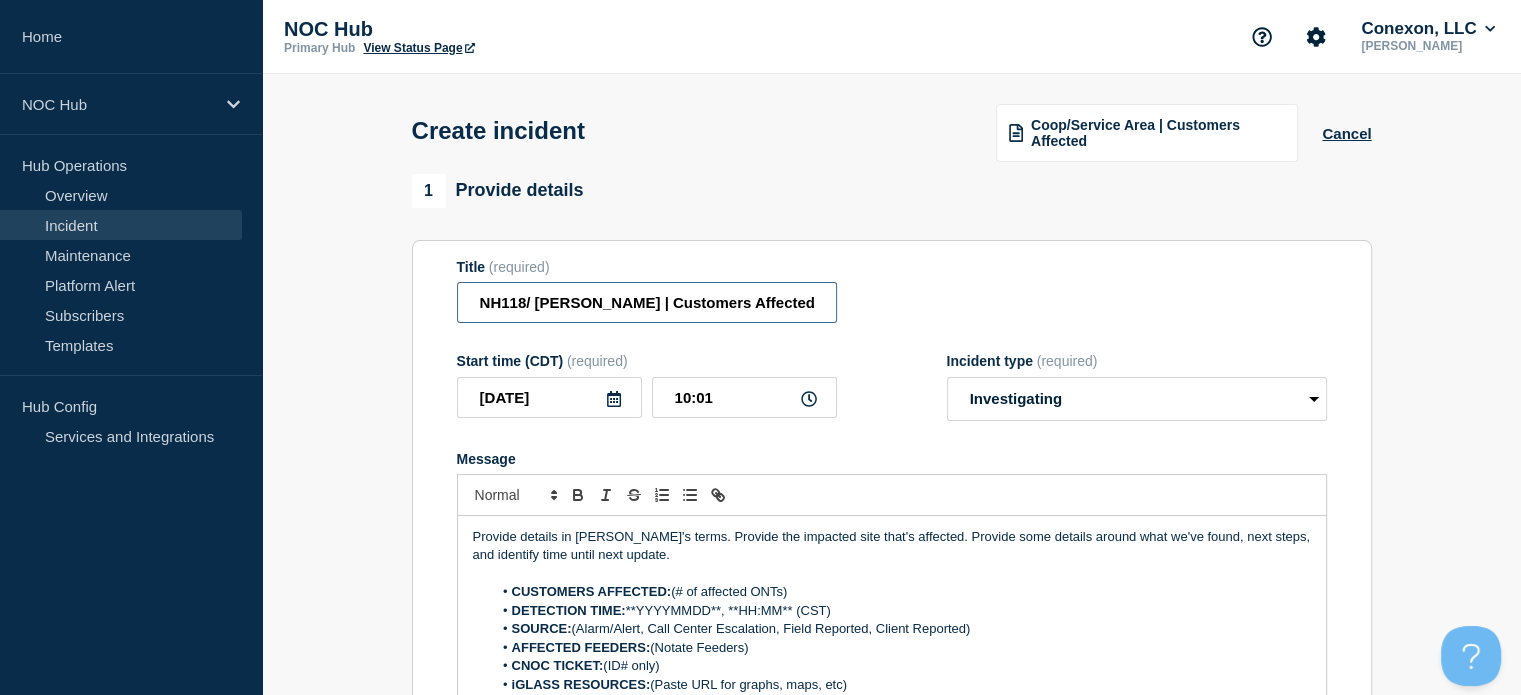 type on "NH118/ Meredith | Customers Affected" 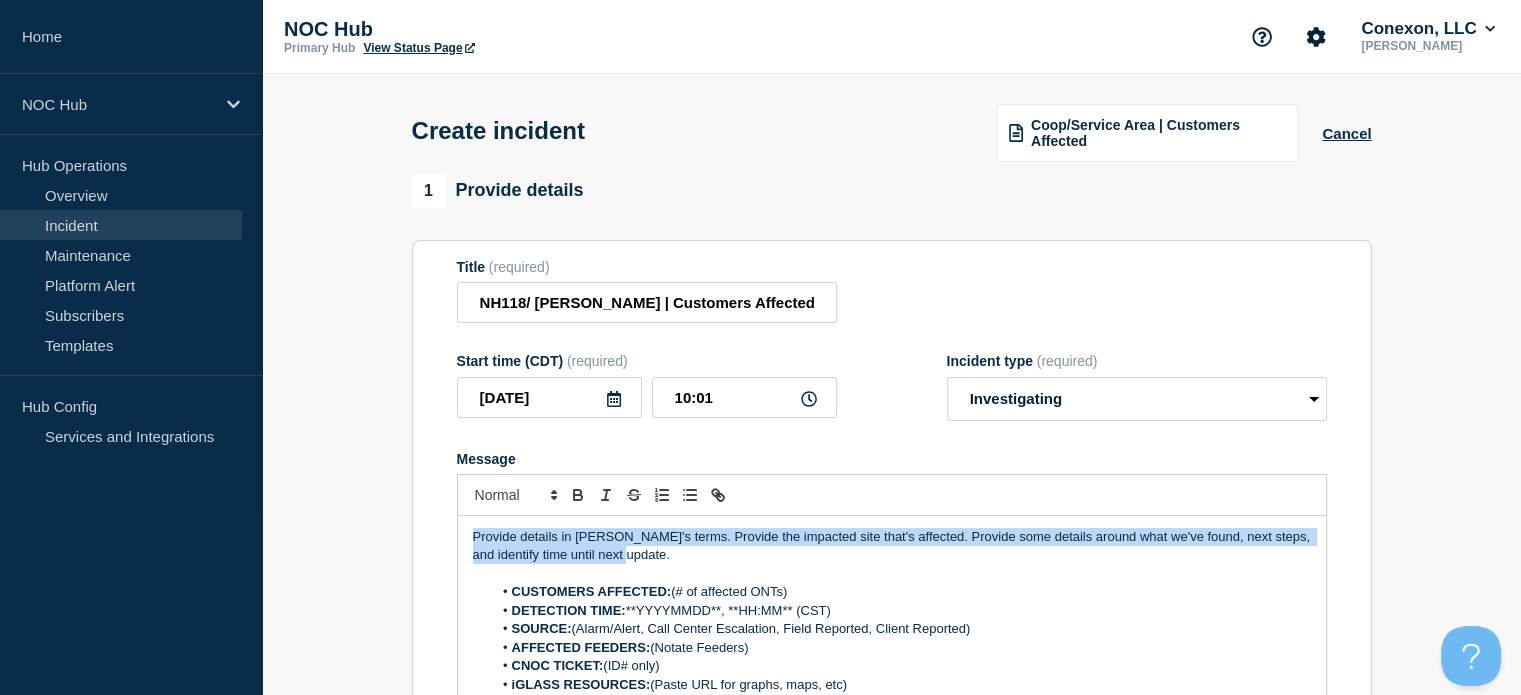 drag, startPoint x: 666, startPoint y: 565, endPoint x: 449, endPoint y: 484, distance: 231.6247 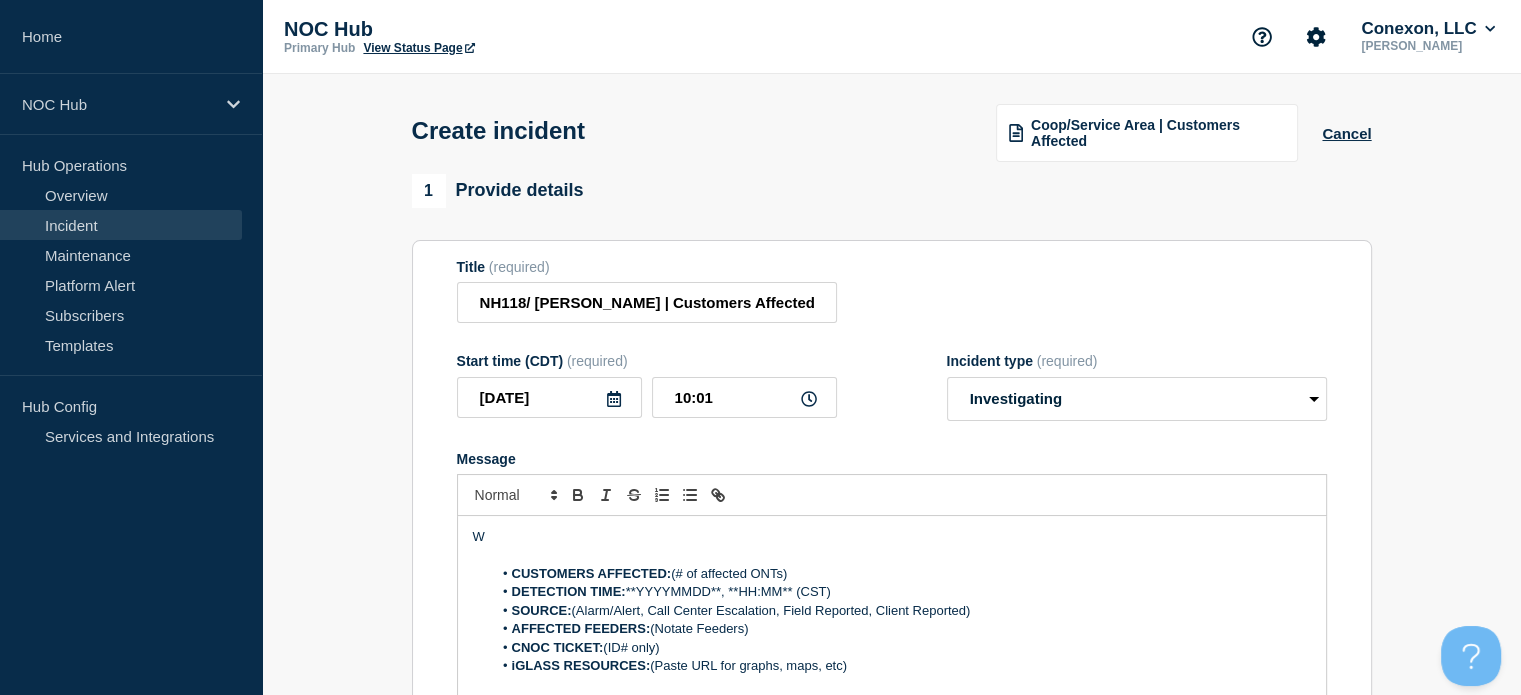 type 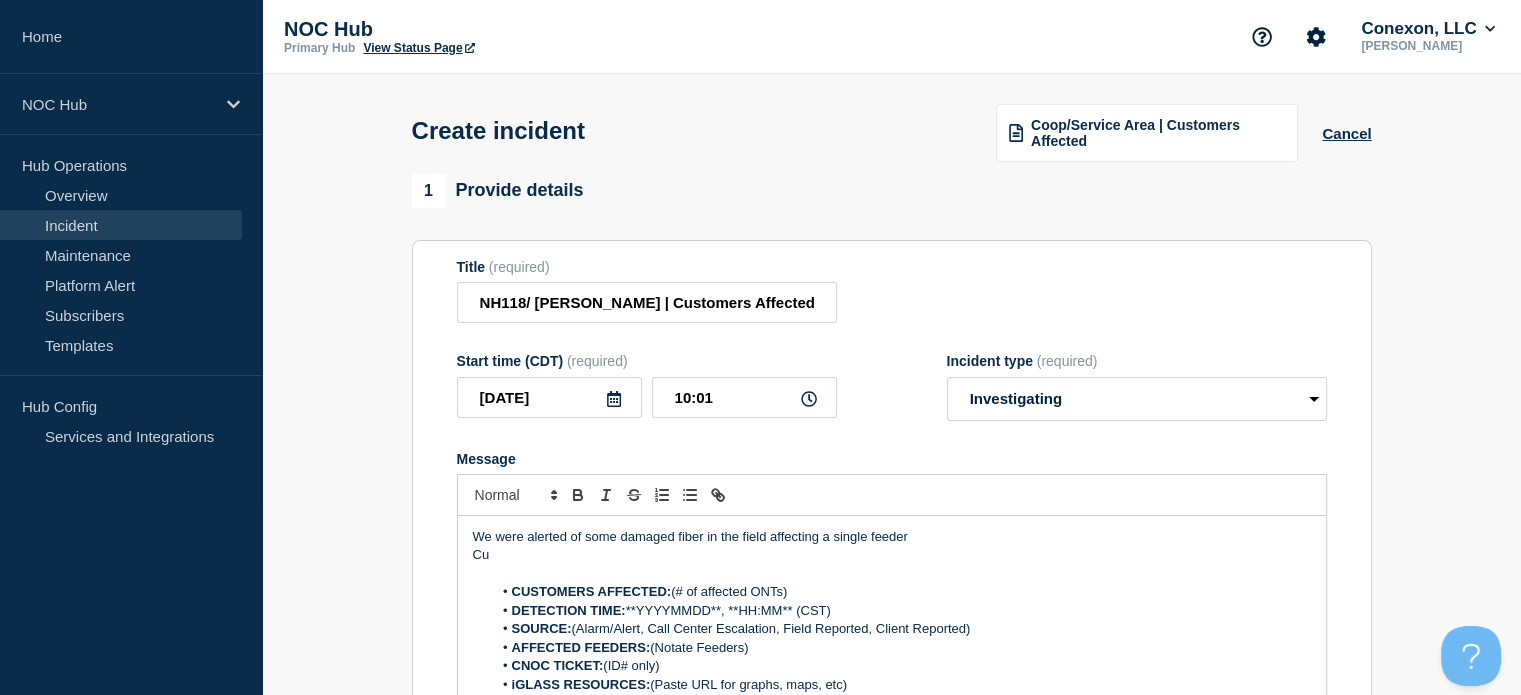 click on "Cu" at bounding box center (892, 555) 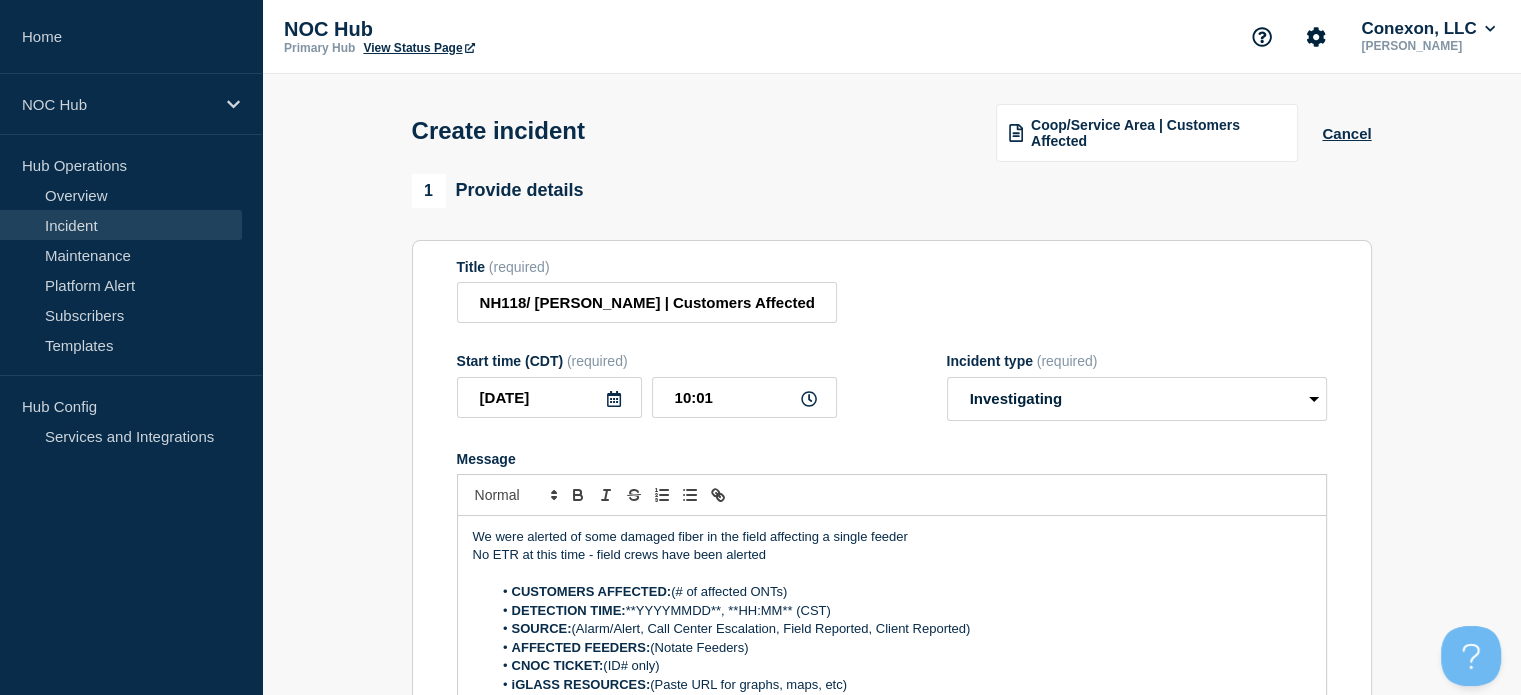 drag, startPoint x: 808, startPoint y: 602, endPoint x: 680, endPoint y: 596, distance: 128.14055 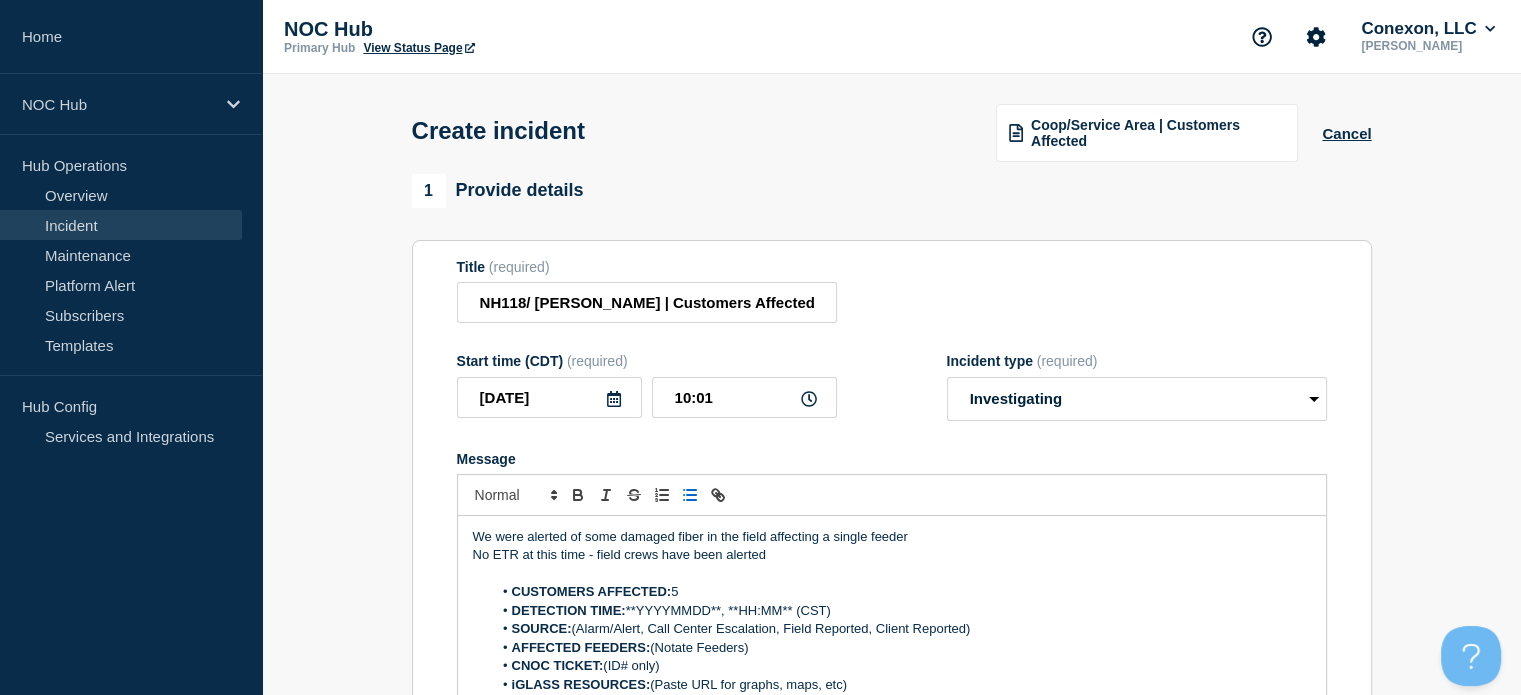 drag, startPoint x: 843, startPoint y: 615, endPoint x: 634, endPoint y: 613, distance: 209.00957 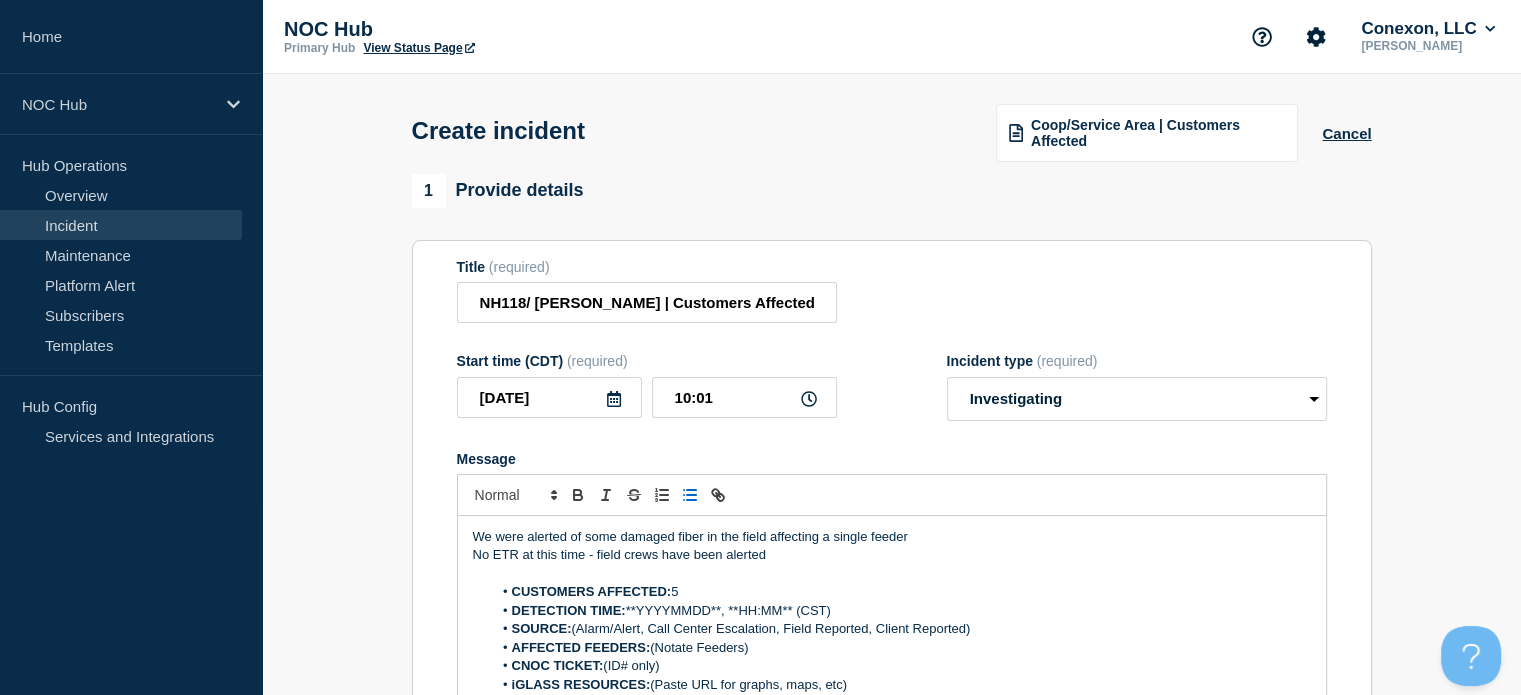 click on "DETECTION TIME:  **YYYYMMDD**, **HH:MM** (CST)" at bounding box center (901, 611) 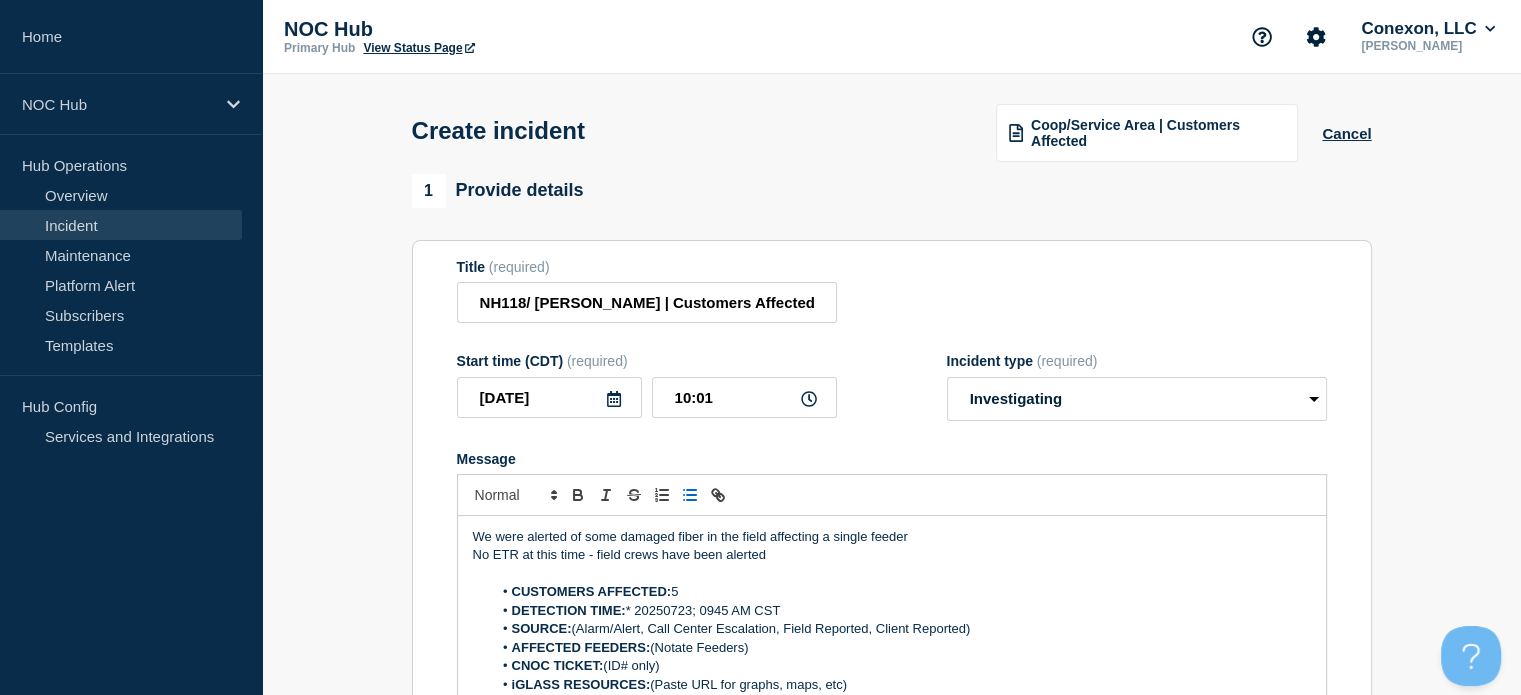click on "1  Provide details  Title  (required) NH118/ Meredith | Customers Affected Start time (CDT)  (required) 2025-07-23 10:01 Incident type  (required) Select option Investigating Identified Monitoring Message  We were alerted of some damaged fiber in the field affecting a single feeder No ETR at this time - field crews have been alerted  CUSTOMERS AFFECTED:   5 DETECTION TIME:  * 20250723; 0945 AM CST SOURCE:  (Alarm/Alert, Call Center Escalation, Field Reported, Client Reported)   AFFECTED FEEDERS:  (Notate Feeders) CNOC TICKET:  (ID# only) iGLASS RESOURCES:  (Paste URL for graphs, maps, etc) You received this email because you are subscribed to Conexon NOC service status notifications. The information contained in this notice is confidential, privileged, and only for the information of intended subscribed recipient(s). Information published herein may not be used, republished or redistributed, without the prior written consent of Conexon LLC. 2  Set affected Services  You have not selected any services yet. 3" at bounding box center (891, 746) 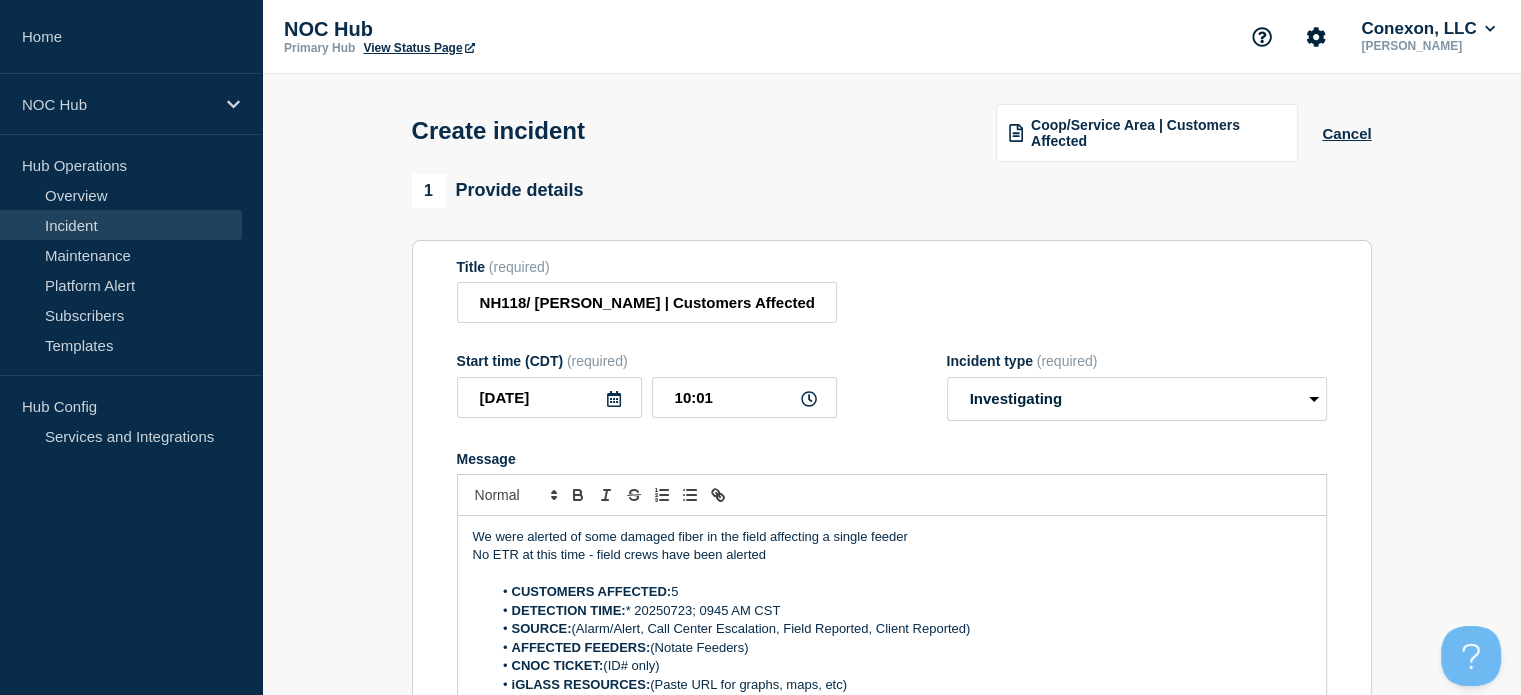 drag, startPoint x: 996, startPoint y: 629, endPoint x: 602, endPoint y: 638, distance: 394.10278 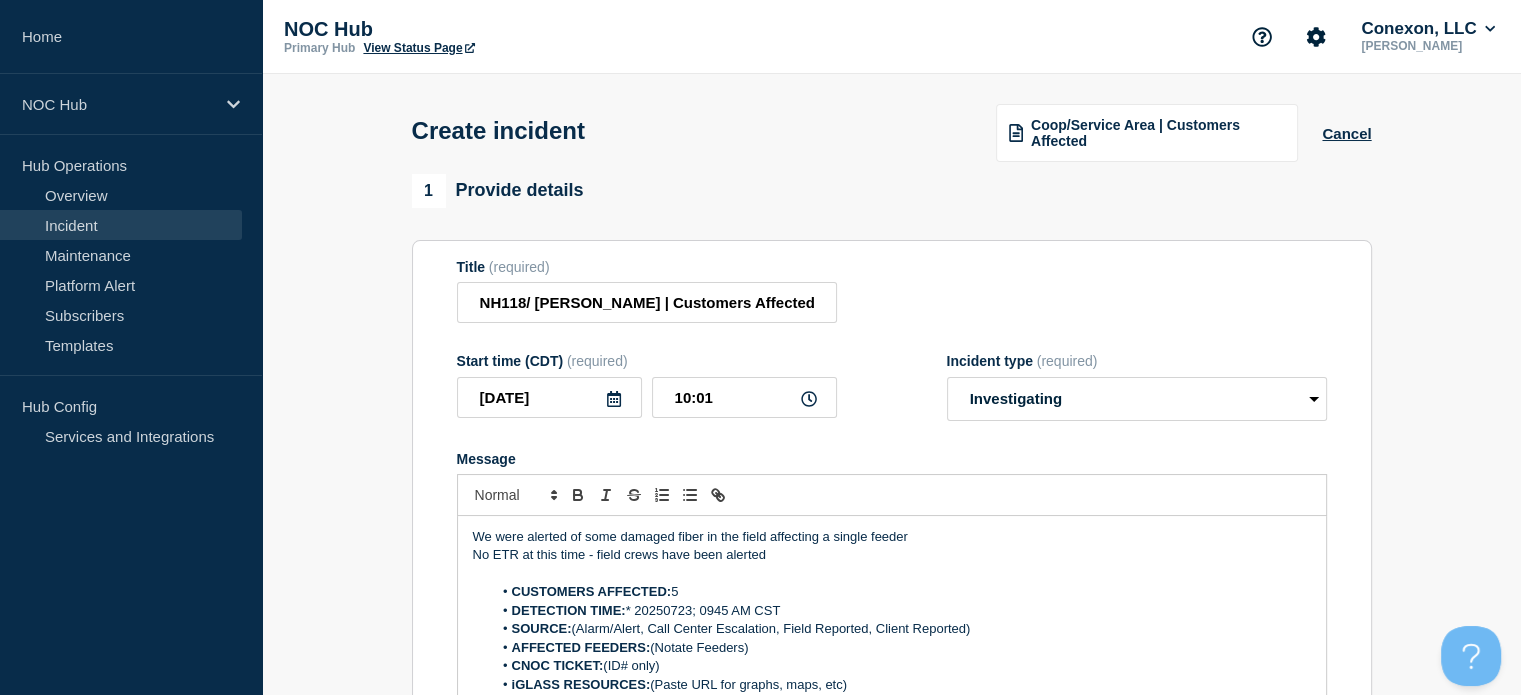 click on "SOURCE:  (Alarm/Alert, Call Center Escalation, Field Reported, Client Reported)" at bounding box center (901, 629) 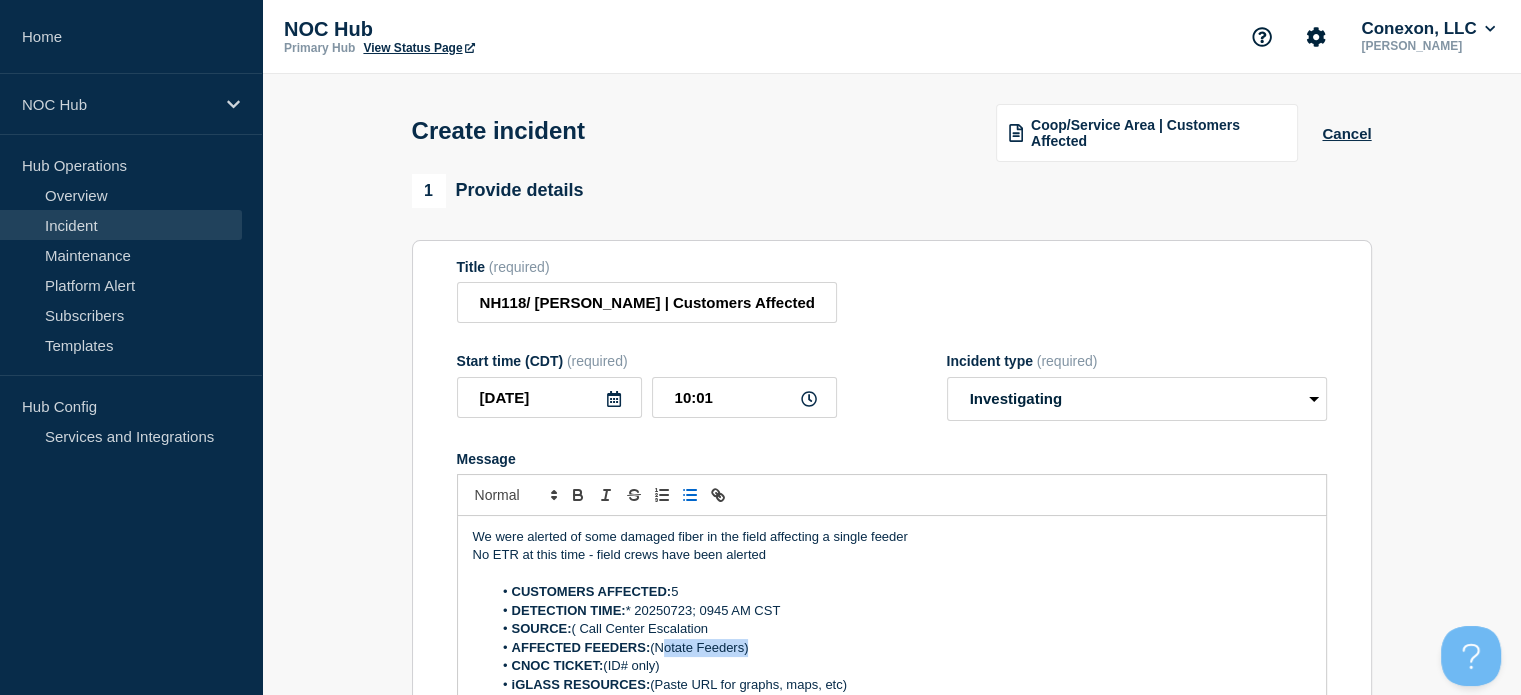 drag, startPoint x: 767, startPoint y: 651, endPoint x: 664, endPoint y: 650, distance: 103.00485 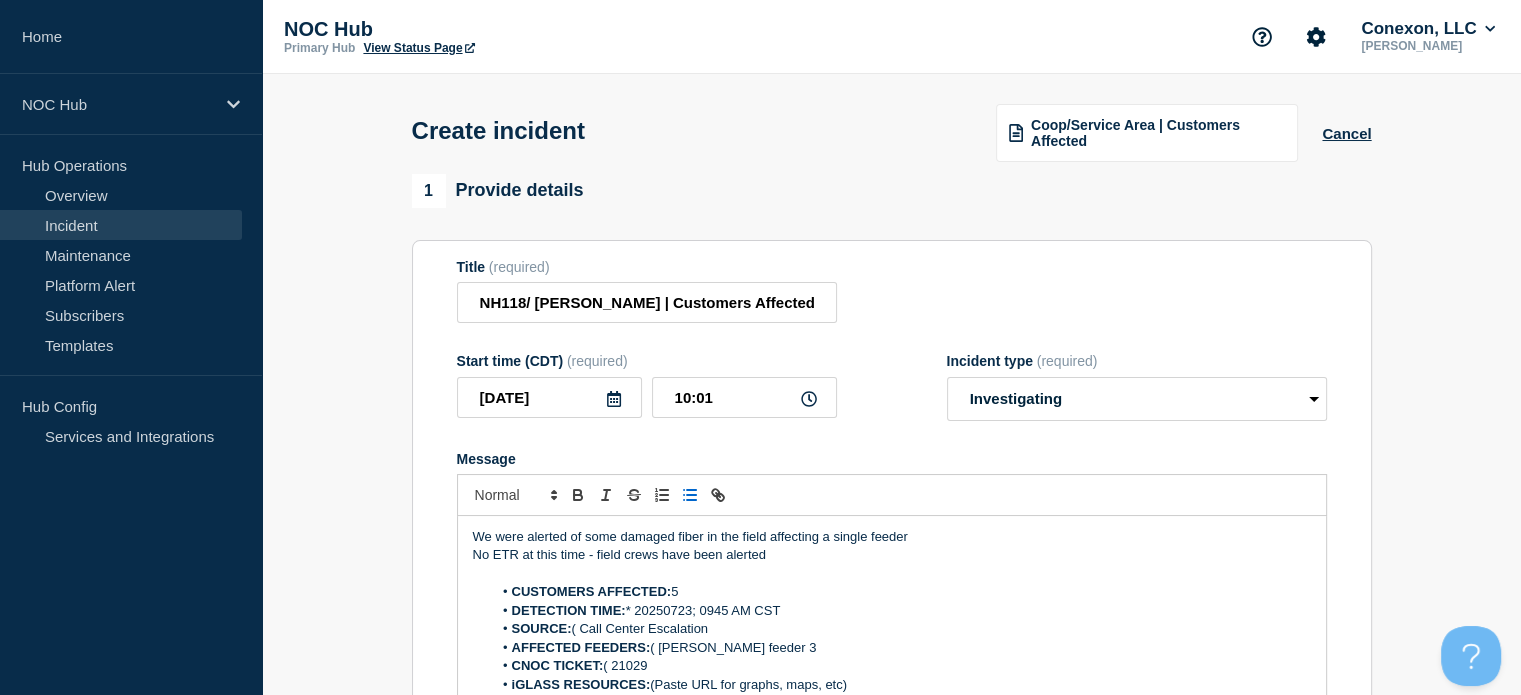 scroll, scrollTop: 100, scrollLeft: 0, axis: vertical 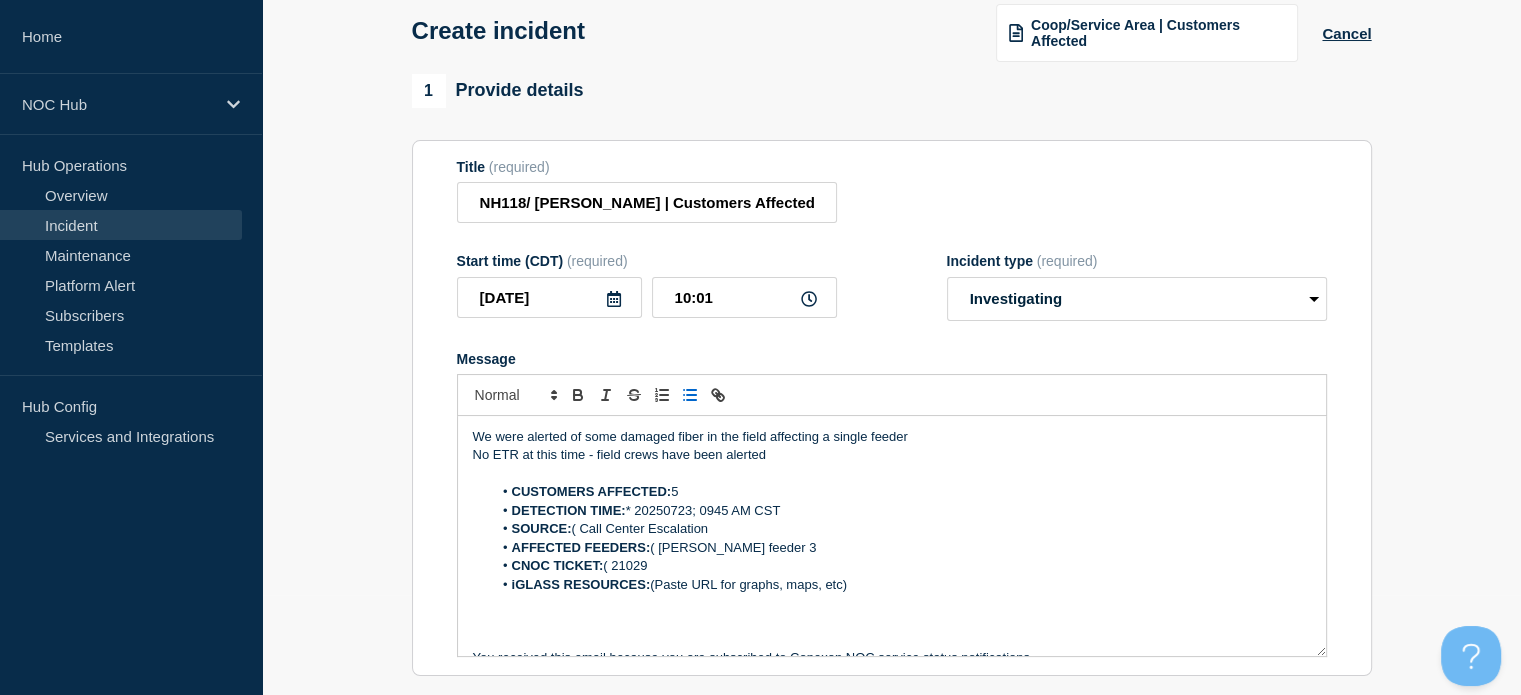 drag, startPoint x: 886, startPoint y: 580, endPoint x: 672, endPoint y: 585, distance: 214.05841 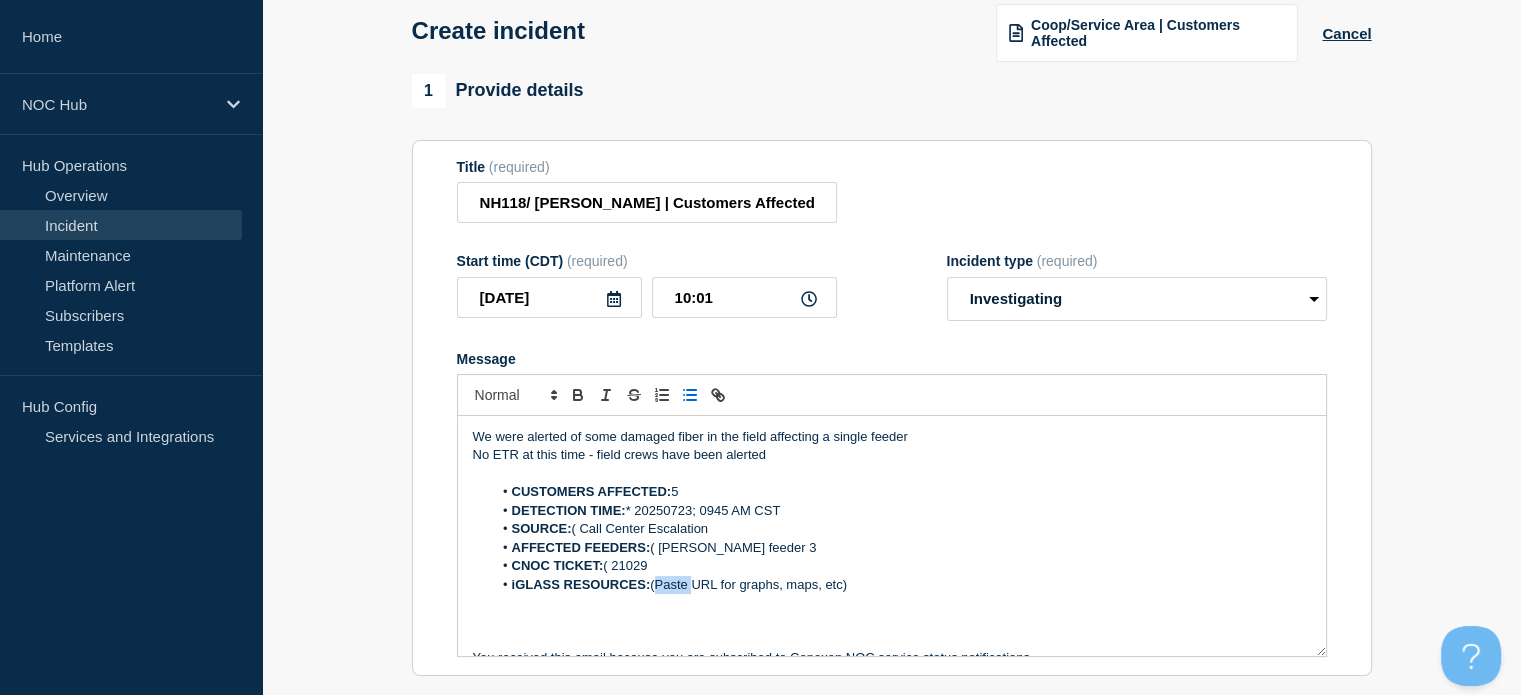 click on "iGLASS RESOURCES:  (Paste URL for graphs, maps, etc)" at bounding box center [901, 585] 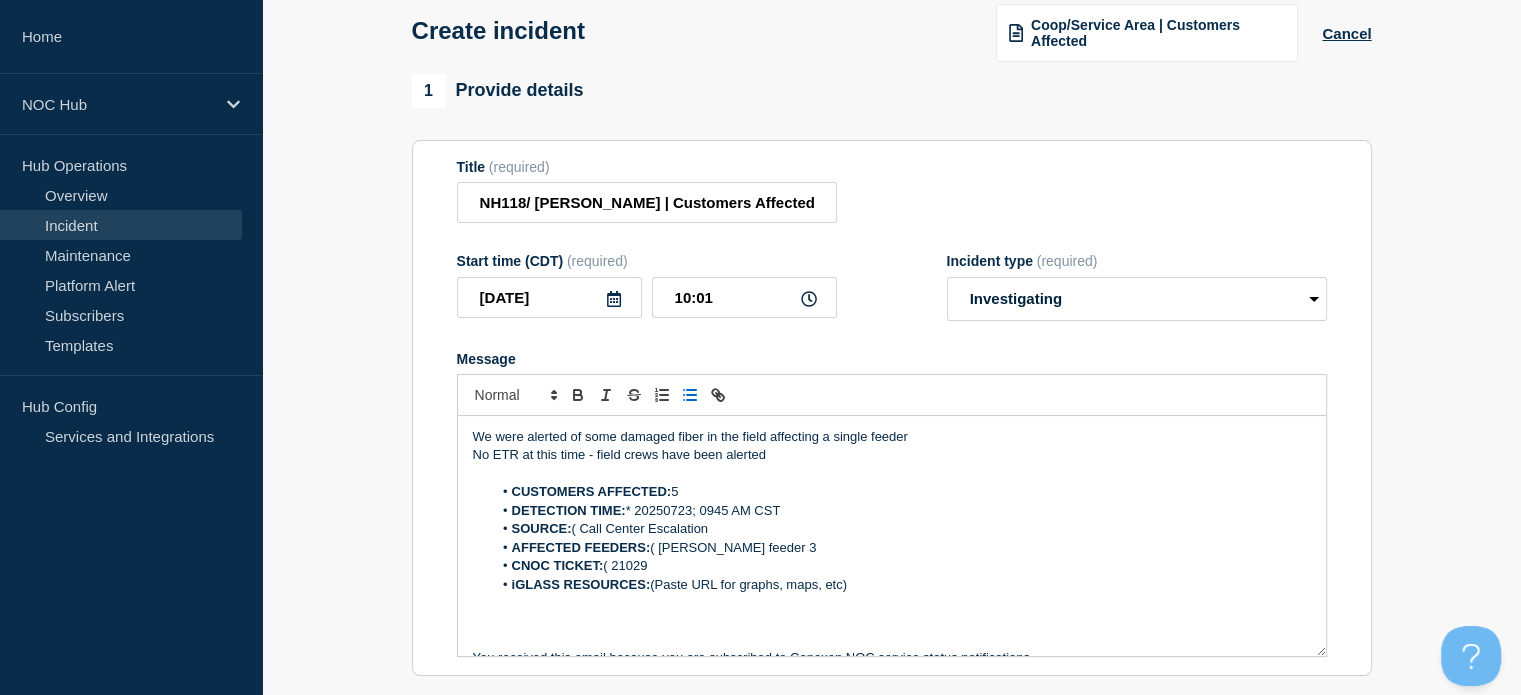 click on "iGLASS RESOURCES:  (Paste URL for graphs, maps, etc)" at bounding box center [901, 585] 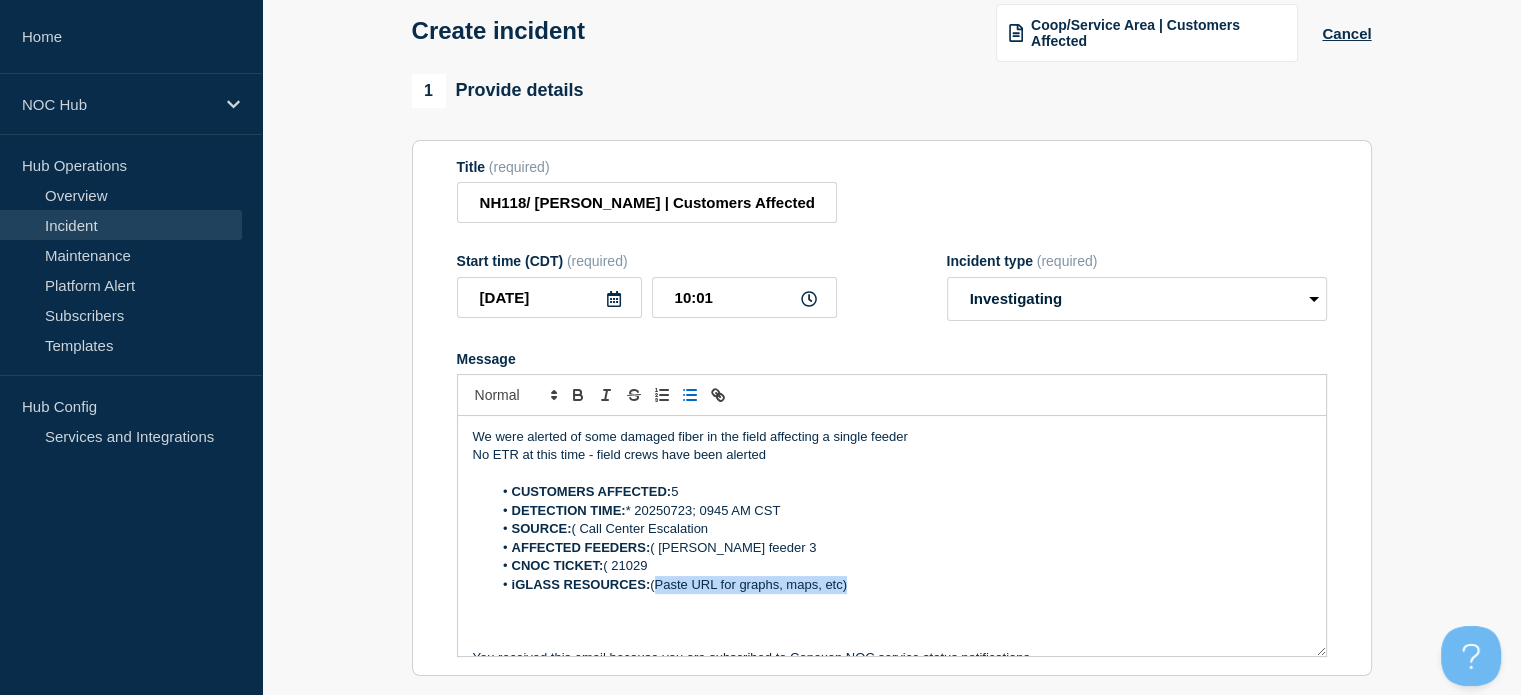 drag, startPoint x: 858, startPoint y: 585, endPoint x: 658, endPoint y: 583, distance: 200.01 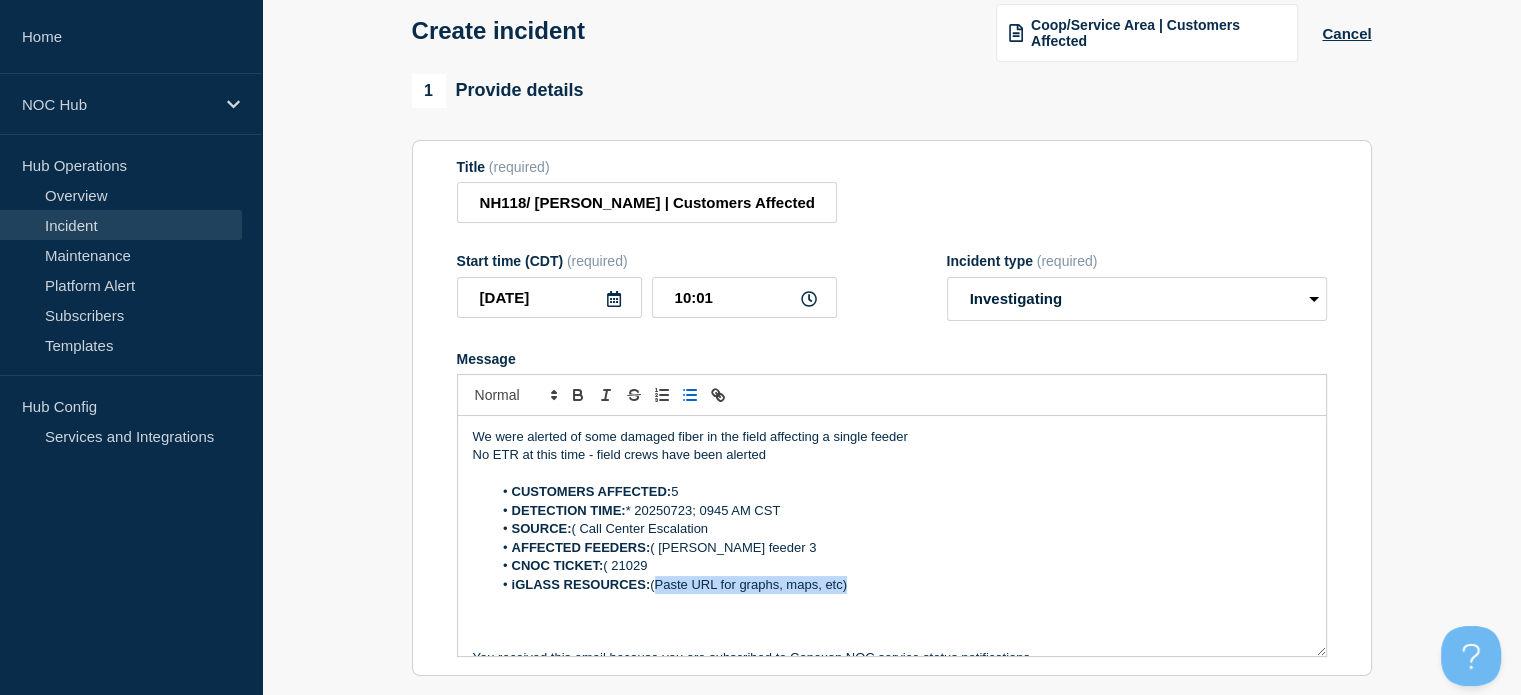 click on "iGLASS RESOURCES:  (Paste URL for graphs, maps, etc)" at bounding box center (901, 585) 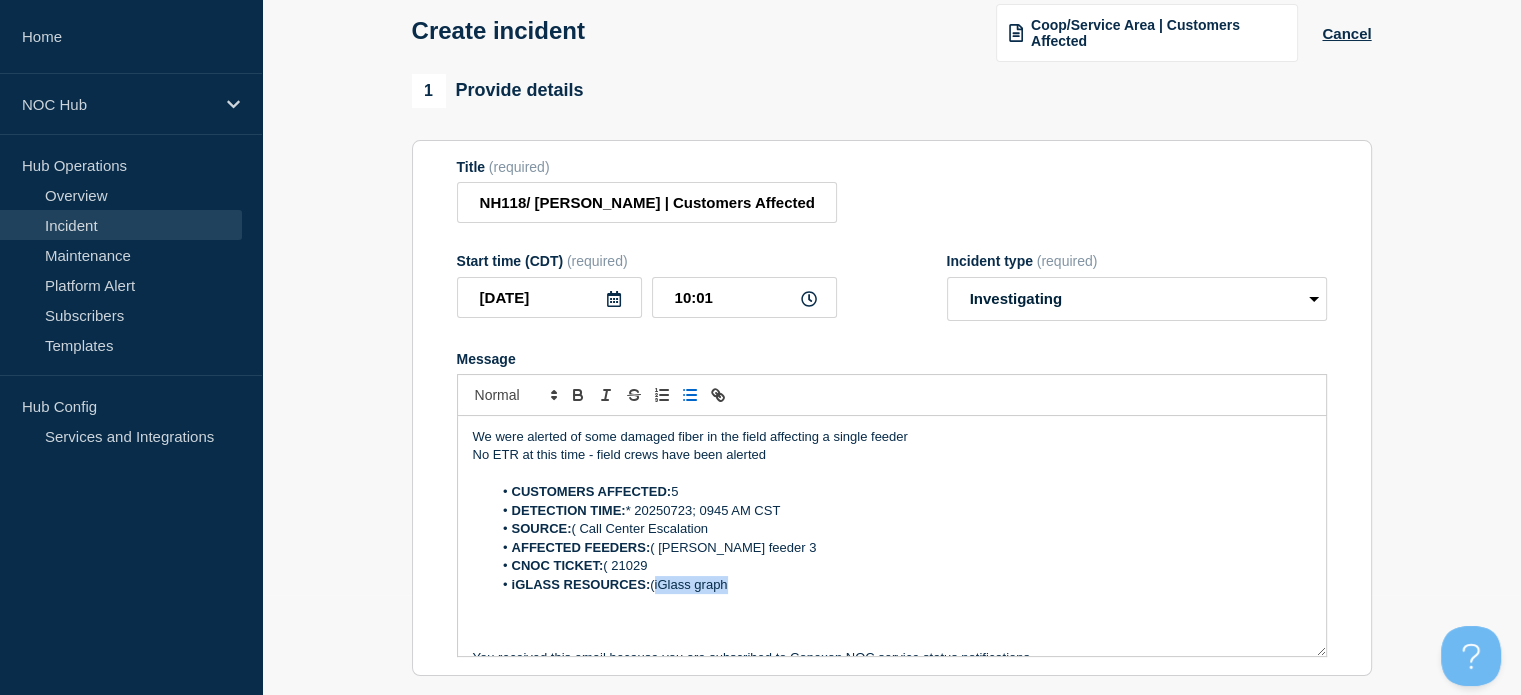 drag, startPoint x: 763, startPoint y: 585, endPoint x: 658, endPoint y: 591, distance: 105.17129 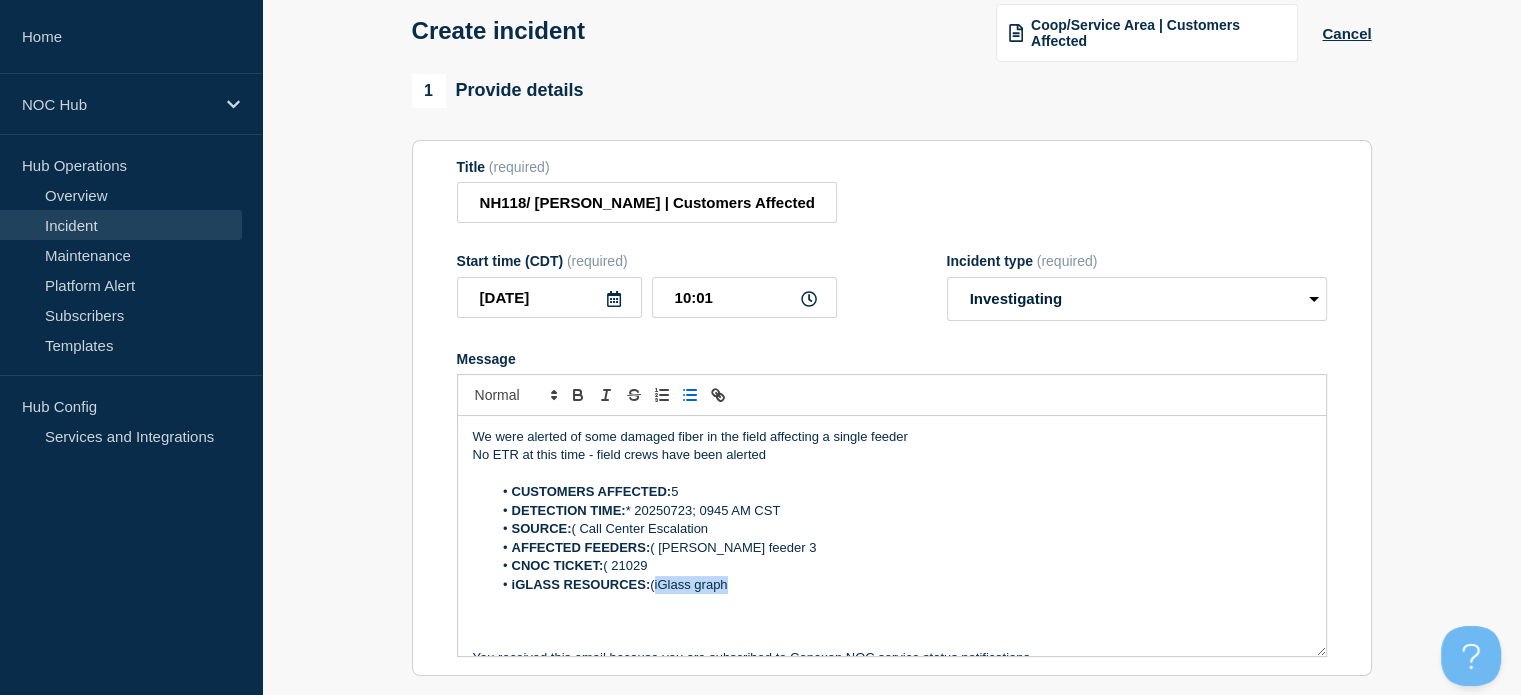 click on "iGLASS RESOURCES:  (iGlass graph" at bounding box center [901, 585] 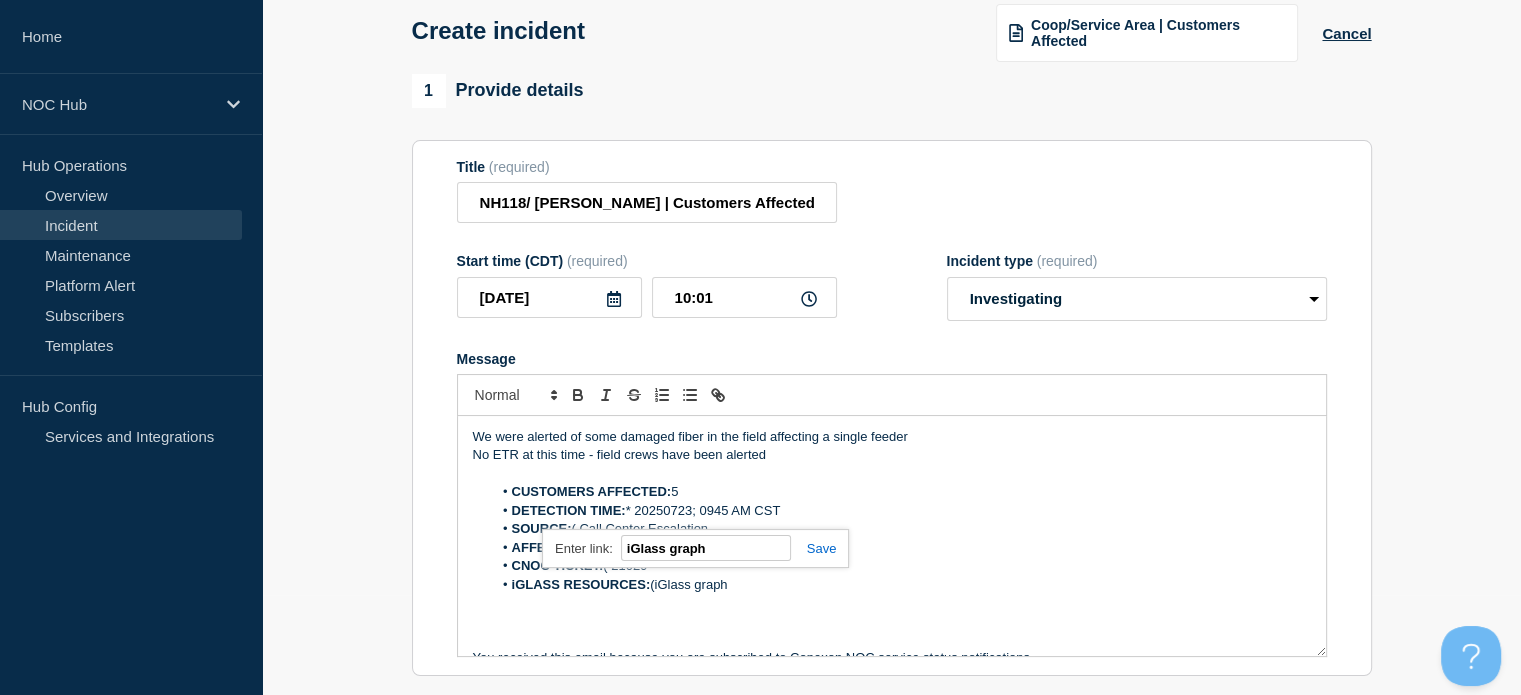 paste on "https://noc.iglass.net/jglass/maps/igo/conexon-connect/devices/smx__NH118%20(New%20Hampshire%20Broadband):Meredith%20Sub%20Feeder%203" 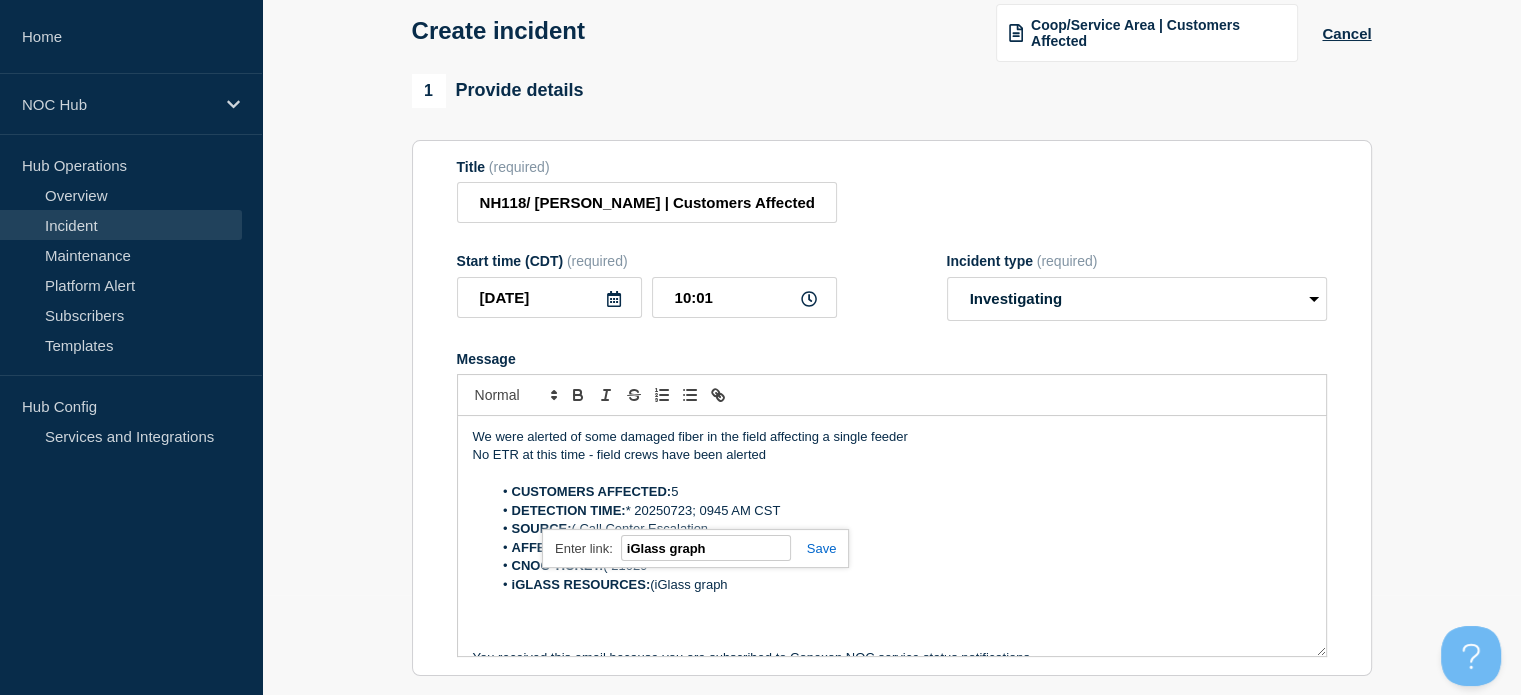 type on "https://noc.iglass.net/jglass/maps/igo/conexon-connect/devices/smx__NH118%20(New%20Hampshire%20Broadband):Meredith%20Sub%20Feeder%203" 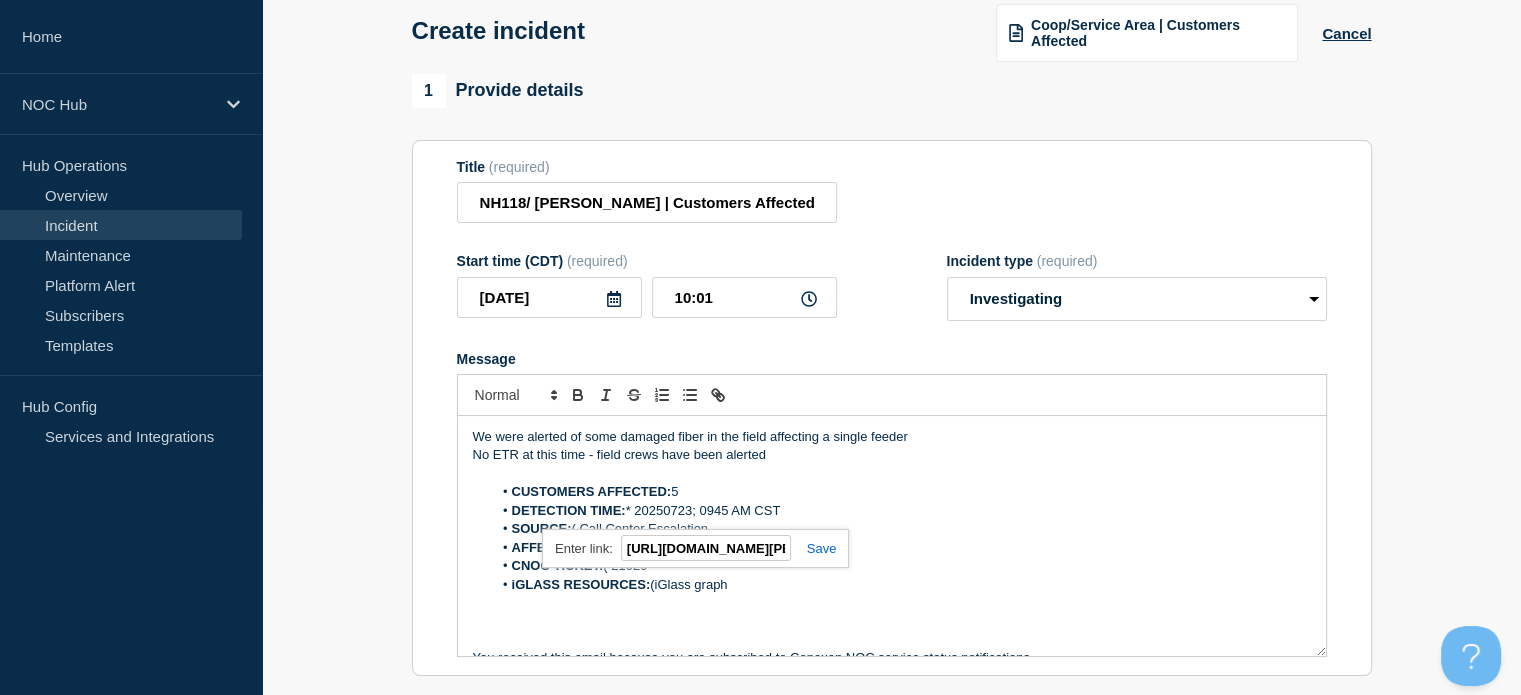 scroll, scrollTop: 0, scrollLeft: 779, axis: horizontal 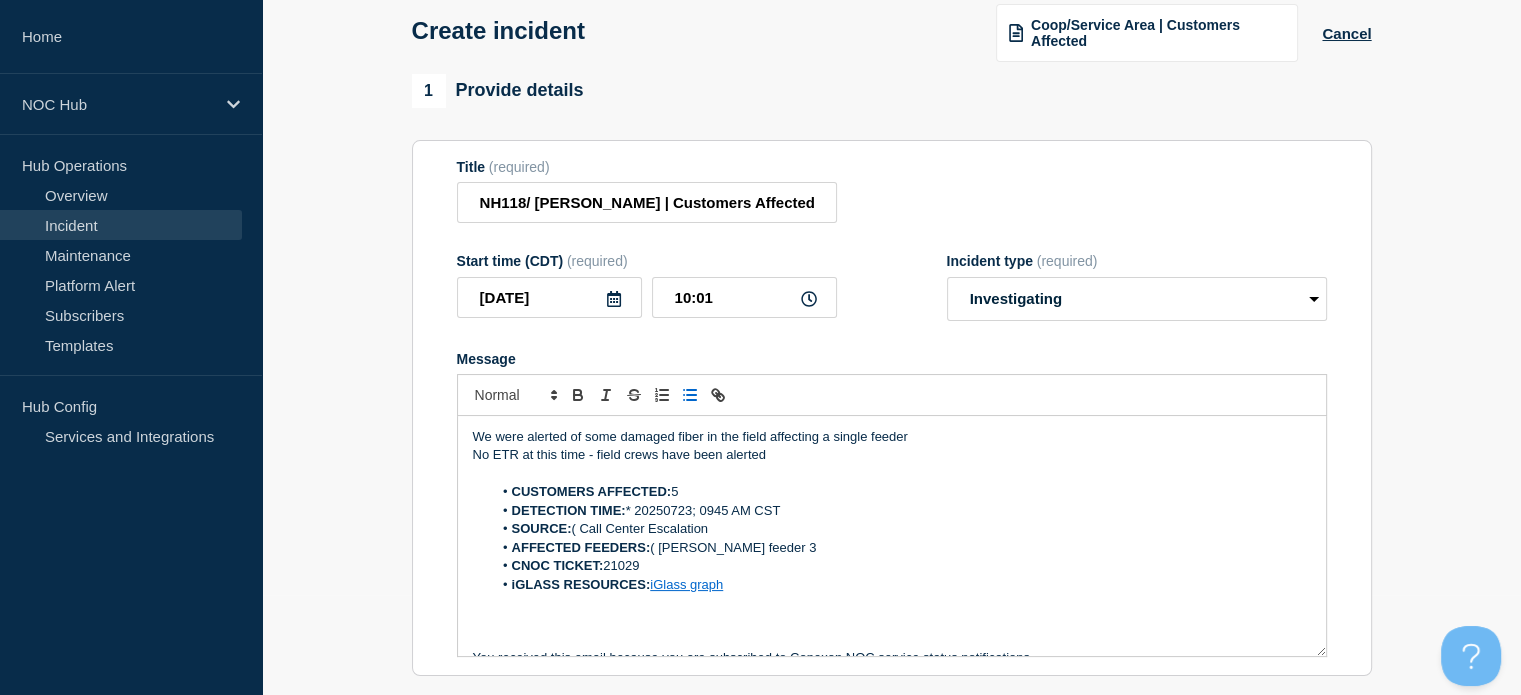 click on "DETECTION TIME:  * 20250723; 0945 AM CST" at bounding box center [901, 511] 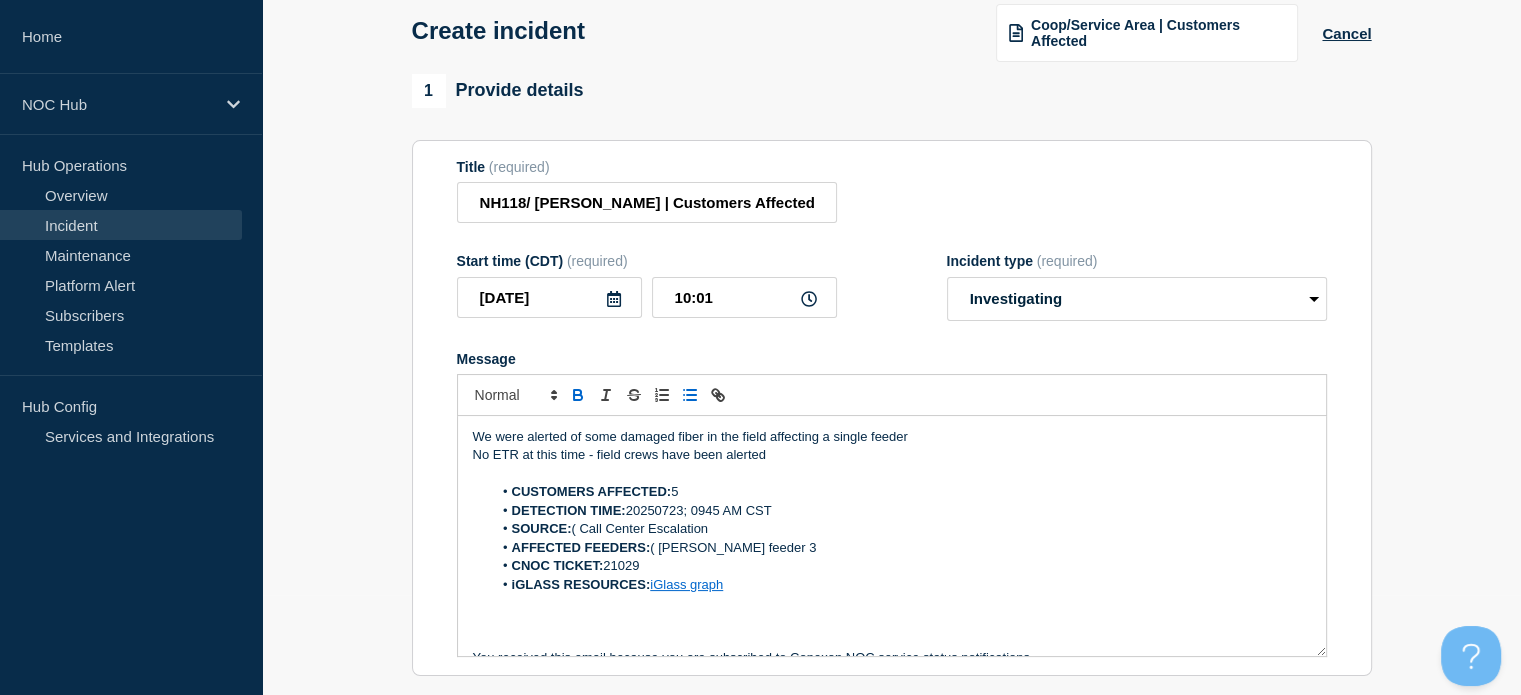 click on "SOURCE:  ( Call Center Escalation" at bounding box center (901, 529) 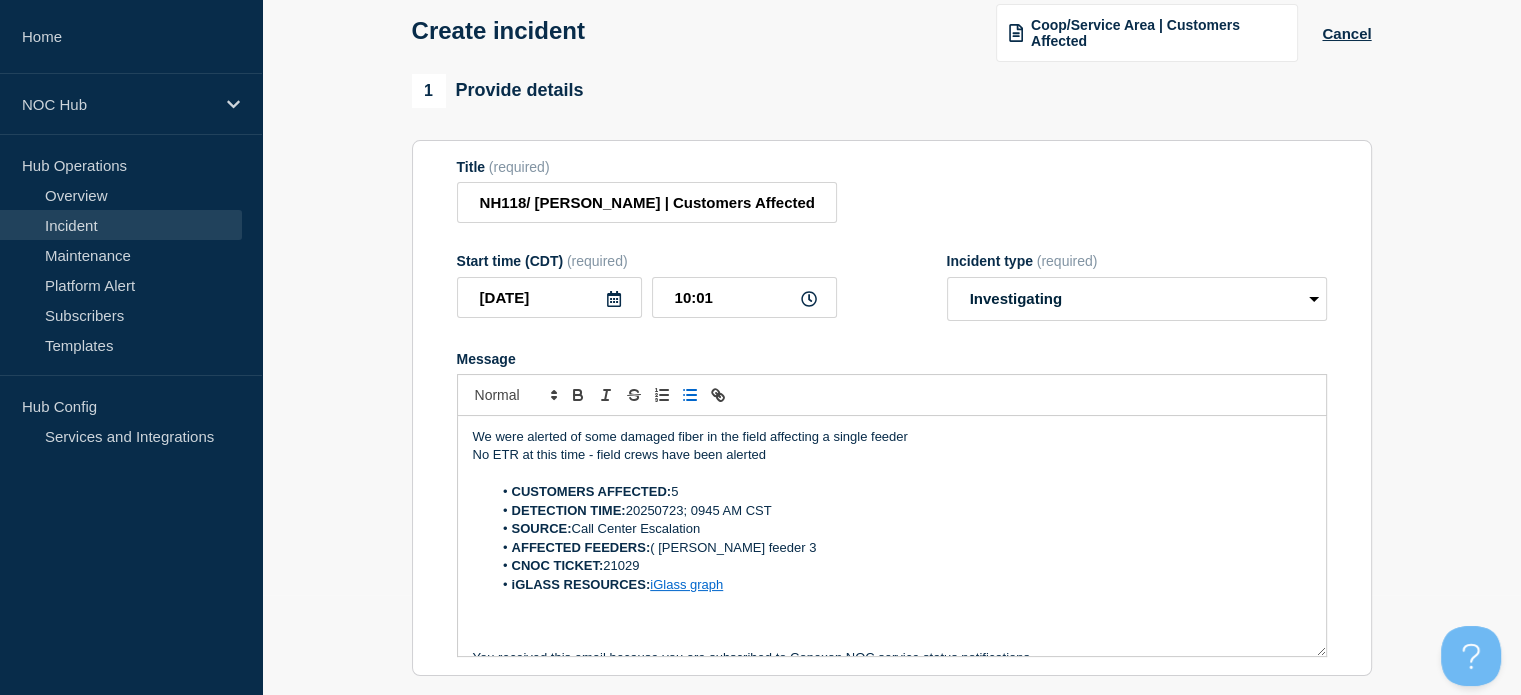 click on "AFFECTED FEEDERS:  ( Meredith feeder 3" at bounding box center [901, 548] 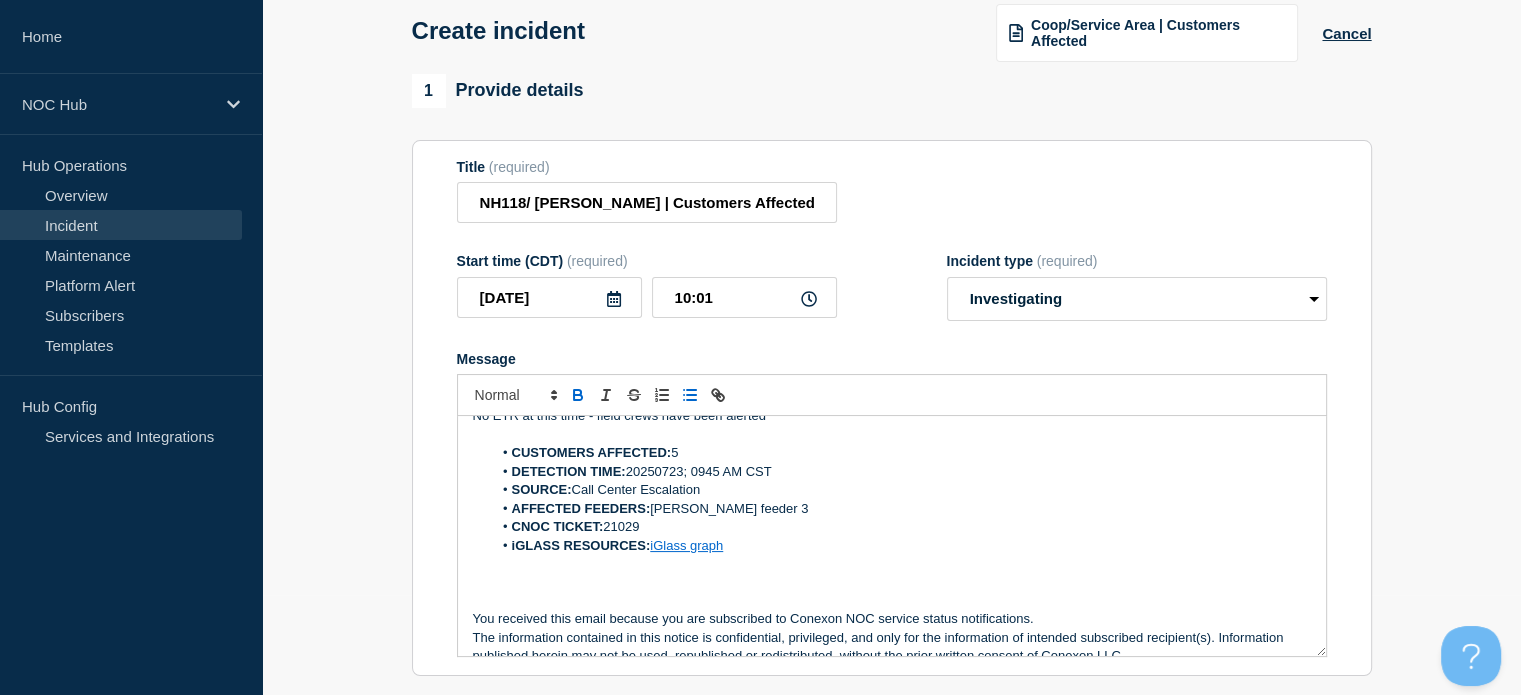 scroll, scrollTop: 60, scrollLeft: 0, axis: vertical 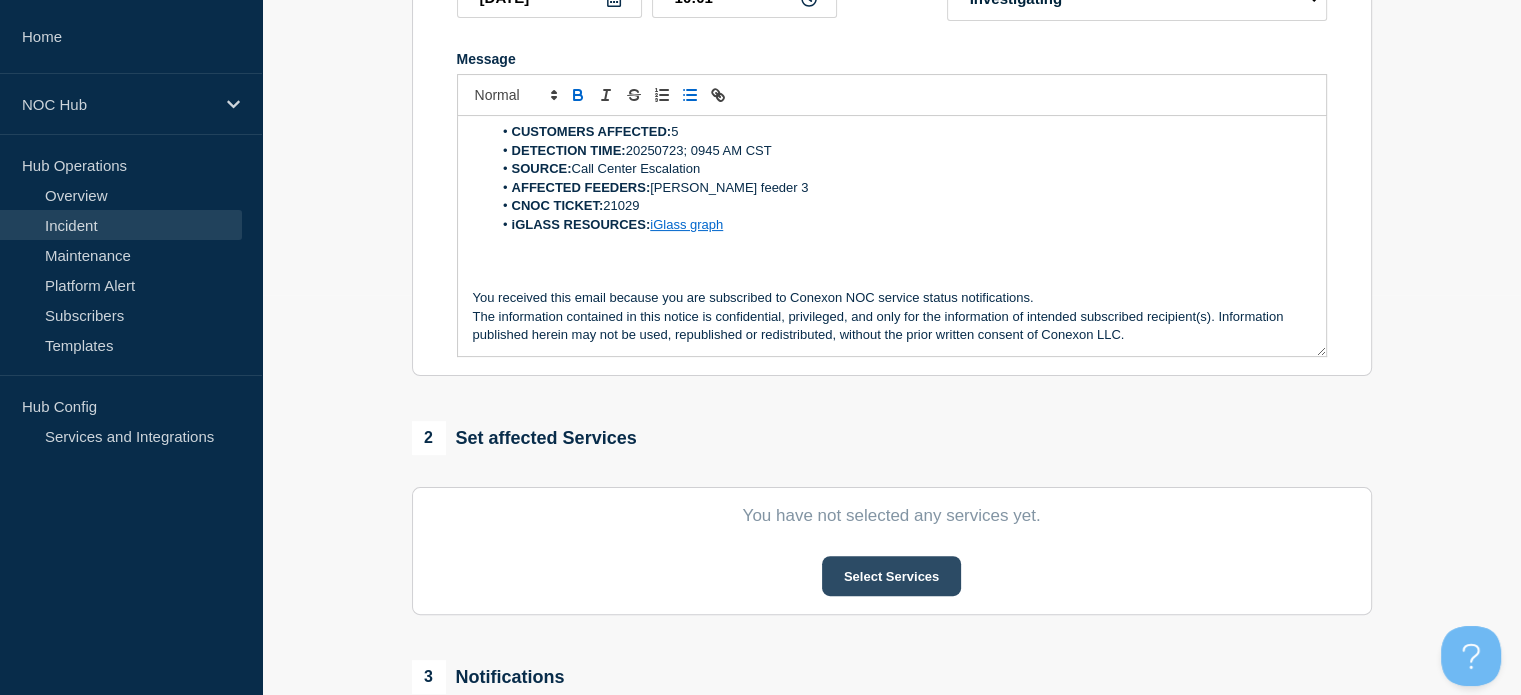 click on "Select Services" at bounding box center (891, 576) 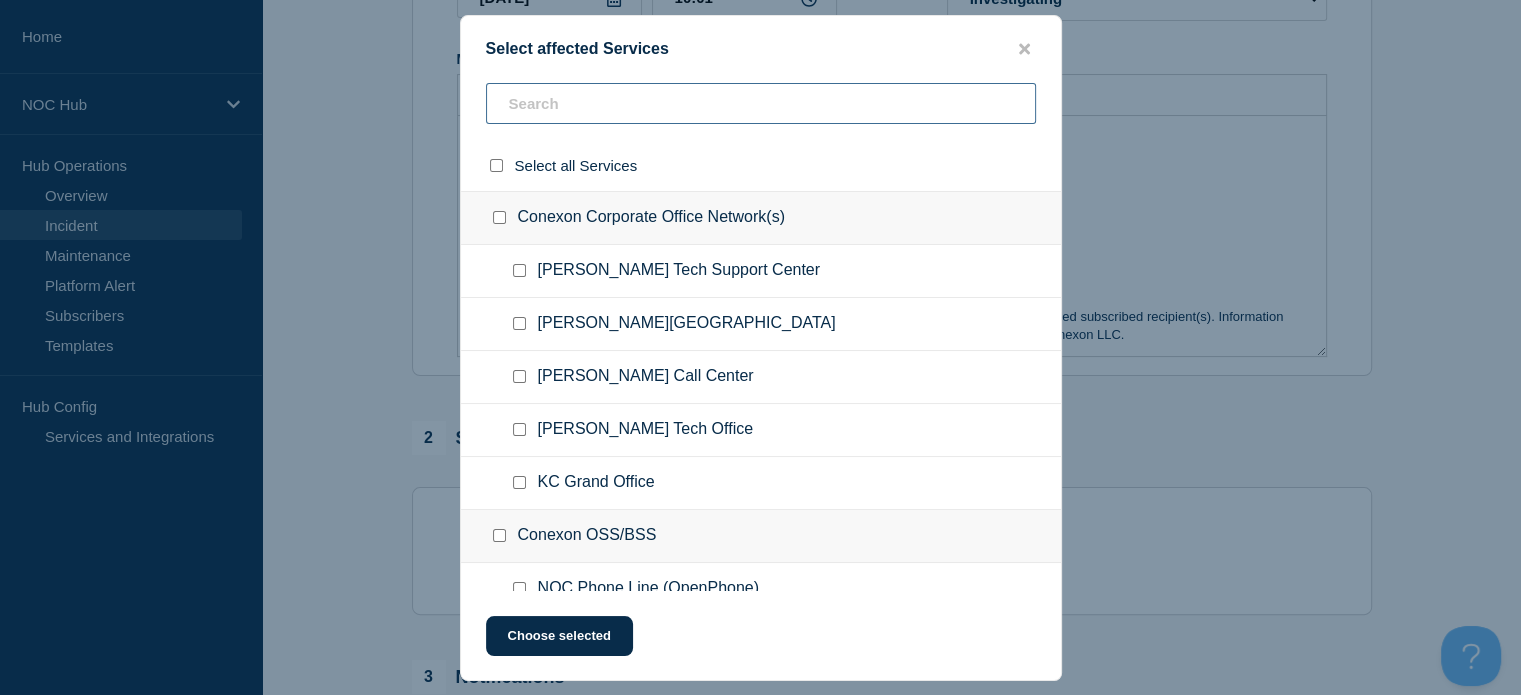 click at bounding box center (761, 103) 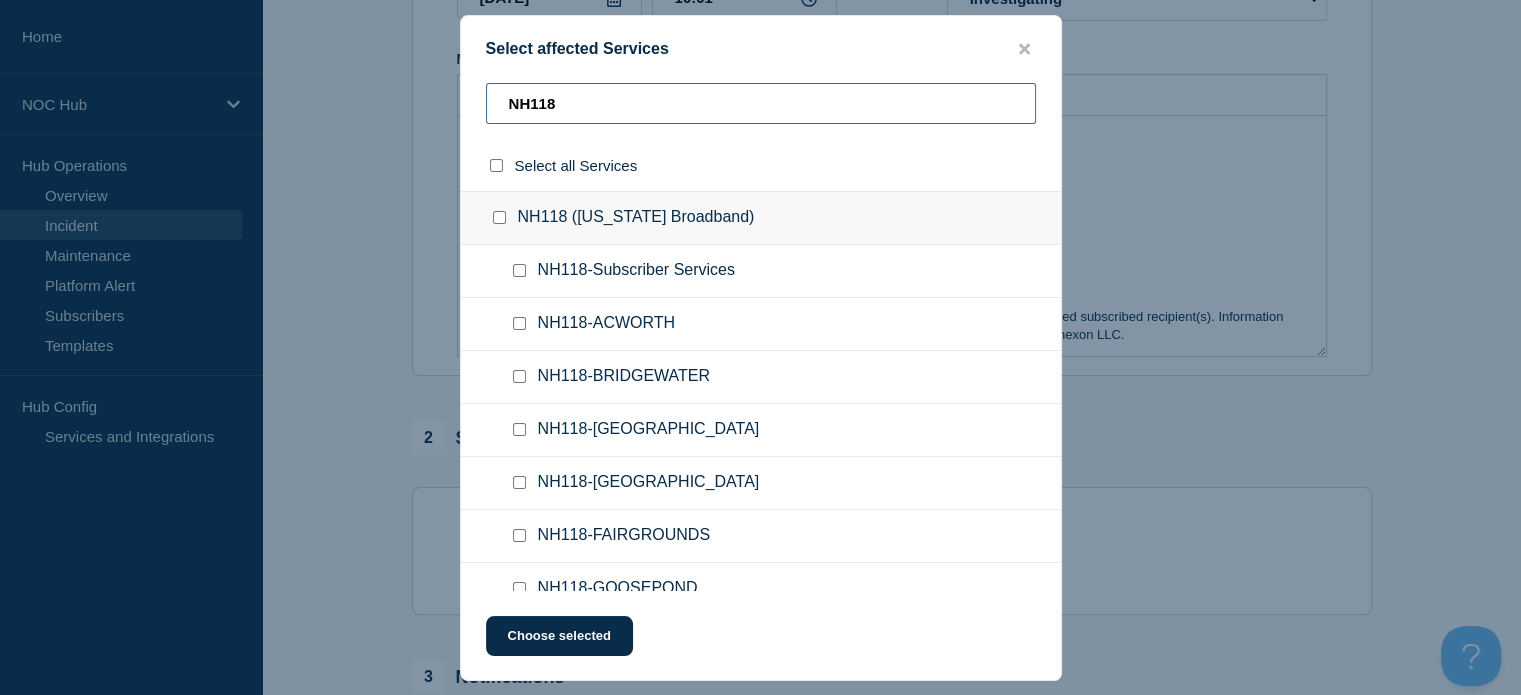 type on "NH118" 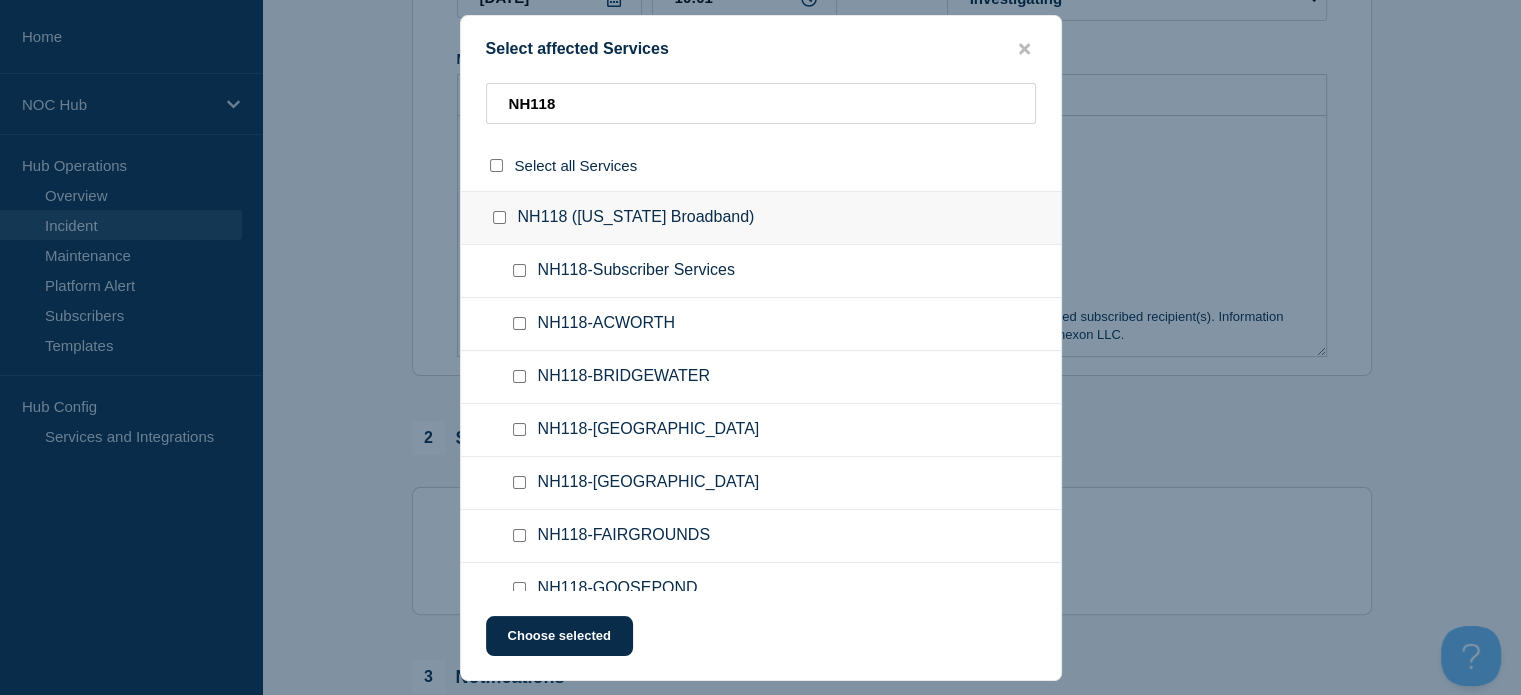 click at bounding box center (519, 270) 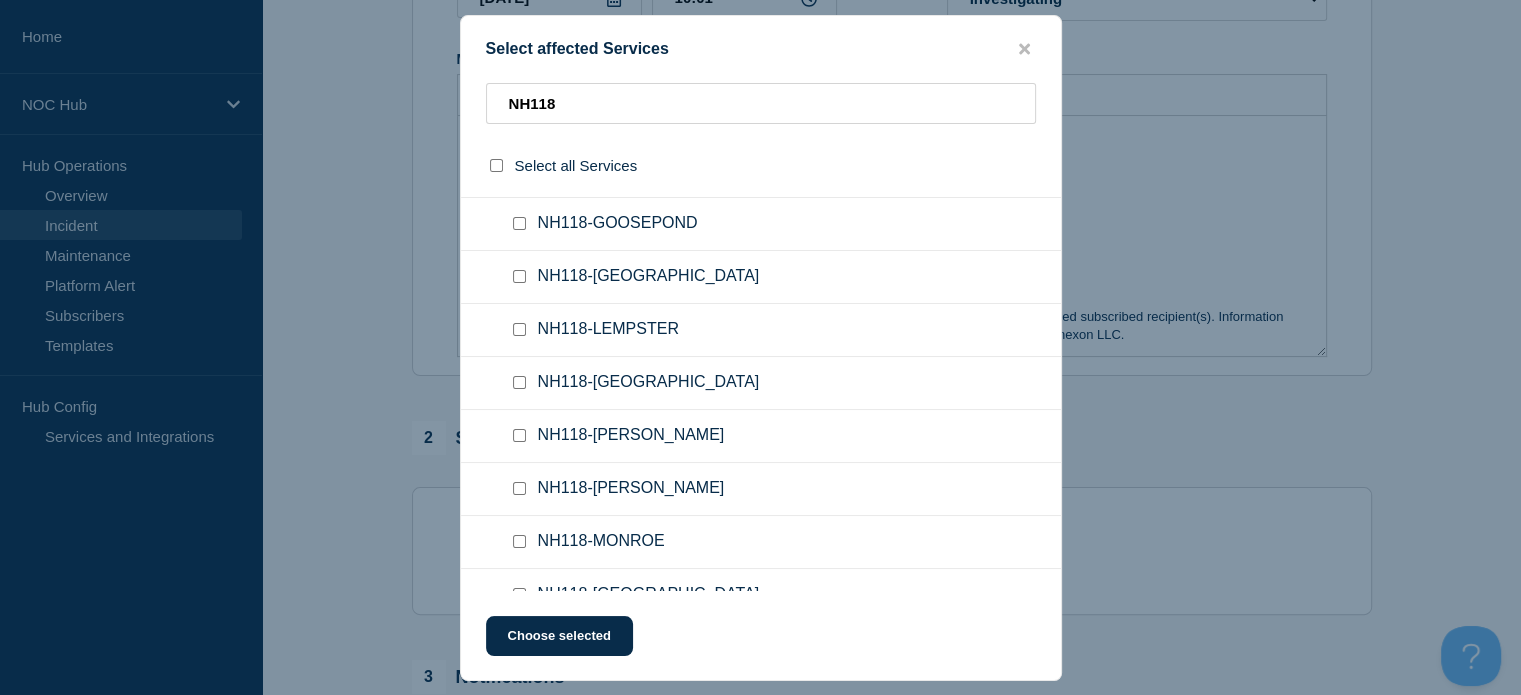 scroll, scrollTop: 400, scrollLeft: 0, axis: vertical 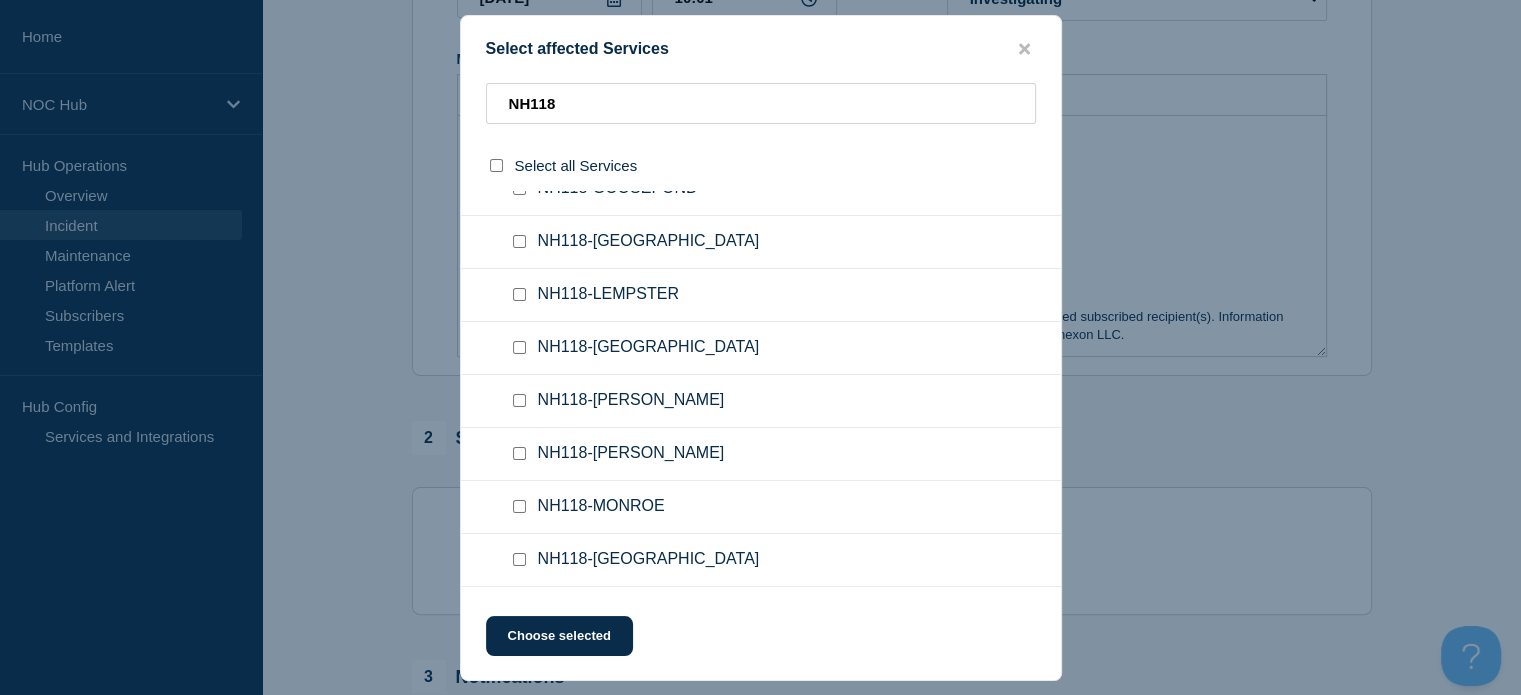 click at bounding box center (519, 453) 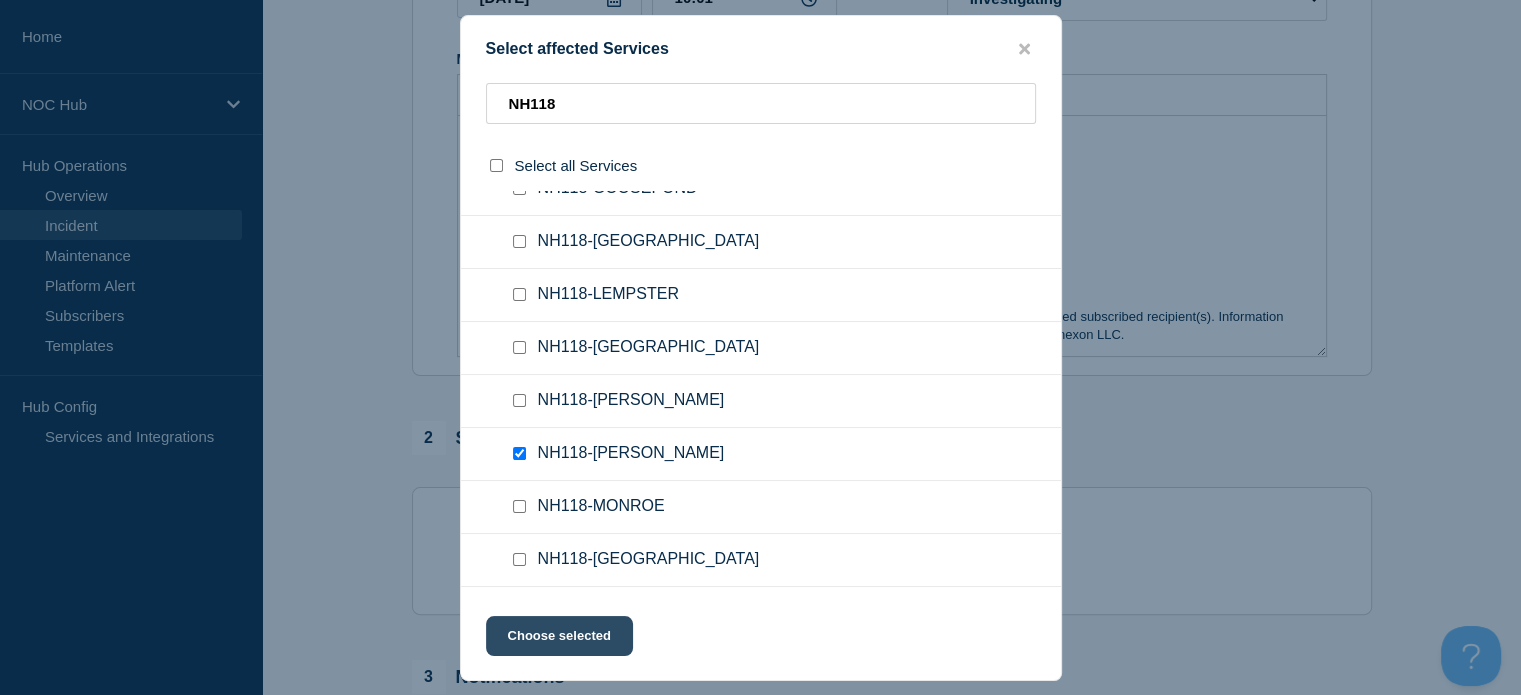 click on "Choose selected" 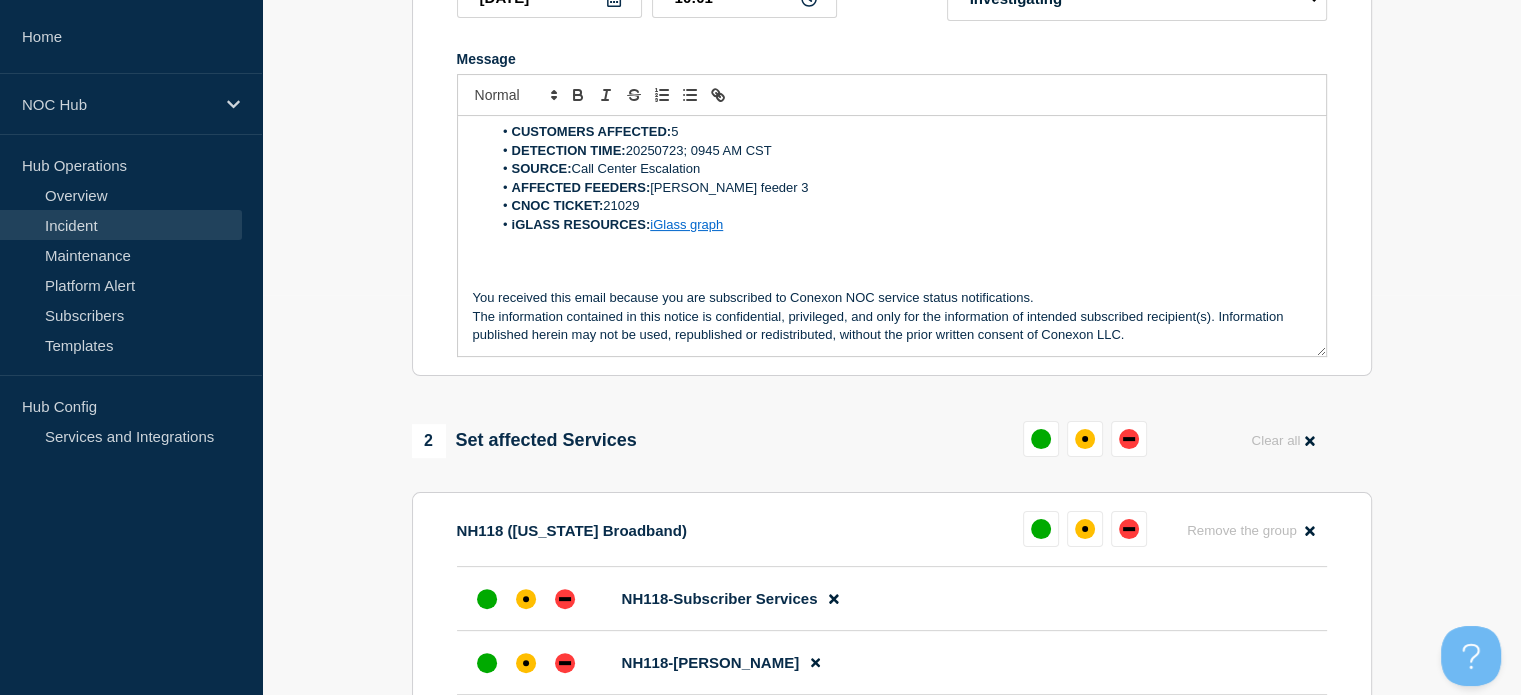 scroll, scrollTop: 500, scrollLeft: 0, axis: vertical 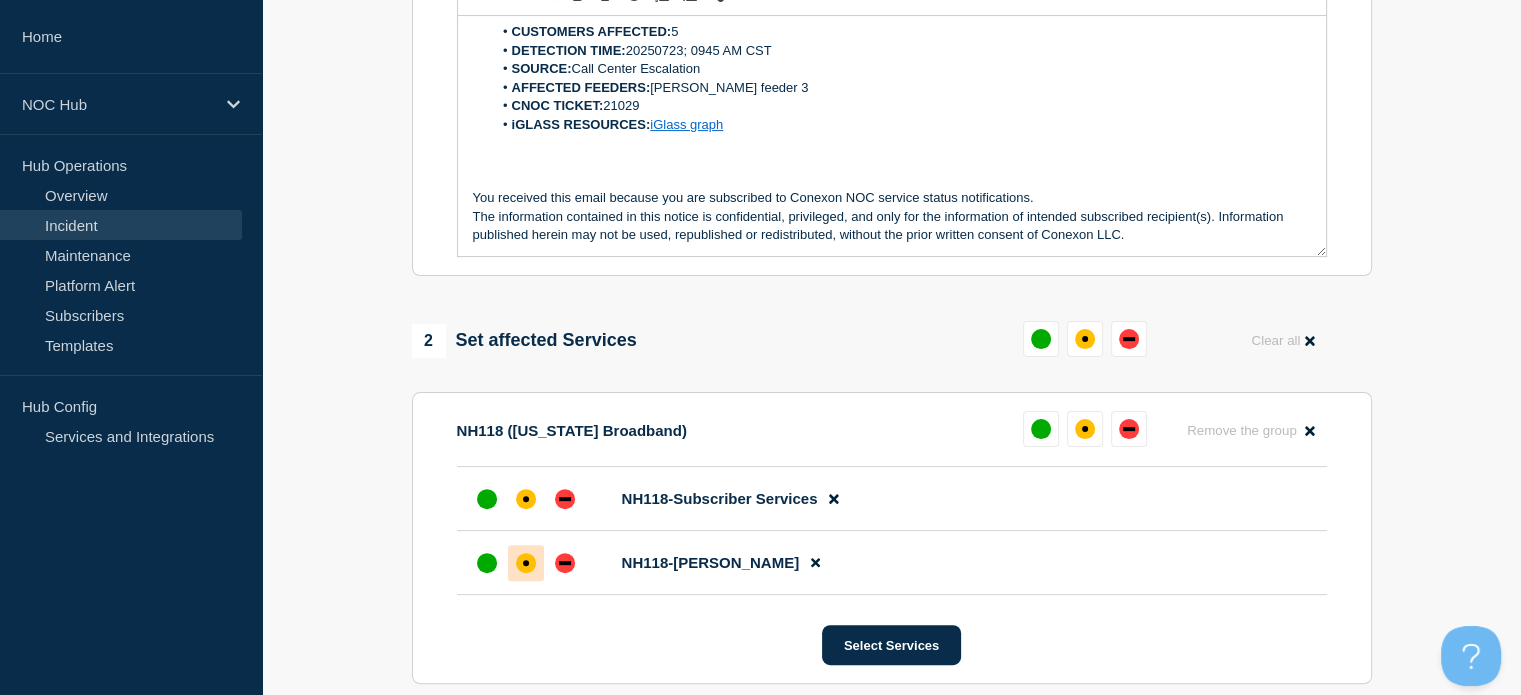click at bounding box center [526, 563] 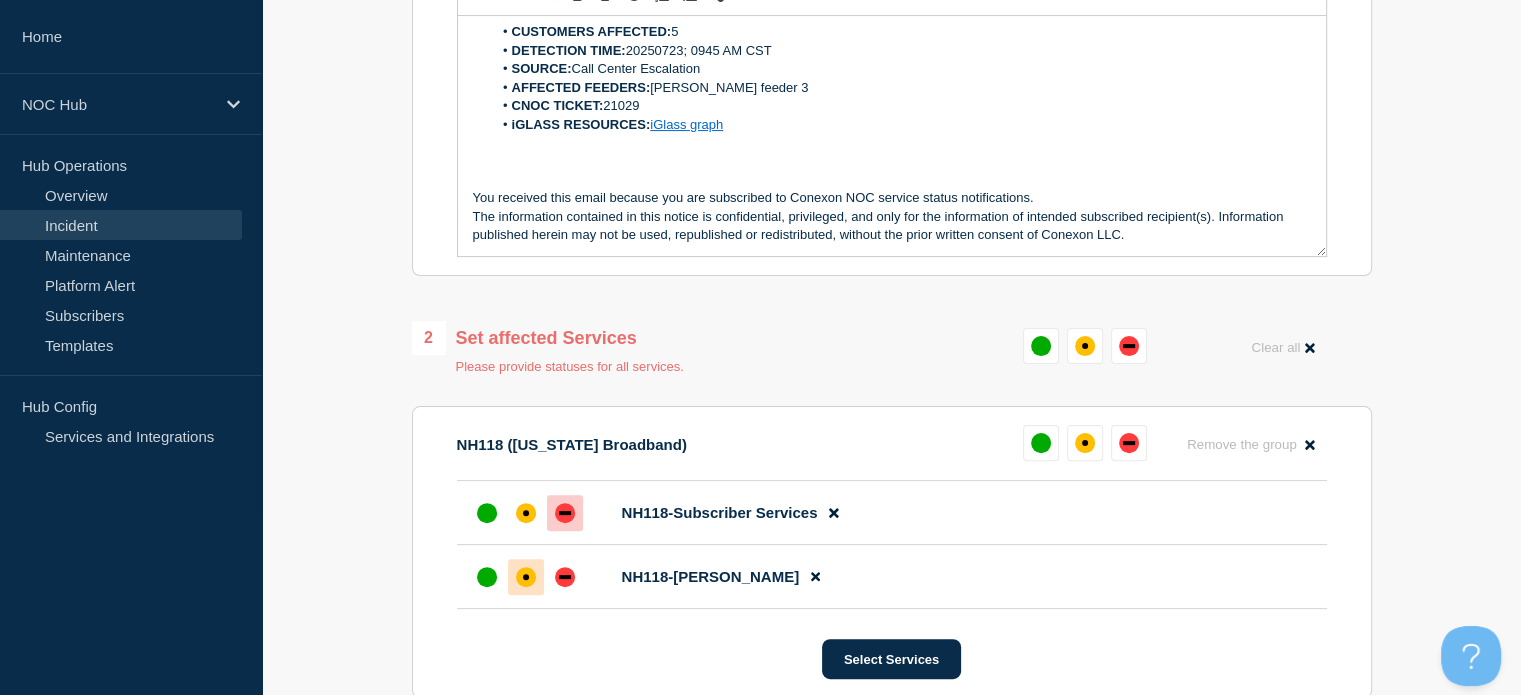 click at bounding box center (565, 513) 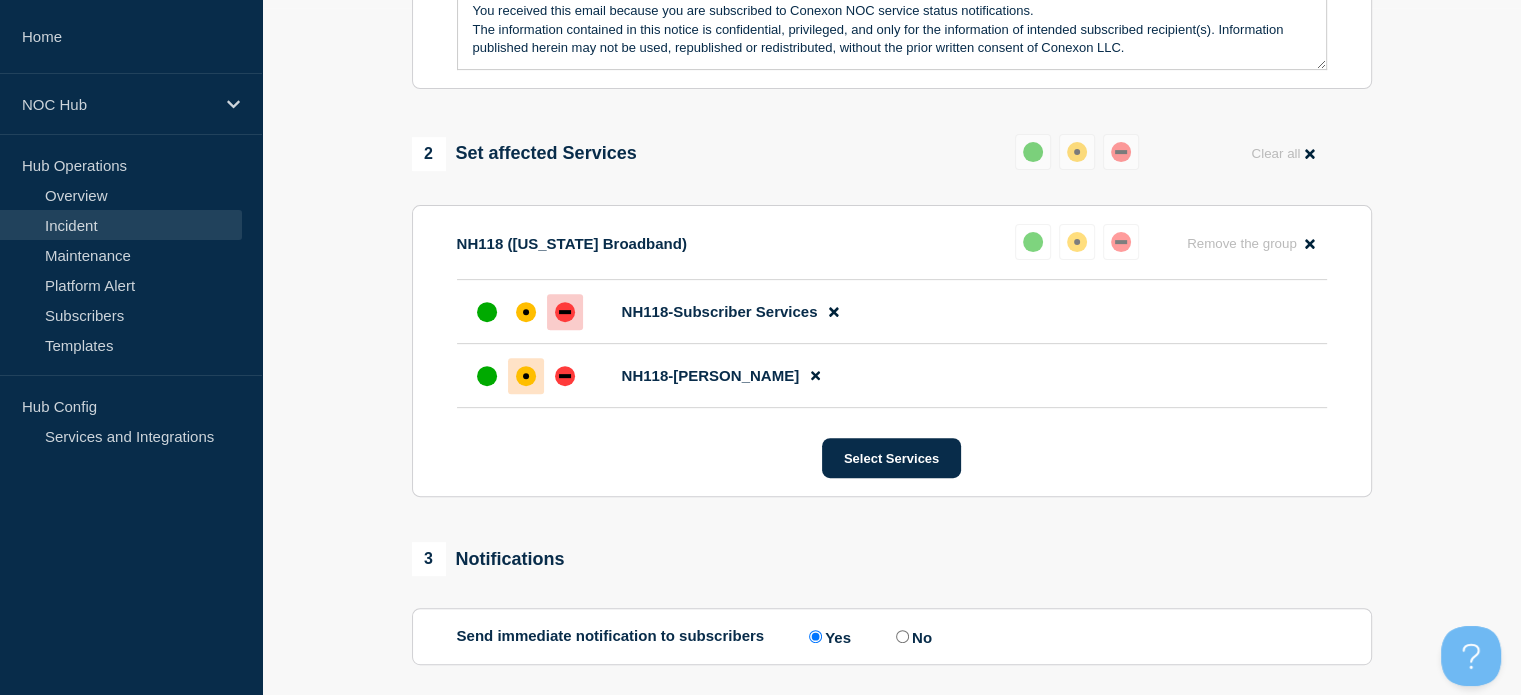 scroll, scrollTop: 880, scrollLeft: 0, axis: vertical 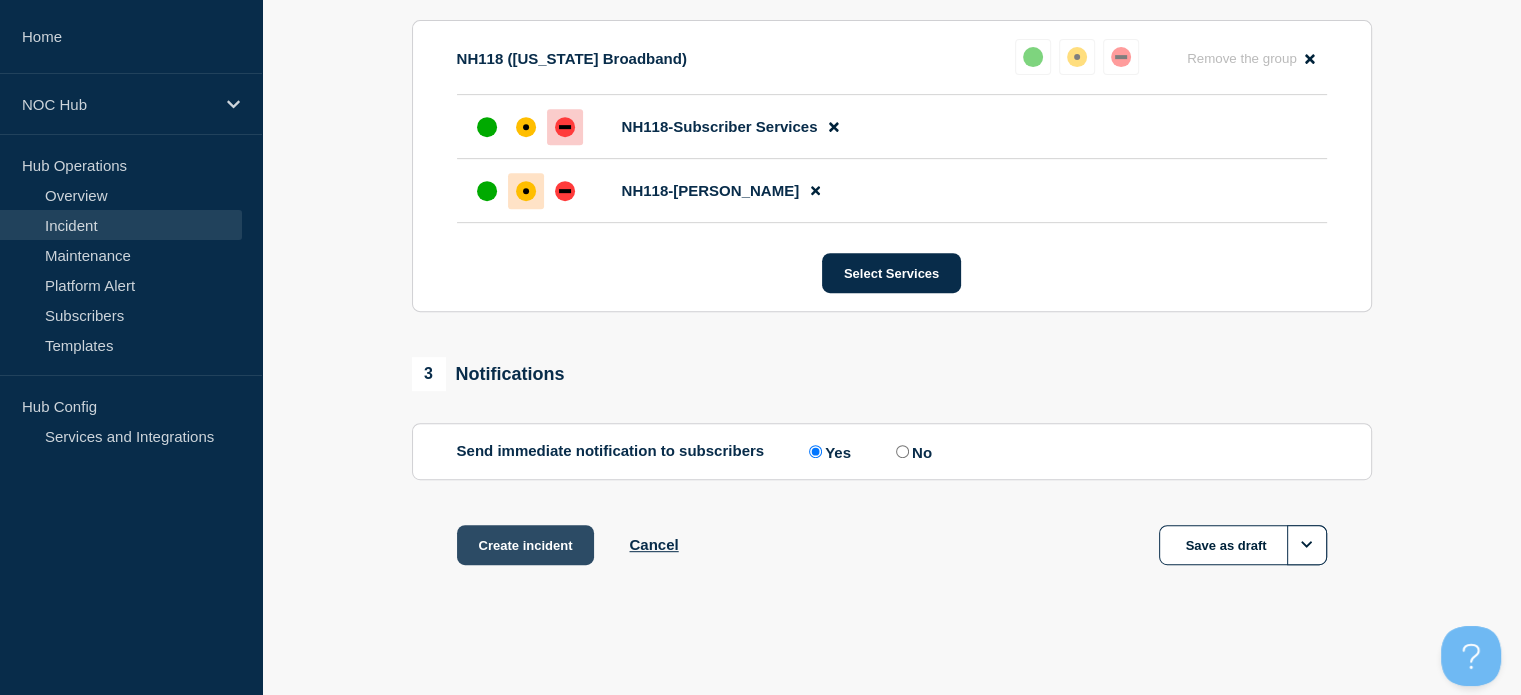 click on "Create incident" at bounding box center (526, 545) 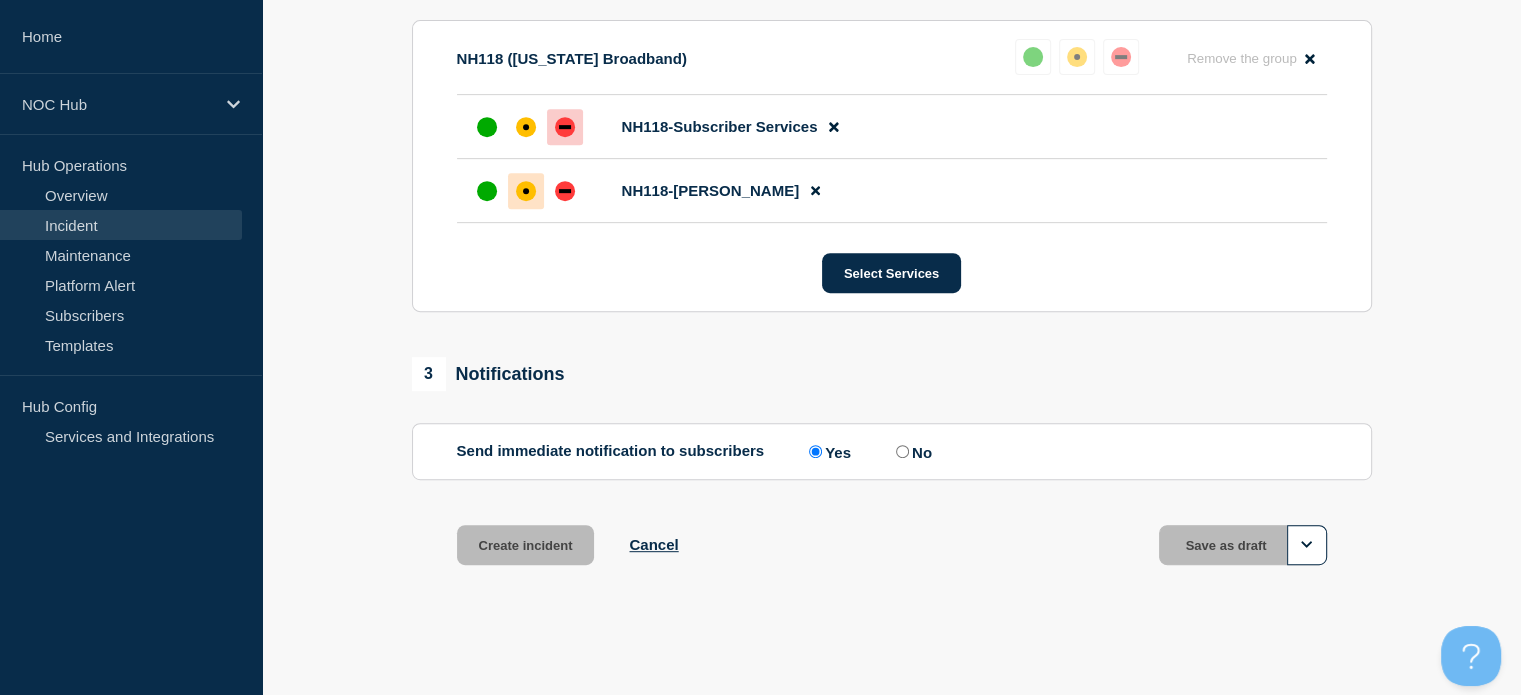 scroll, scrollTop: 0, scrollLeft: 0, axis: both 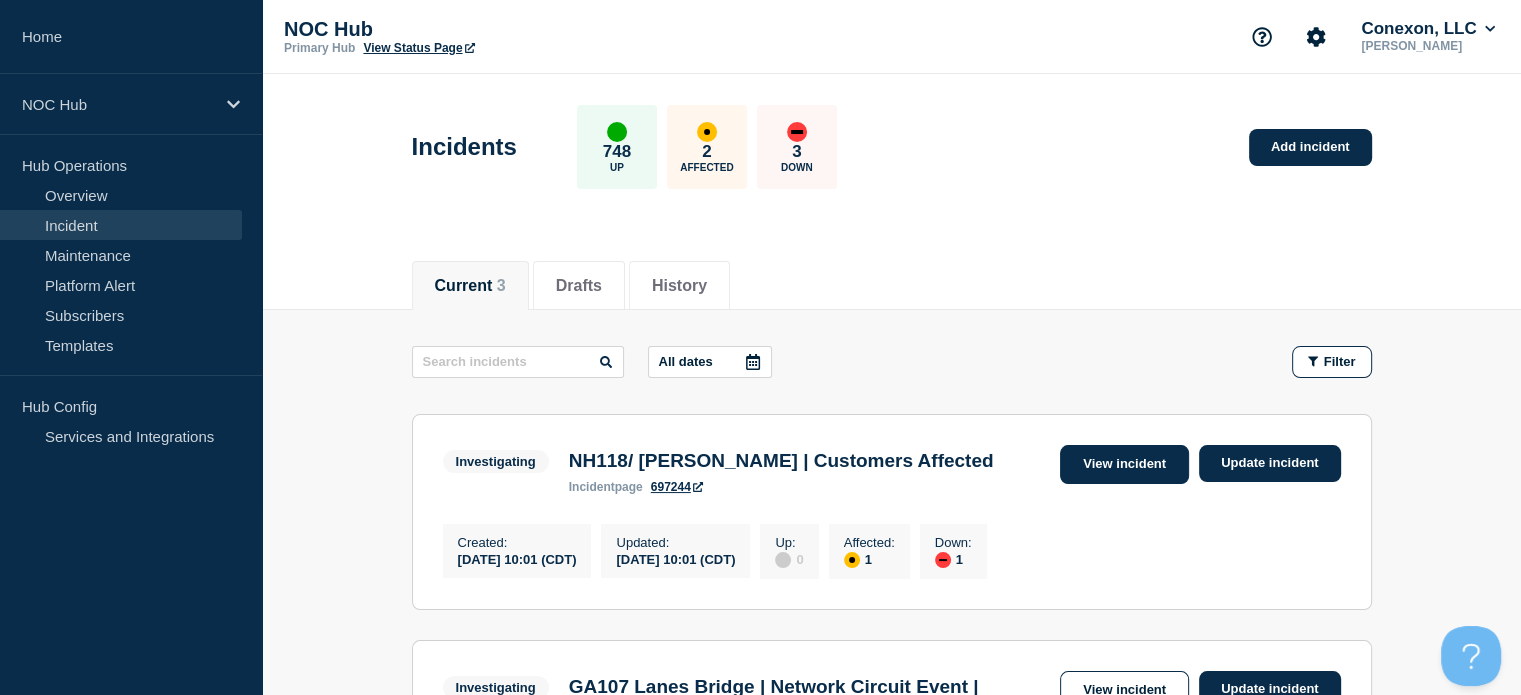 click on "View incident" at bounding box center [1124, 464] 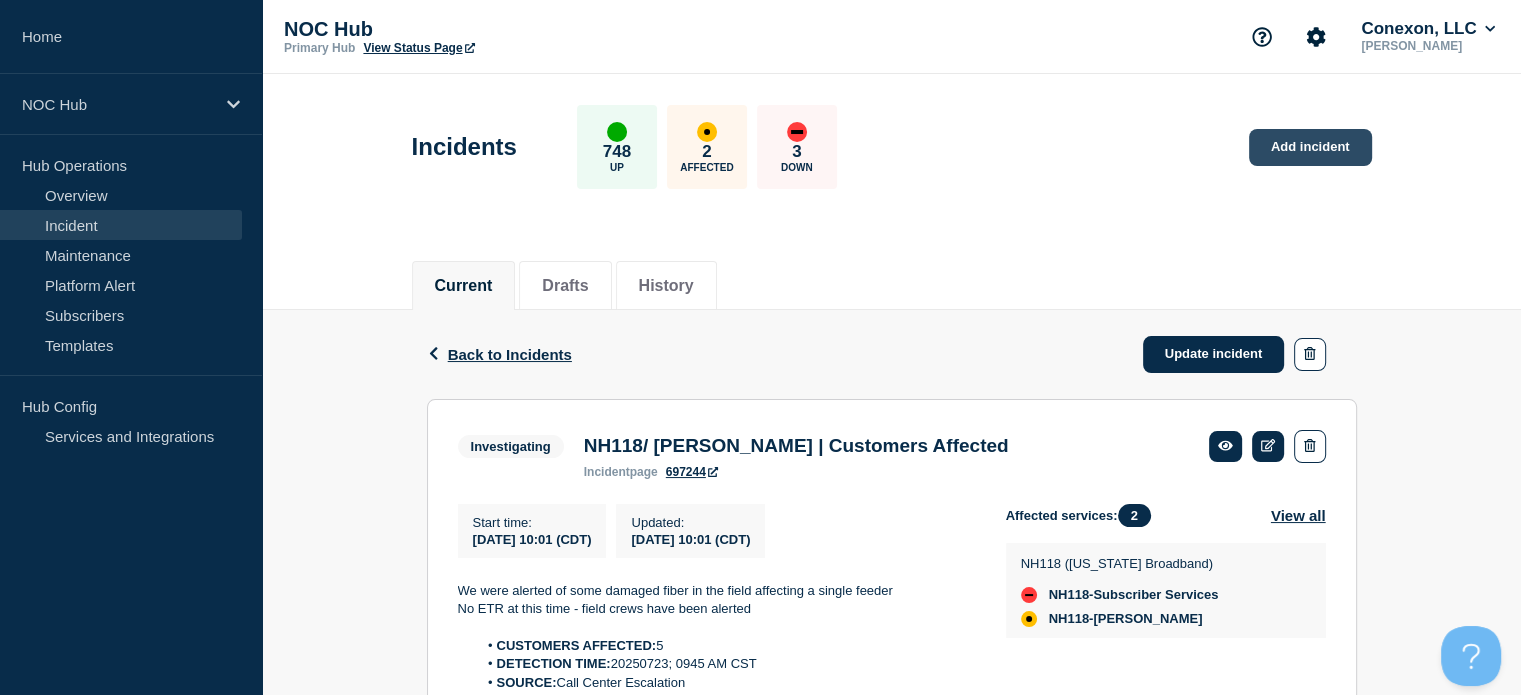 click on "Add incident" 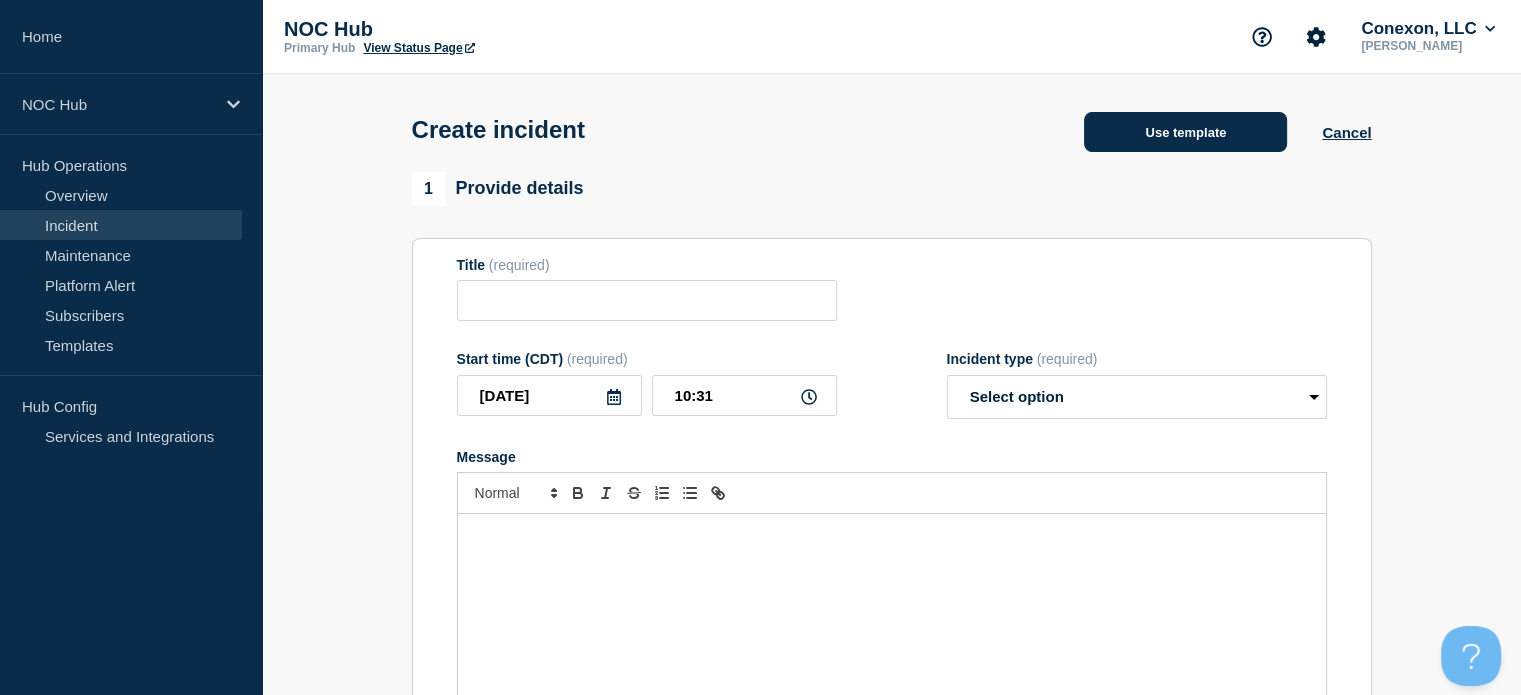 click on "Use template" at bounding box center [1185, 132] 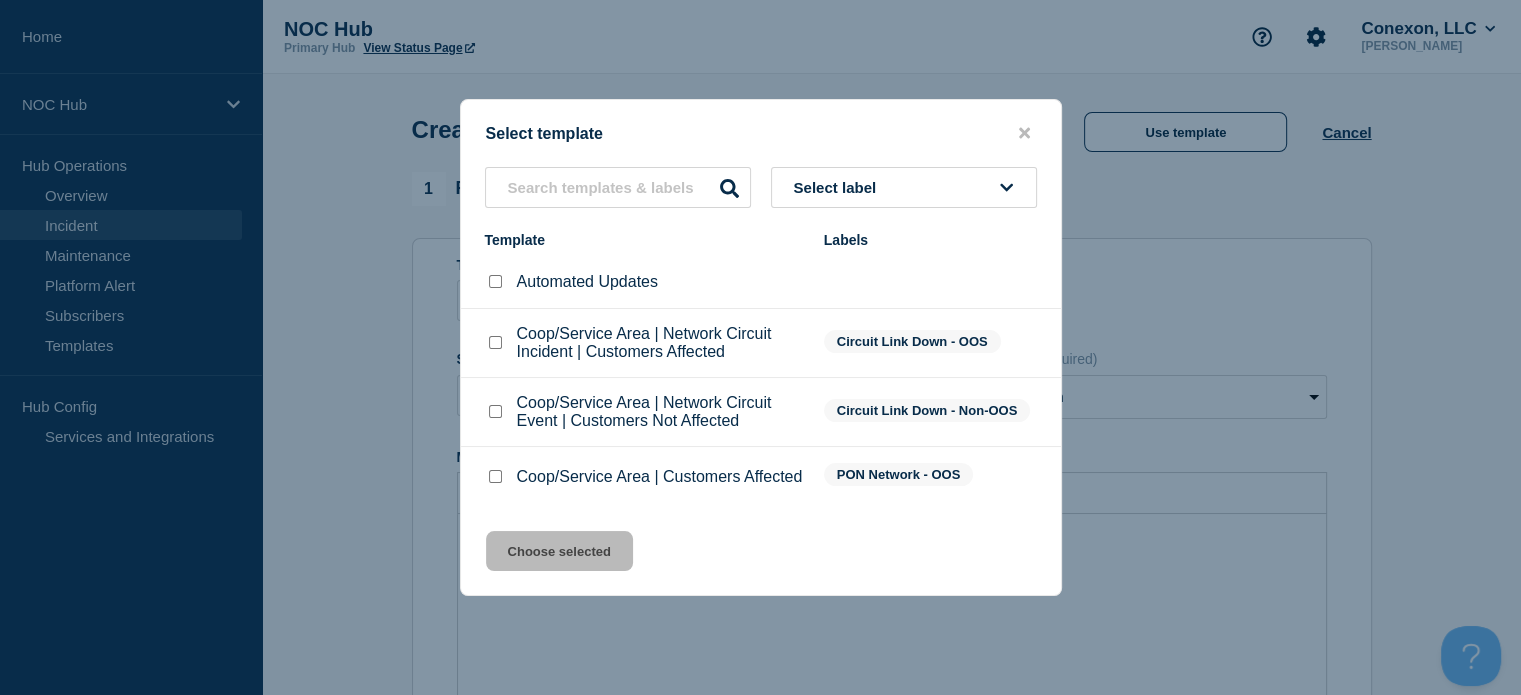 click at bounding box center [495, 476] 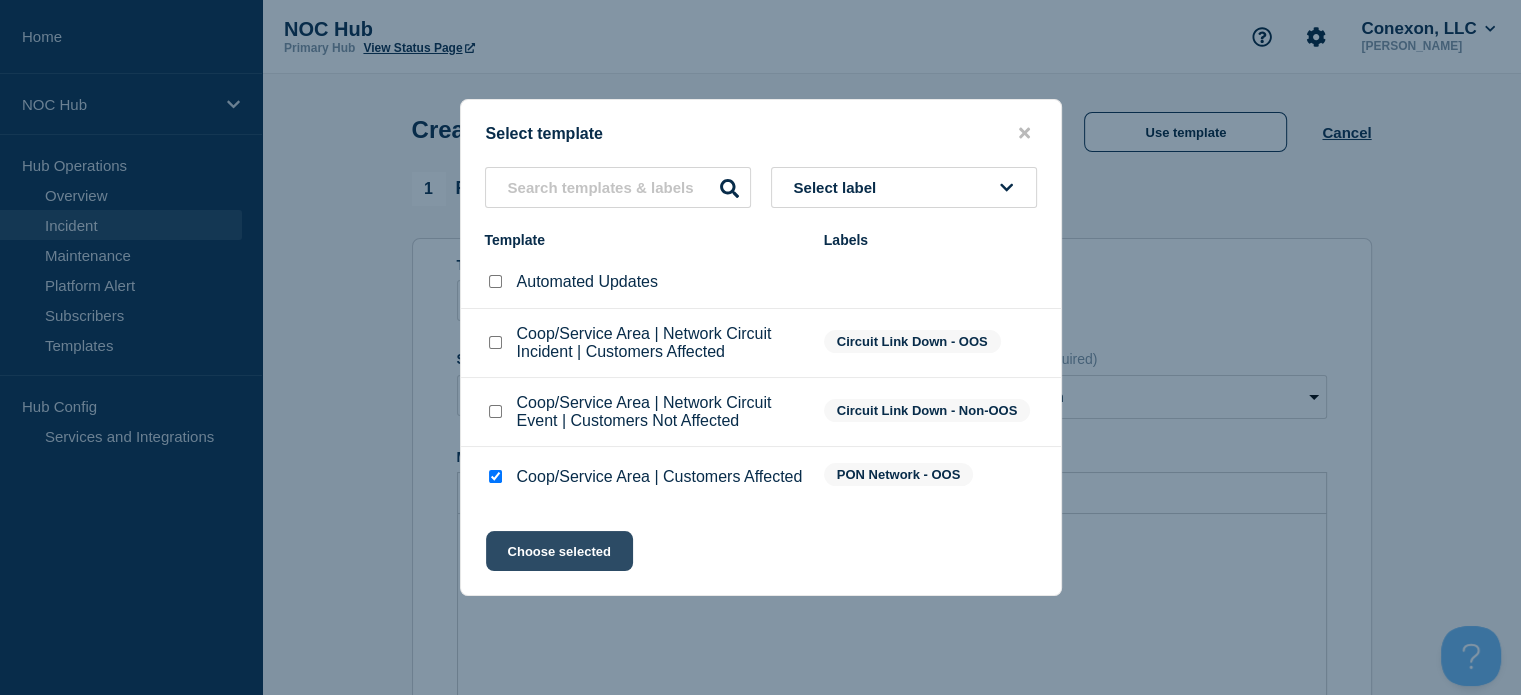 click on "Choose selected" 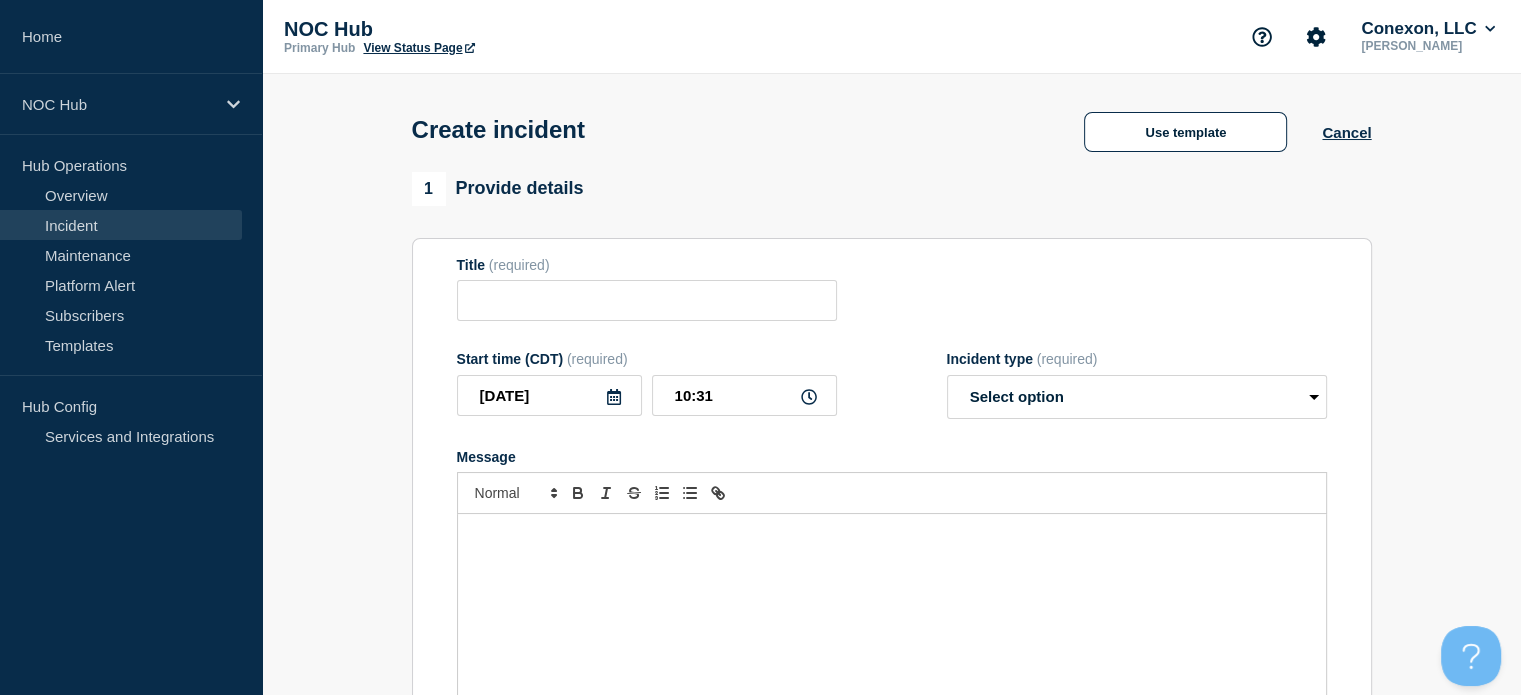 type on "Coop/Service Area | Customers Affected" 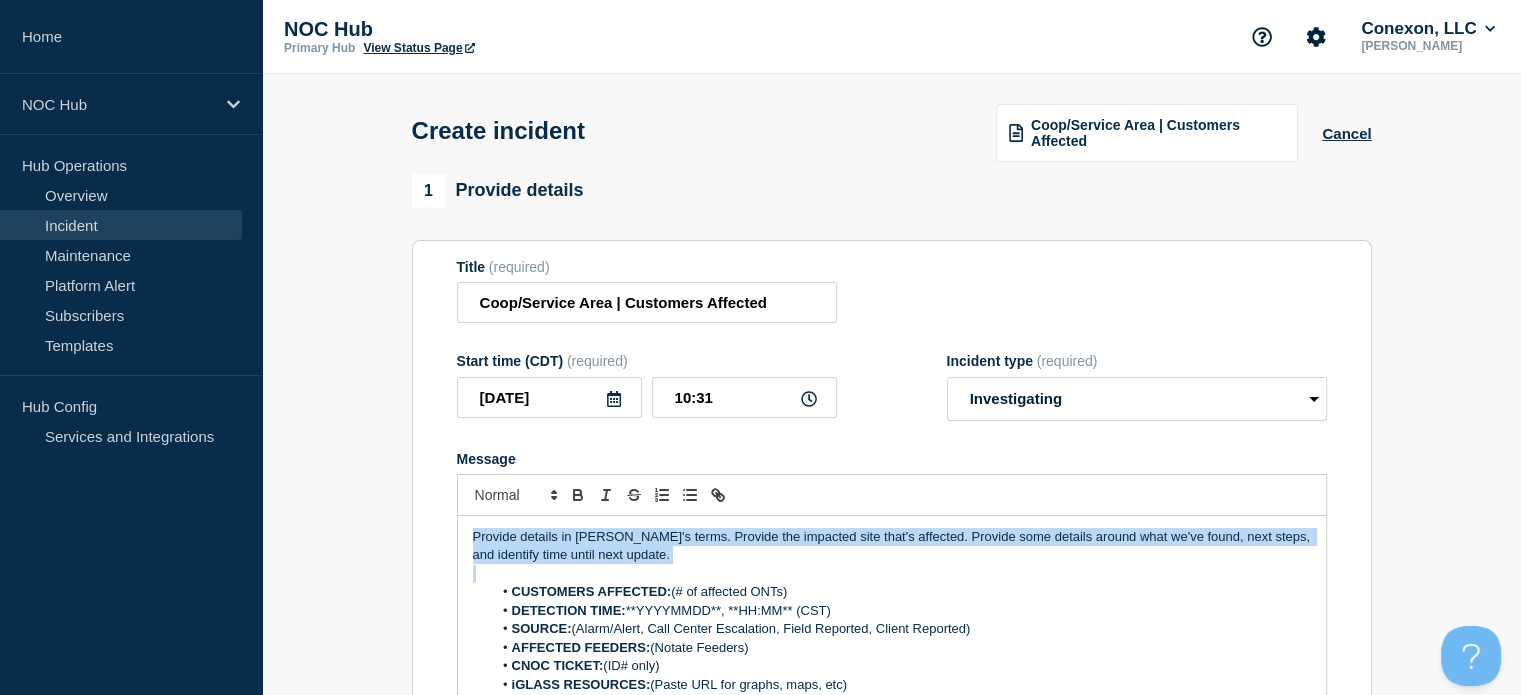drag, startPoint x: 704, startPoint y: 571, endPoint x: 466, endPoint y: 520, distance: 243.40295 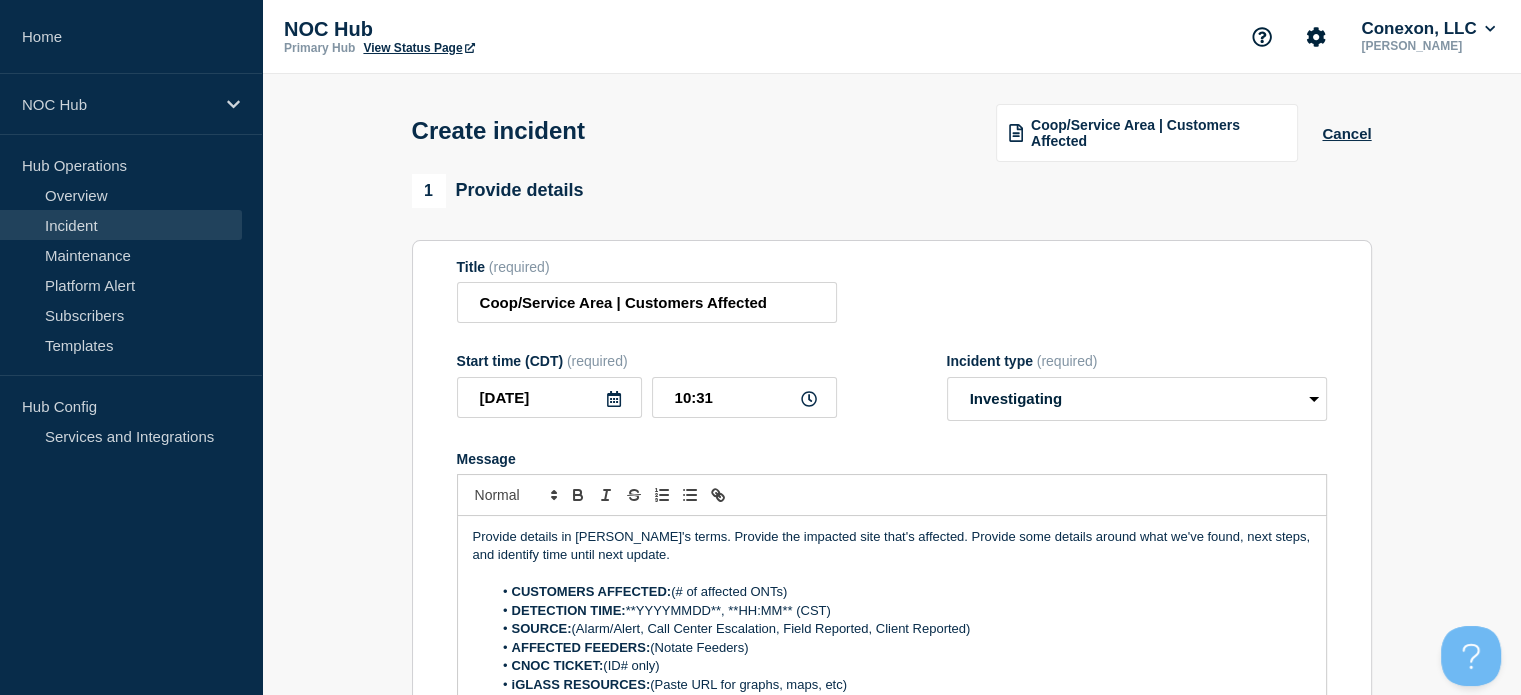 type 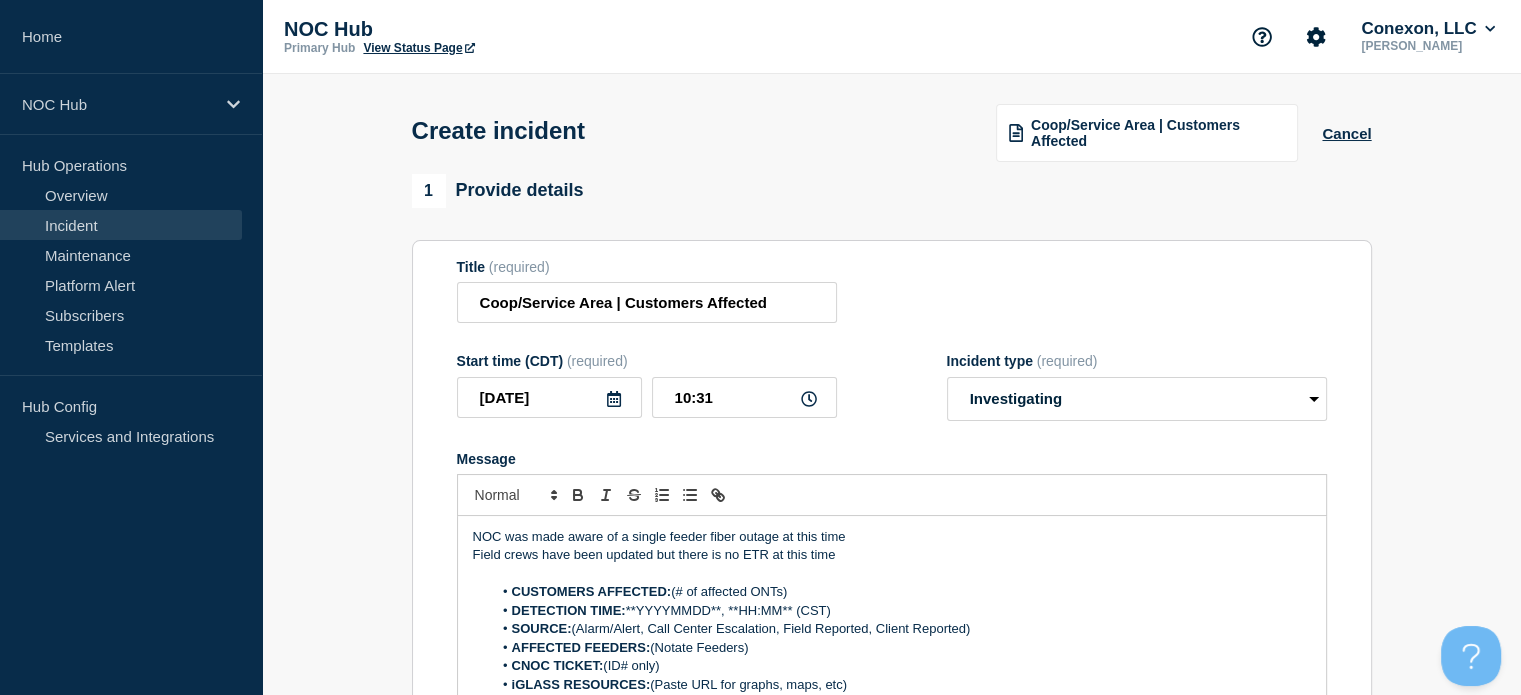 drag, startPoint x: 837, startPoint y: 590, endPoint x: 684, endPoint y: 595, distance: 153.08168 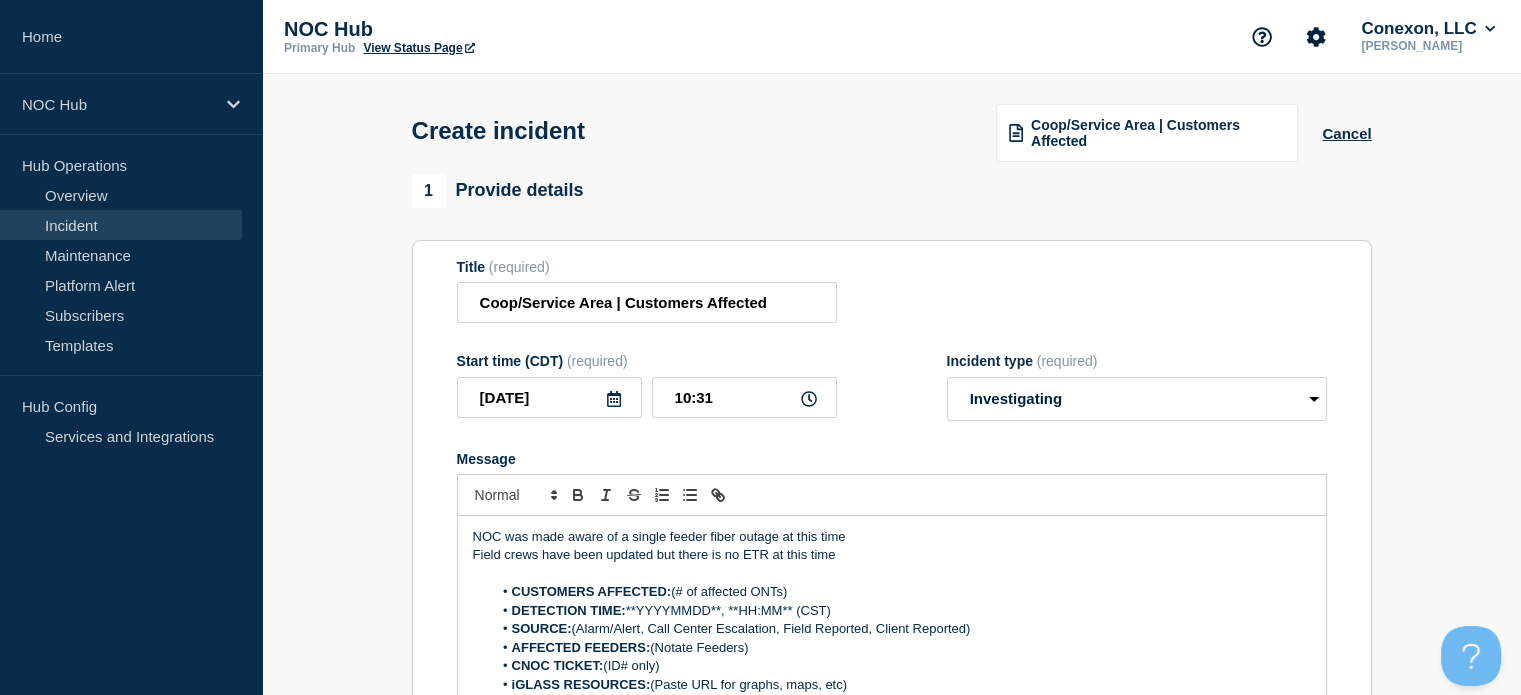 click on "CUSTOMERS AFFECTED:  (# of affected ONTs)" at bounding box center (901, 592) 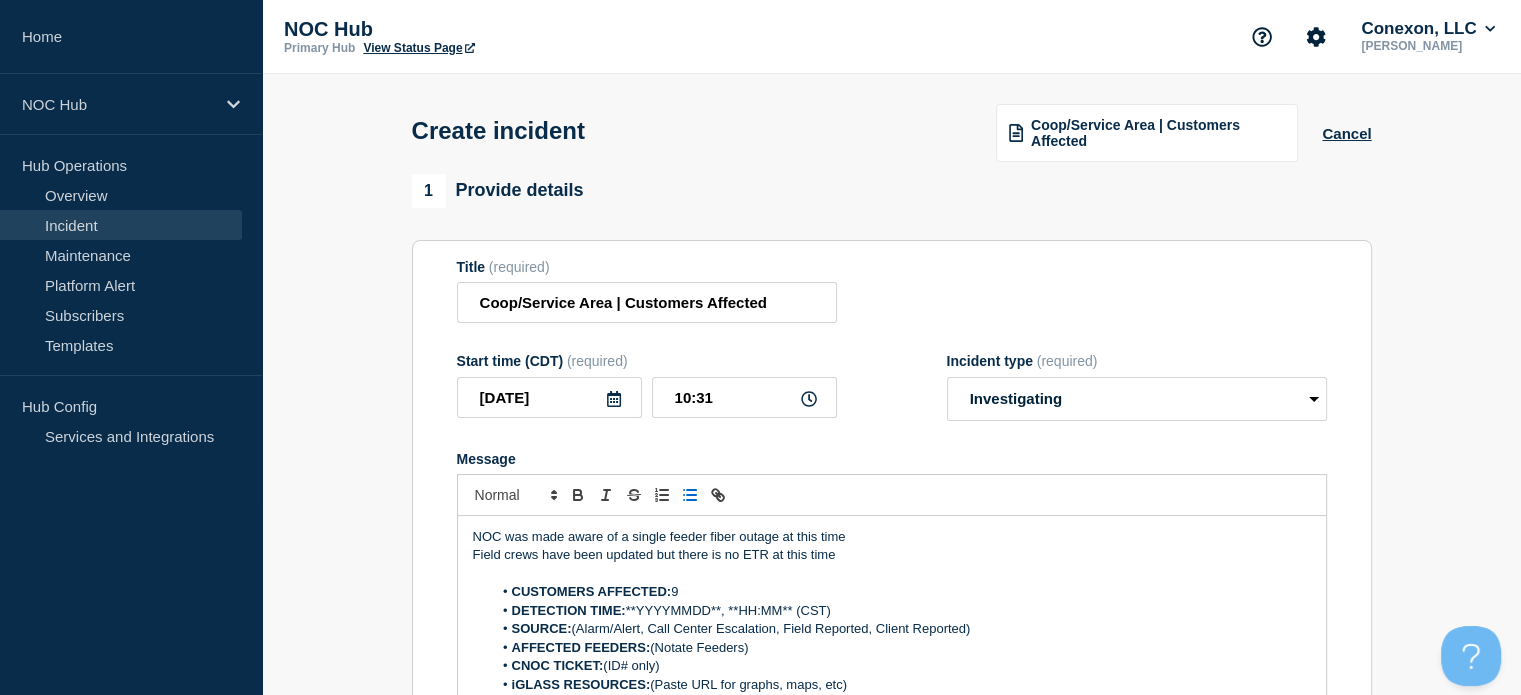 drag, startPoint x: 852, startPoint y: 611, endPoint x: 633, endPoint y: 621, distance: 219.2282 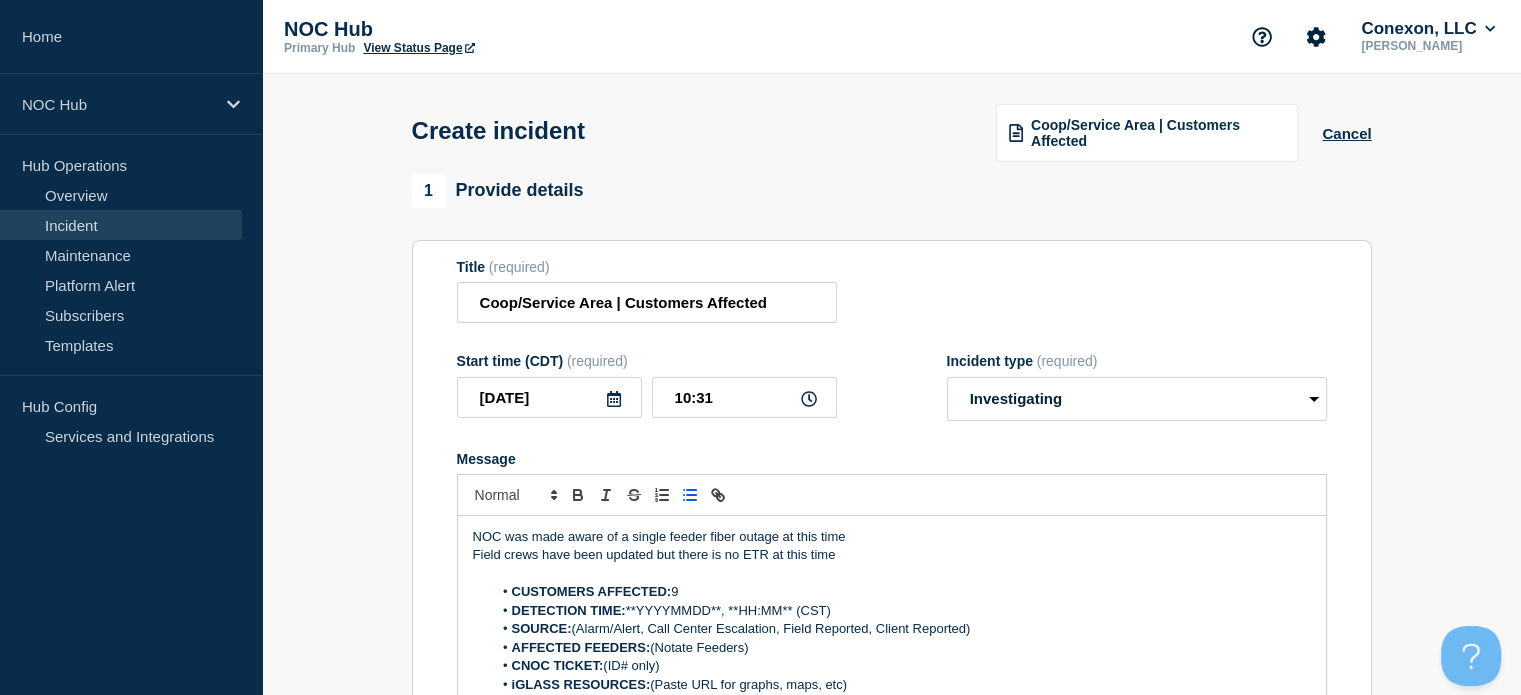 click on "DETECTION TIME:  **YYYYMMDD**, **HH:MM** (CST)" at bounding box center (901, 611) 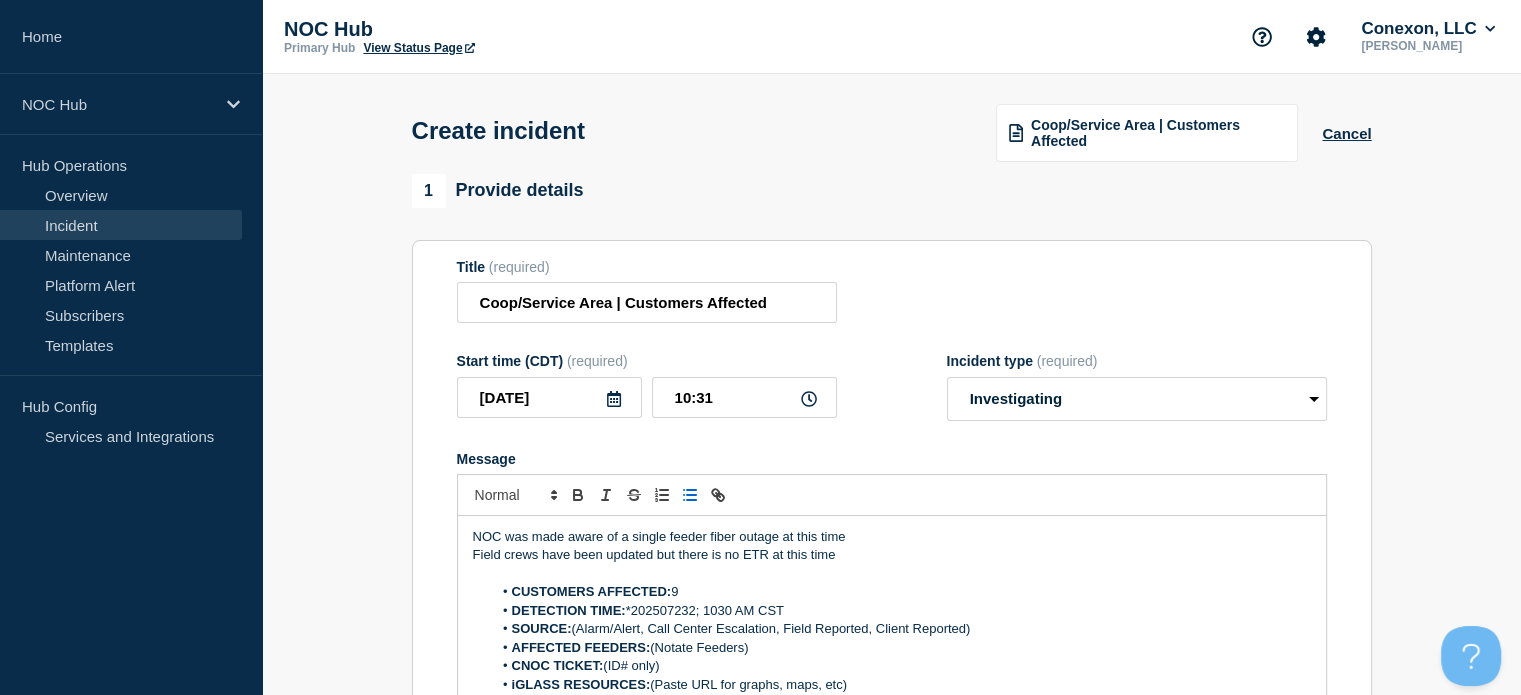 drag, startPoint x: 1019, startPoint y: 635, endPoint x: 585, endPoint y: 631, distance: 434.01843 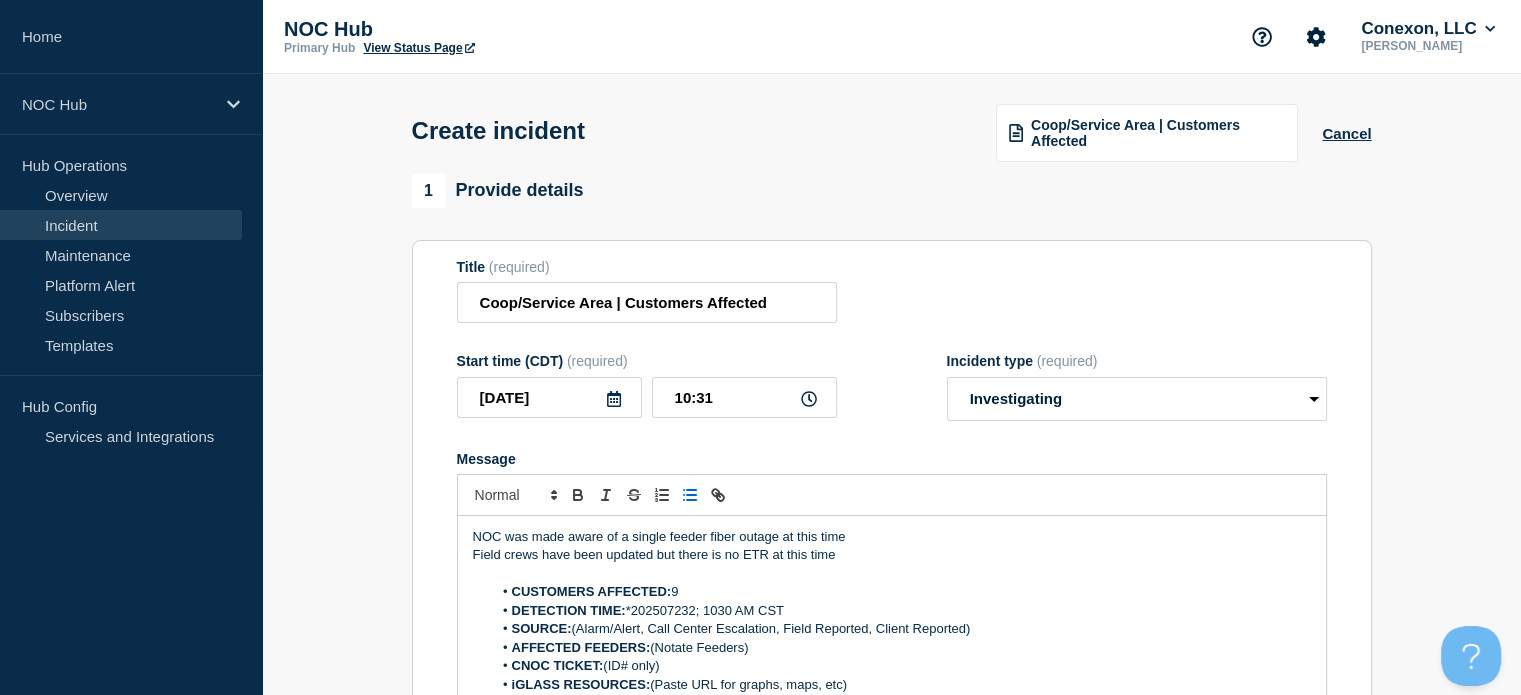 click on "SOURCE:  (Alarm/Alert, Call Center Escalation, Field Reported, Client Reported)" at bounding box center (901, 629) 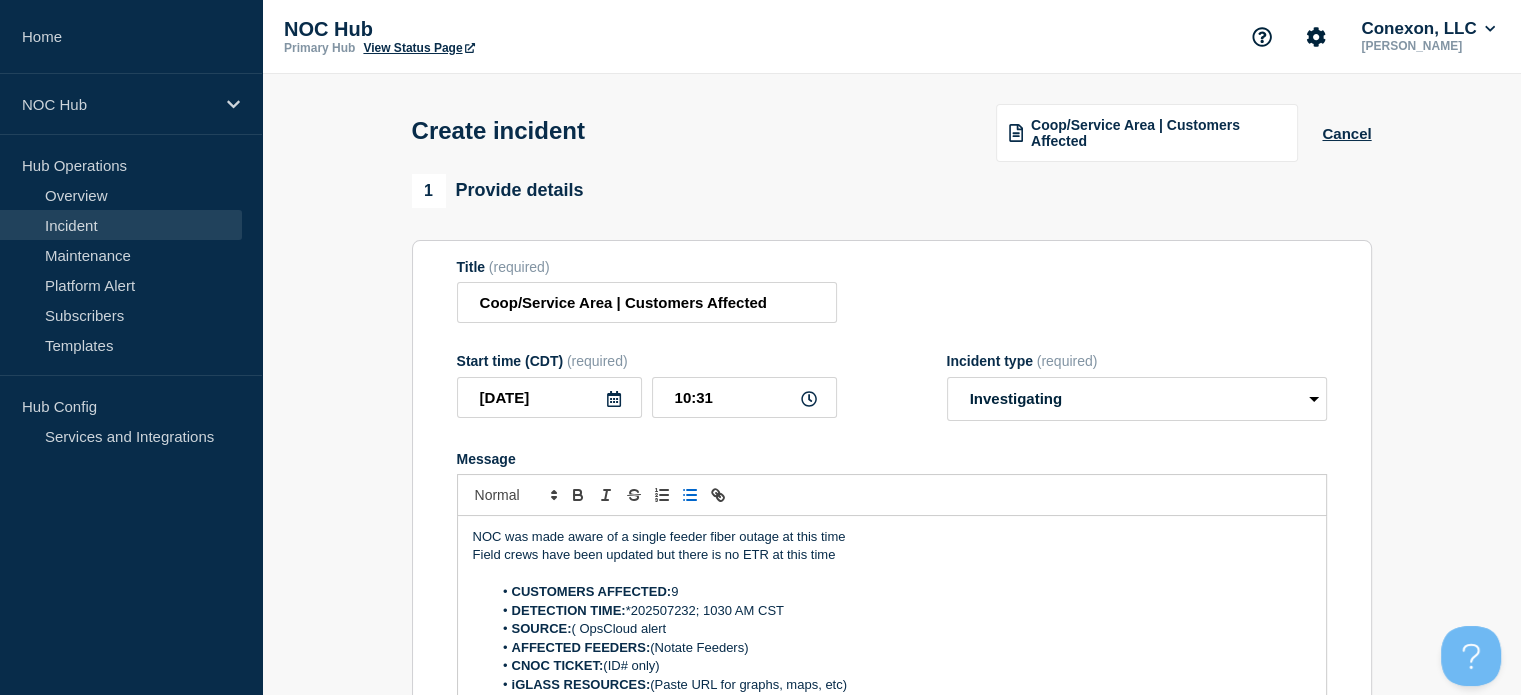 click on "SOURCE:  ( OpsCloud alert" at bounding box center [901, 629] 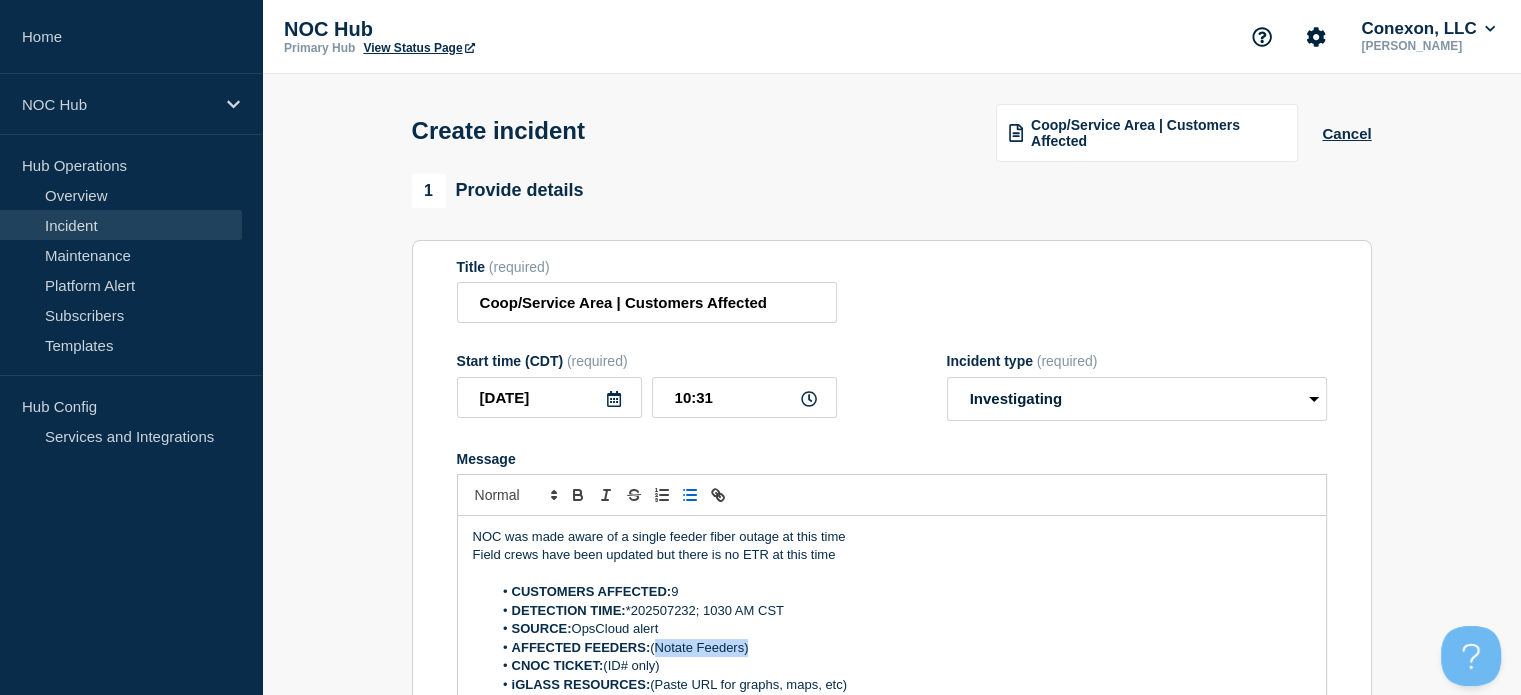 drag, startPoint x: 749, startPoint y: 651, endPoint x: 656, endPoint y: 653, distance: 93.0215 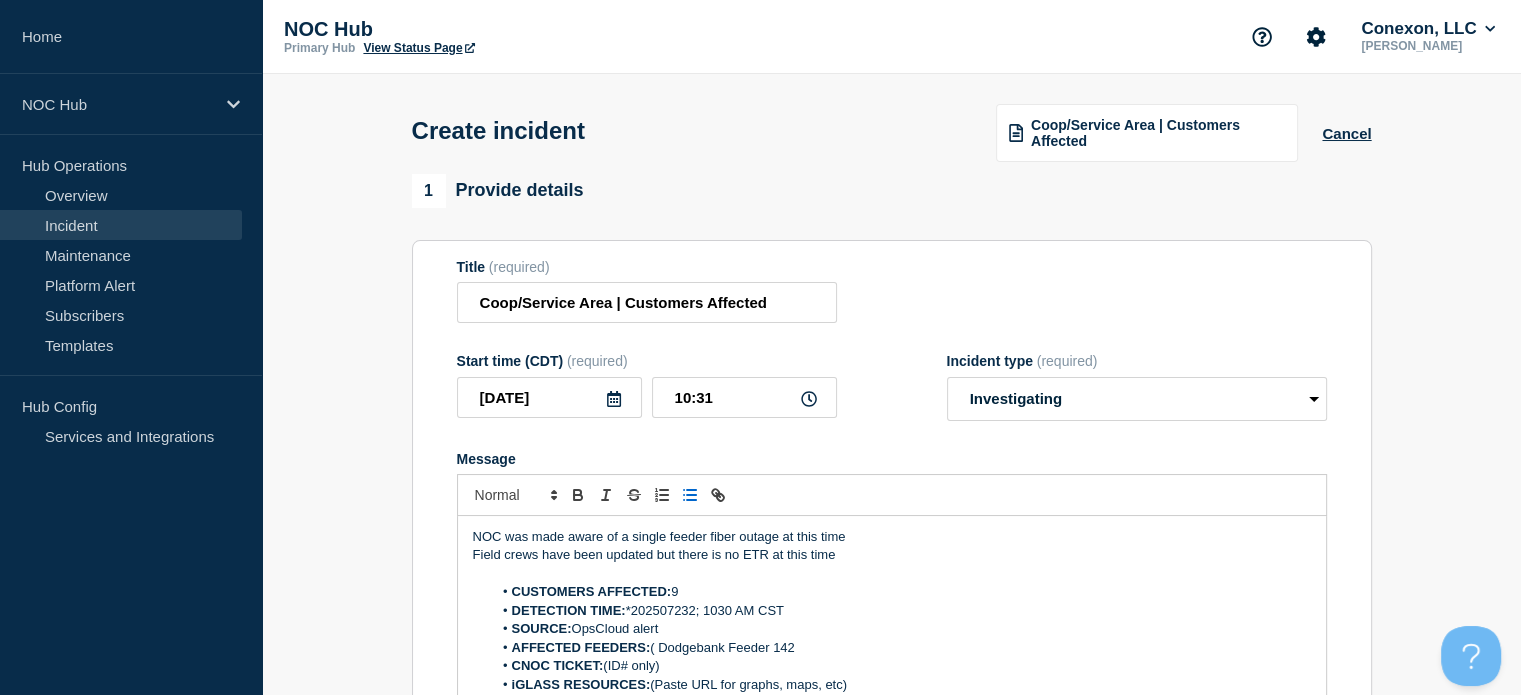 drag, startPoint x: 673, startPoint y: 674, endPoint x: 611, endPoint y: 675, distance: 62.008064 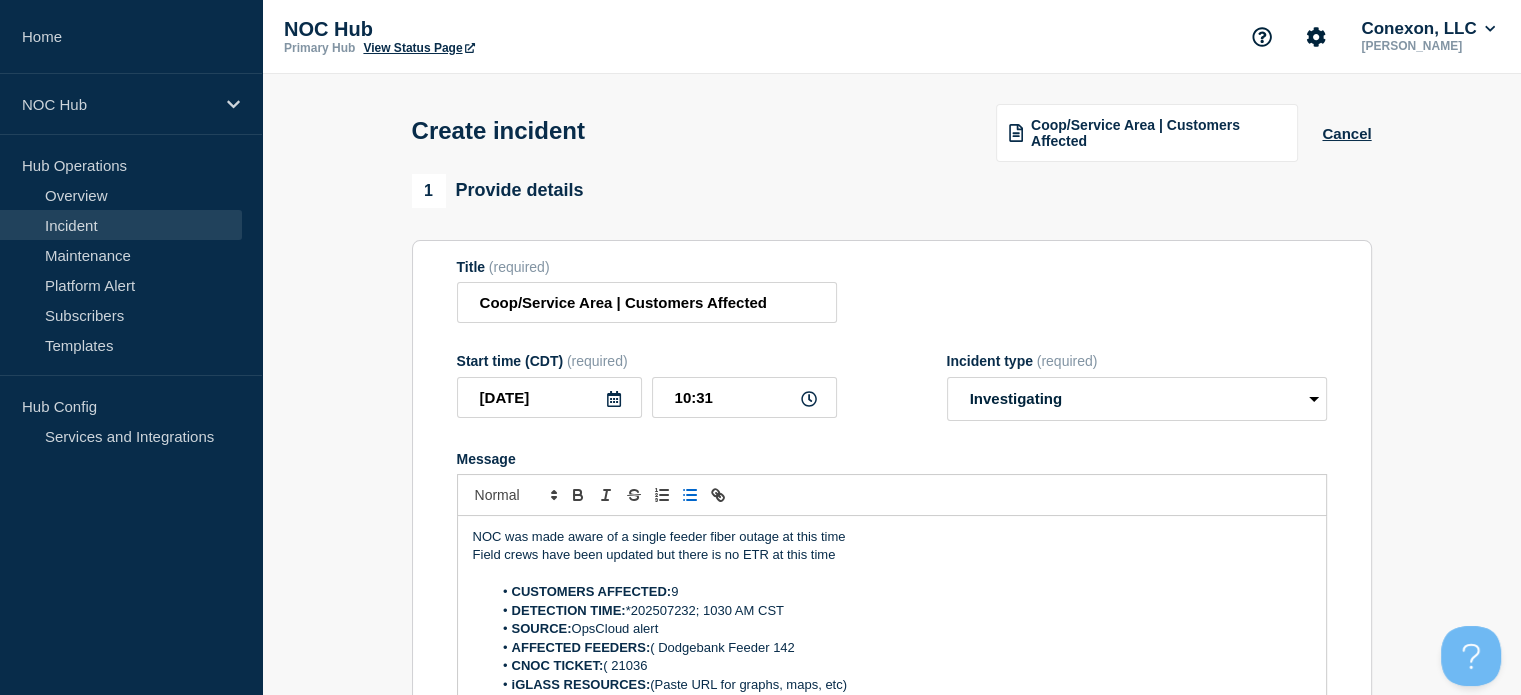 click on "CNOC TICKET:  ( 21036" at bounding box center (901, 666) 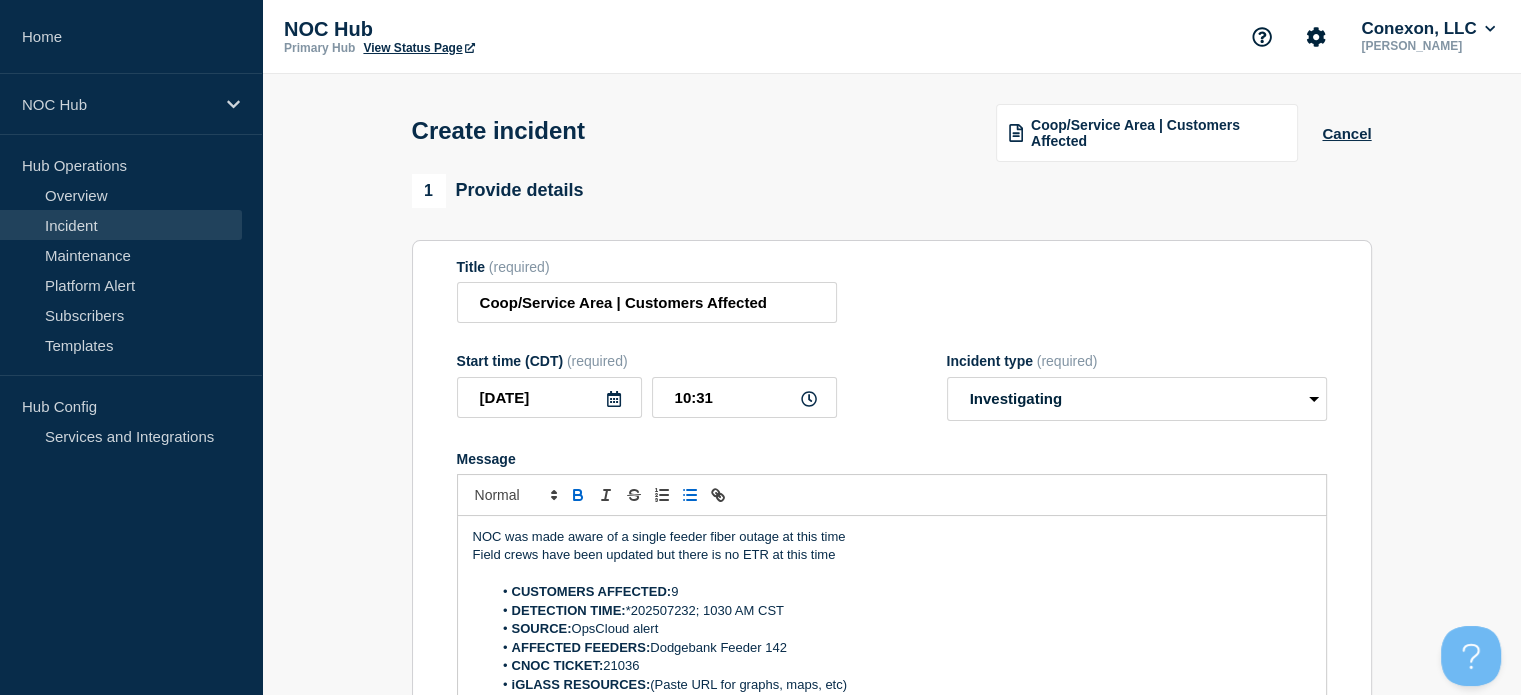 scroll, scrollTop: 60, scrollLeft: 0, axis: vertical 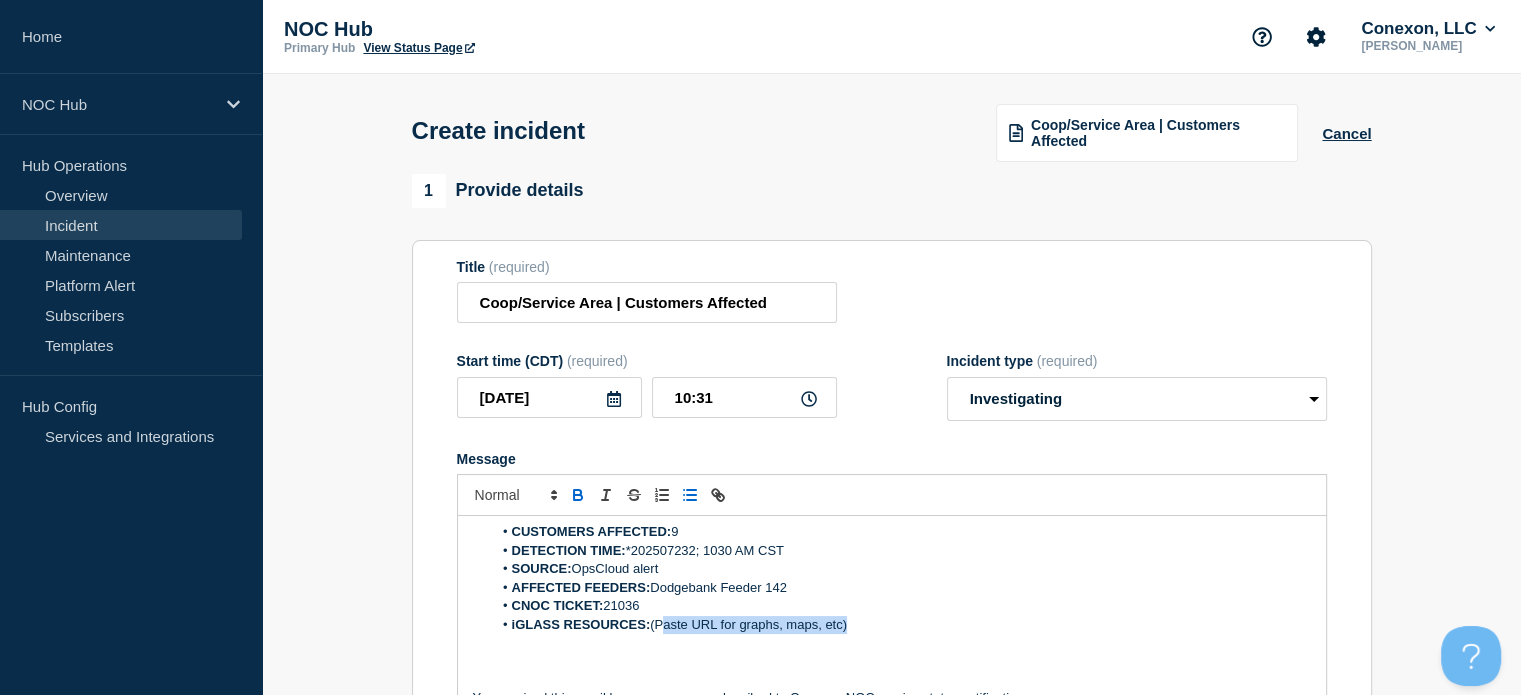 drag, startPoint x: 860, startPoint y: 628, endPoint x: 664, endPoint y: 624, distance: 196.04082 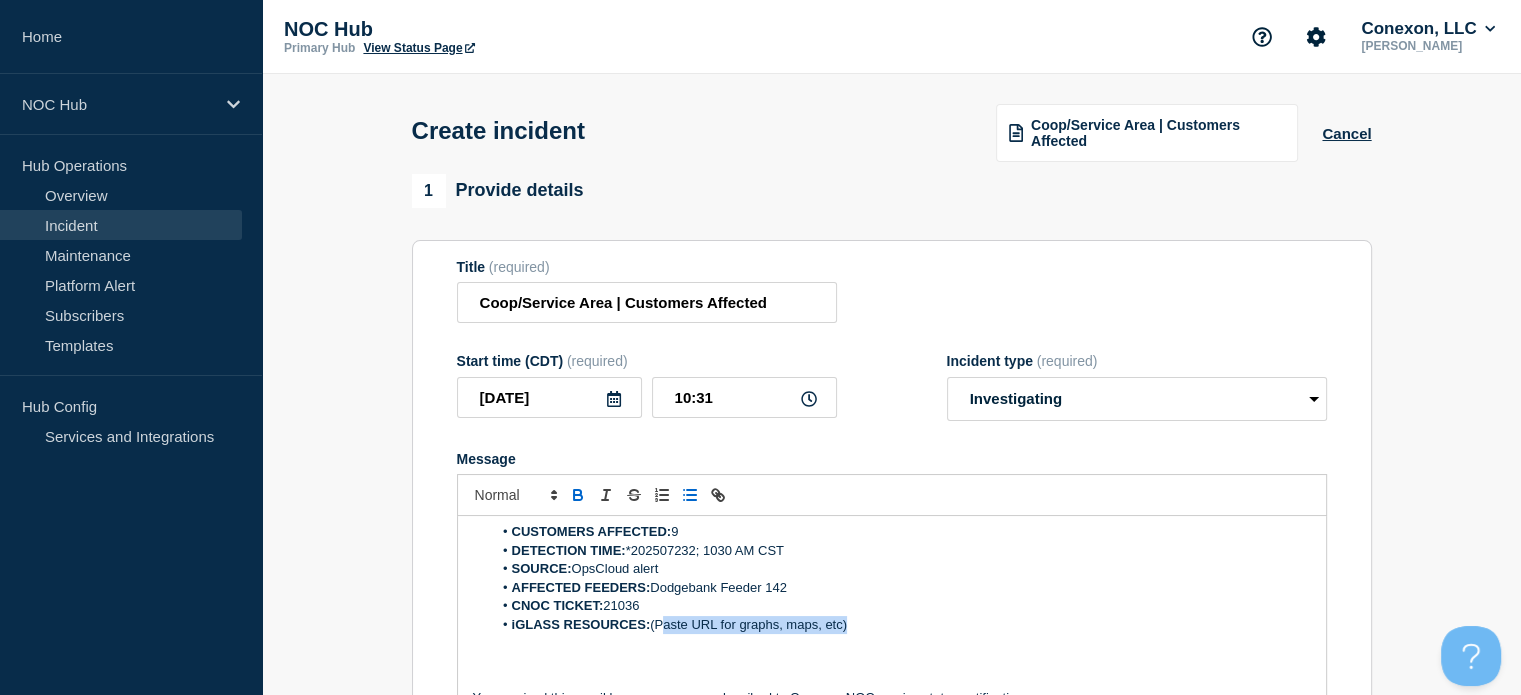 click on "iGLASS RESOURCES:  (Paste URL for graphs, maps, etc)" at bounding box center (901, 625) 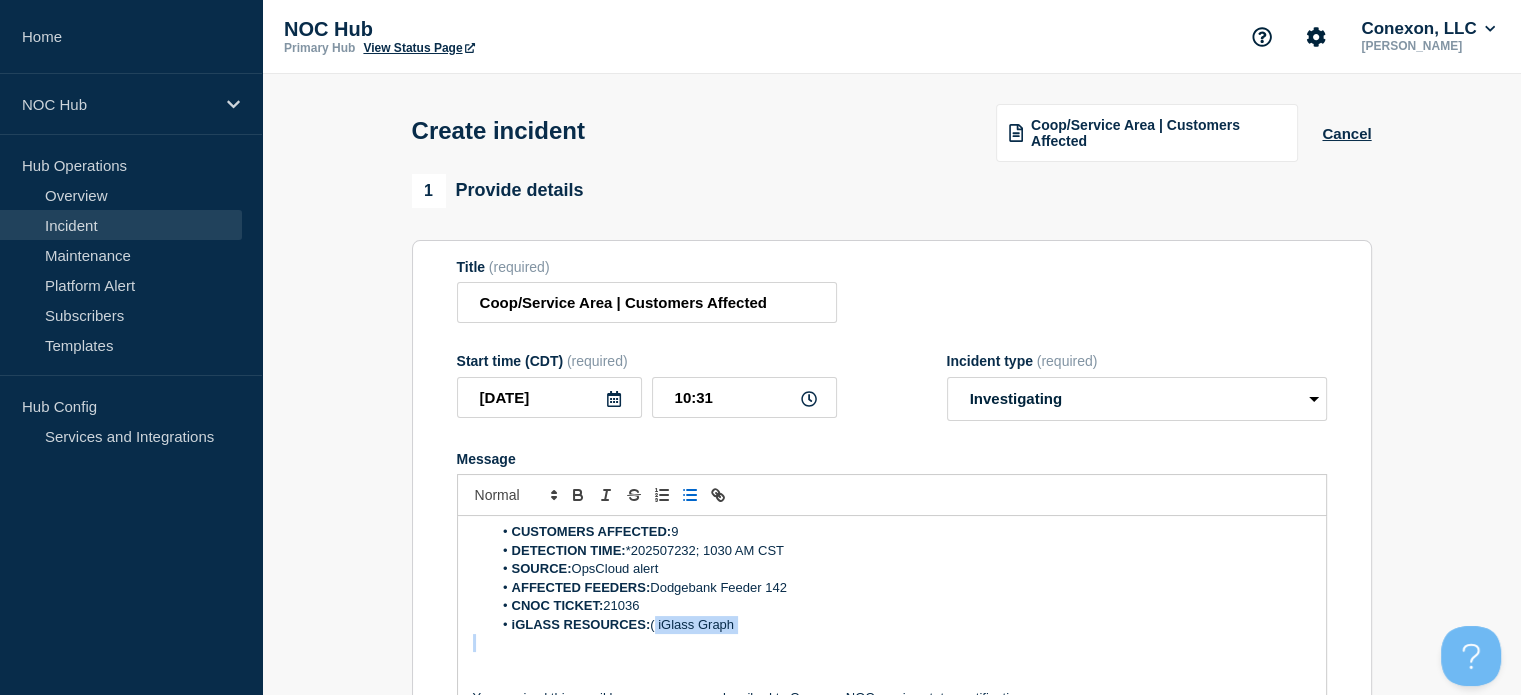 drag, startPoint x: 758, startPoint y: 639, endPoint x: 656, endPoint y: 627, distance: 102.70345 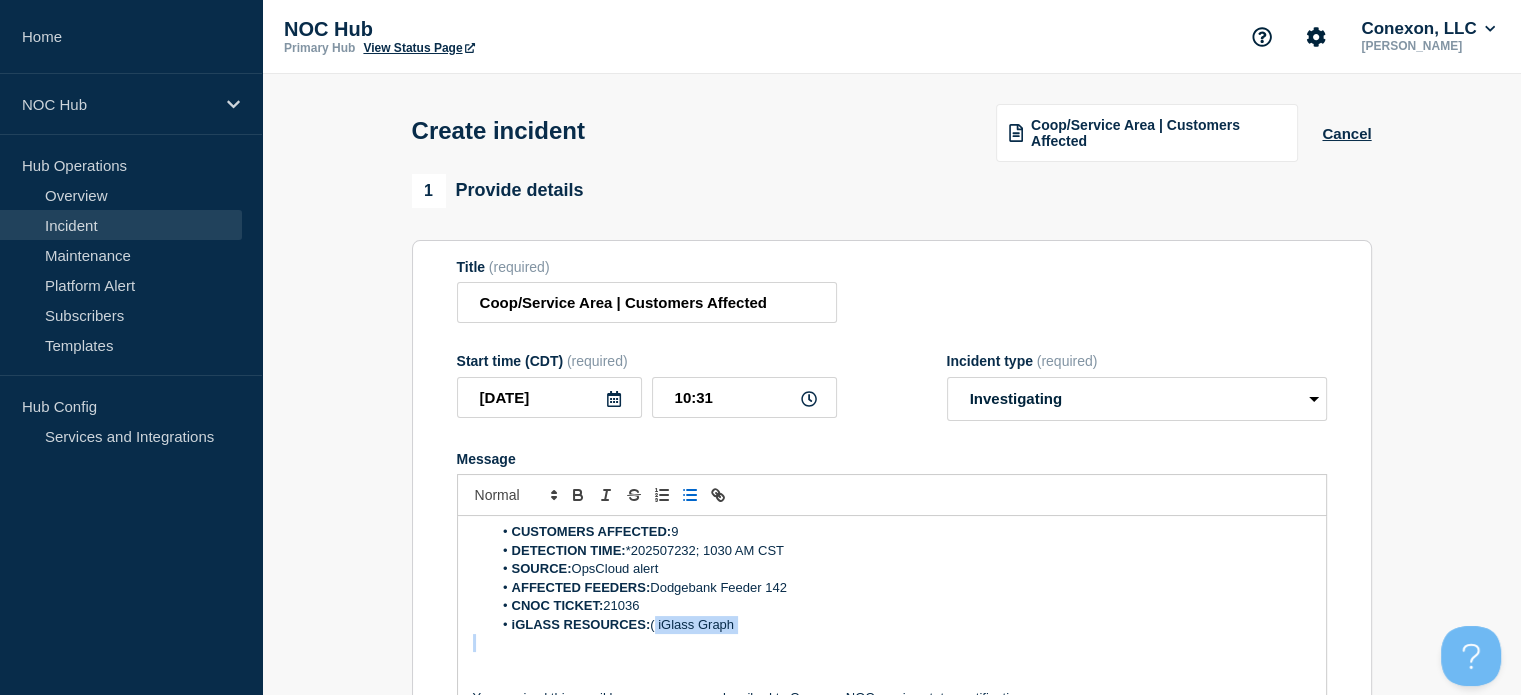 click on "NOC was made aware of a single feeder fiber outage at this time Field crews have been updated but there is no ETR at this time  CUSTOMERS AFFECTED:  9  DETECTION TIME:  *202507232; 1030 AM CST SOURCE:  OpsCloud alert AFFECTED FEEDERS:  Dodgebank Feeder 142 CNOC TICKET:  21036 iGLASS RESOURCES:  ( iGlass Graph You received this email because you are subscribed to Conexon NOC service status notifications. The information contained in this notice is confidential, privileged, and only for the information of intended subscribed recipient(s). Information published herein may not be used, republished or redistributed, without the prior written consent of Conexon LLC." at bounding box center [892, 636] 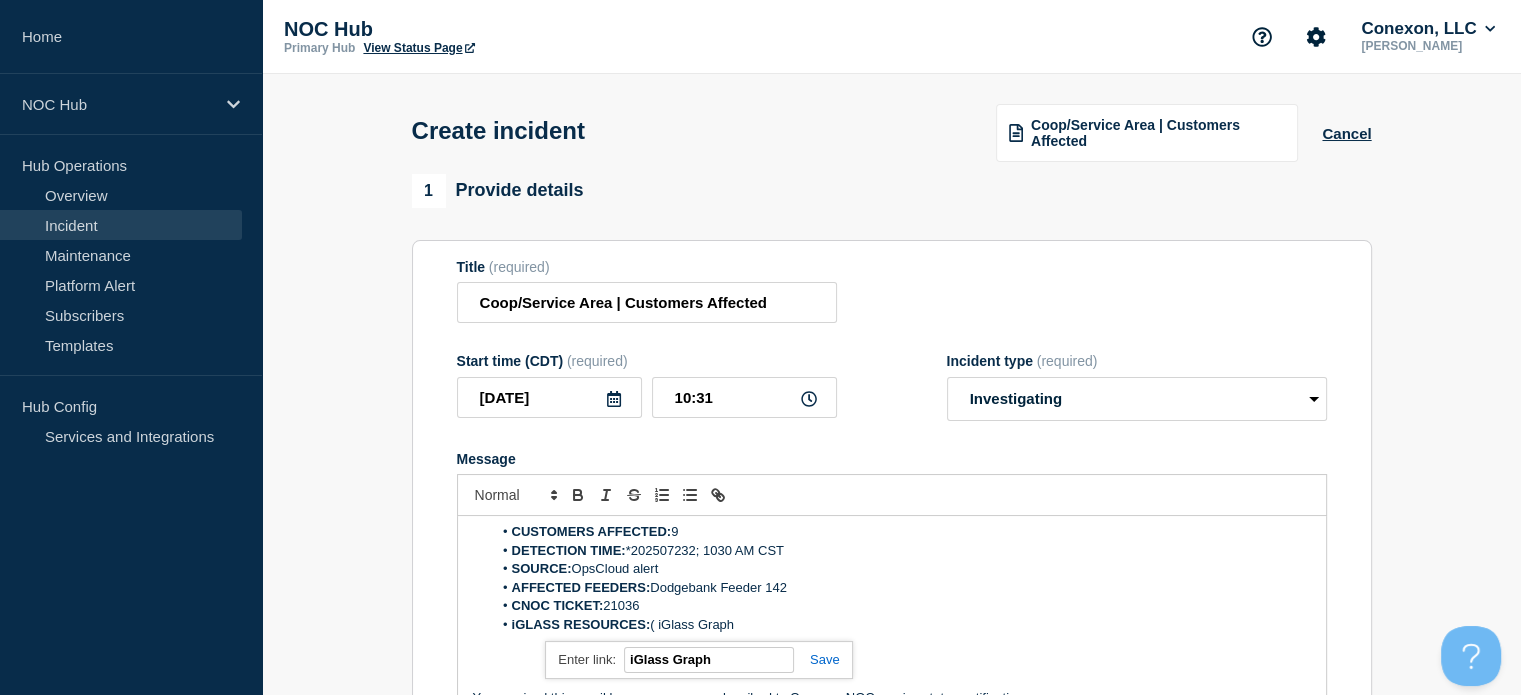 paste on "https://noc.iglass.net/jglass/maps/igo/conexon-connect/devices/smx__GA126%20(Ocmulgee):DODGE%20BANK%20Feeder%20142" 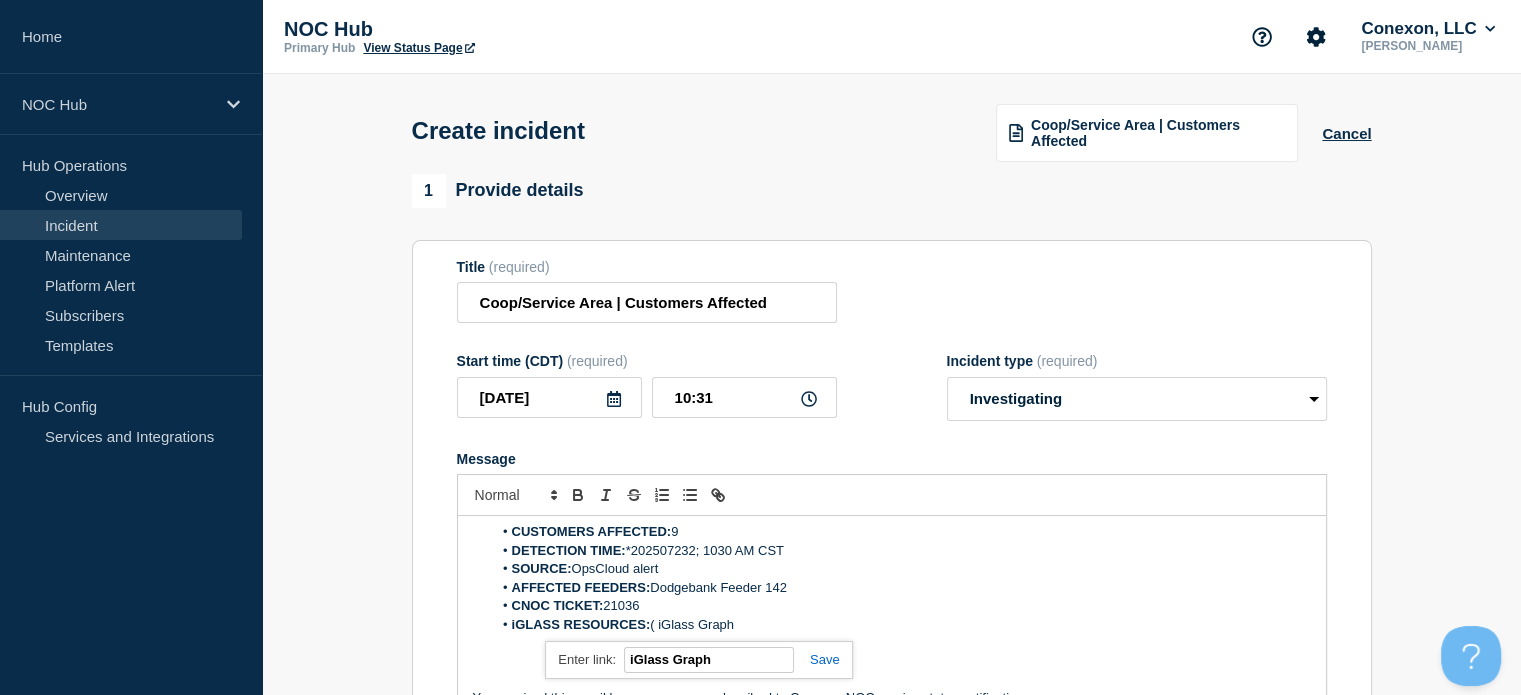 type on "https://noc.iglass.net/jglass/maps/igo/conexon-connect/devices/smx__GA126%20(Ocmulgee):DODGE%20BANK%20Feeder%20142" 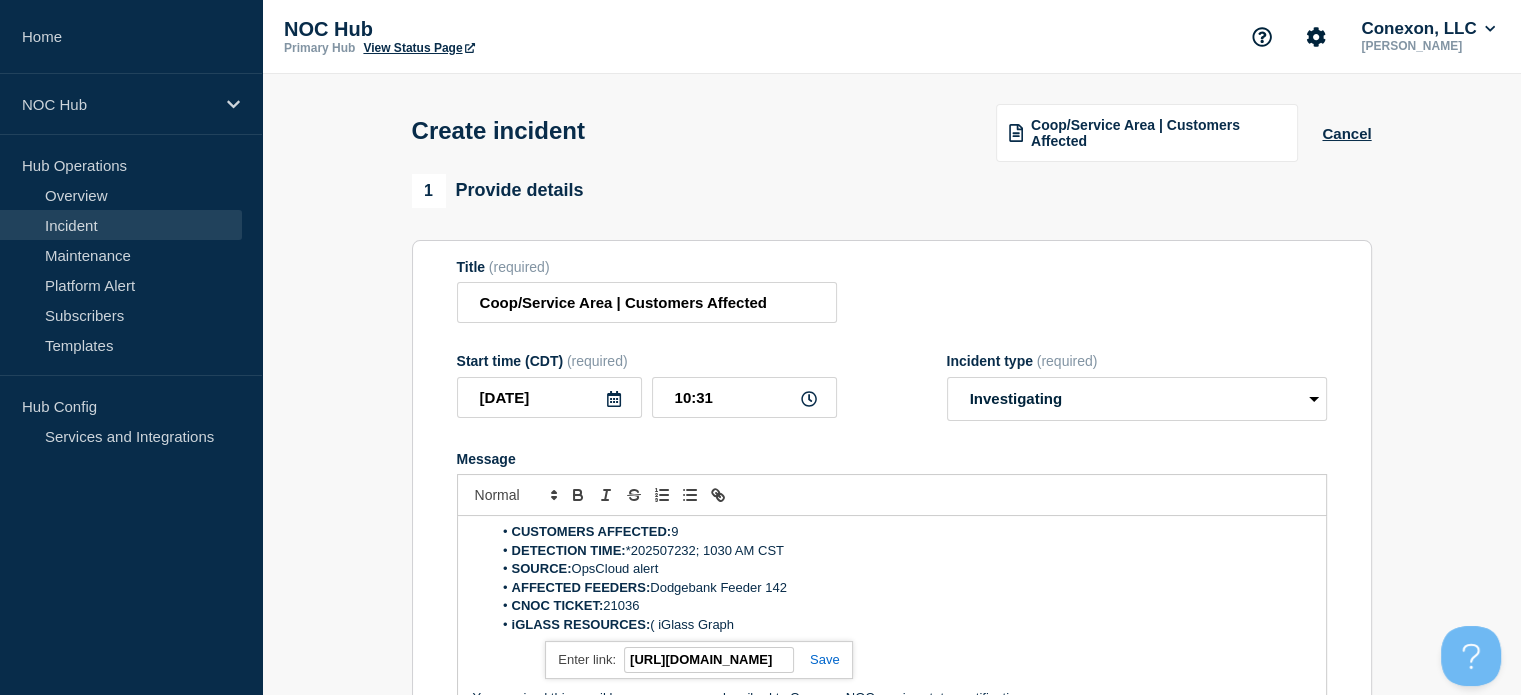scroll, scrollTop: 0, scrollLeft: 650, axis: horizontal 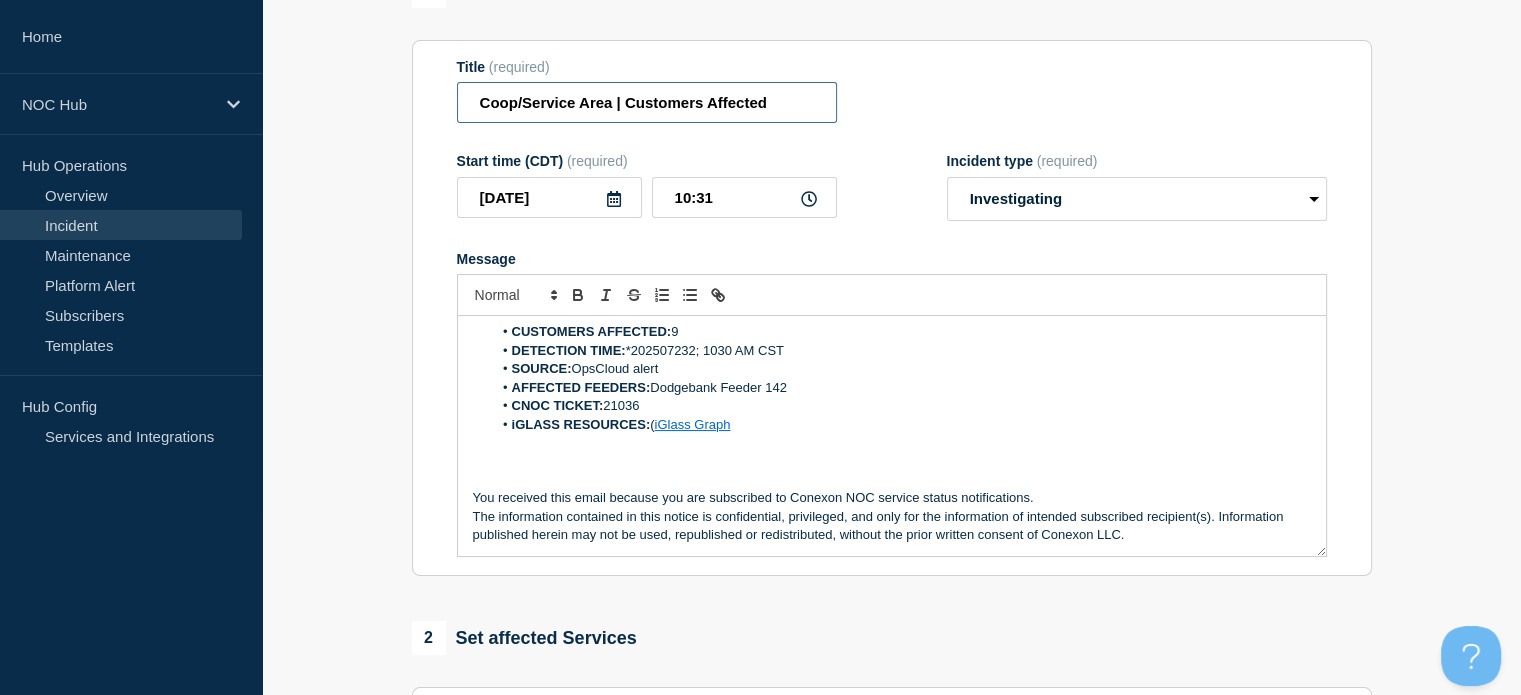 drag, startPoint x: 612, startPoint y: 98, endPoint x: 479, endPoint y: 100, distance: 133.01503 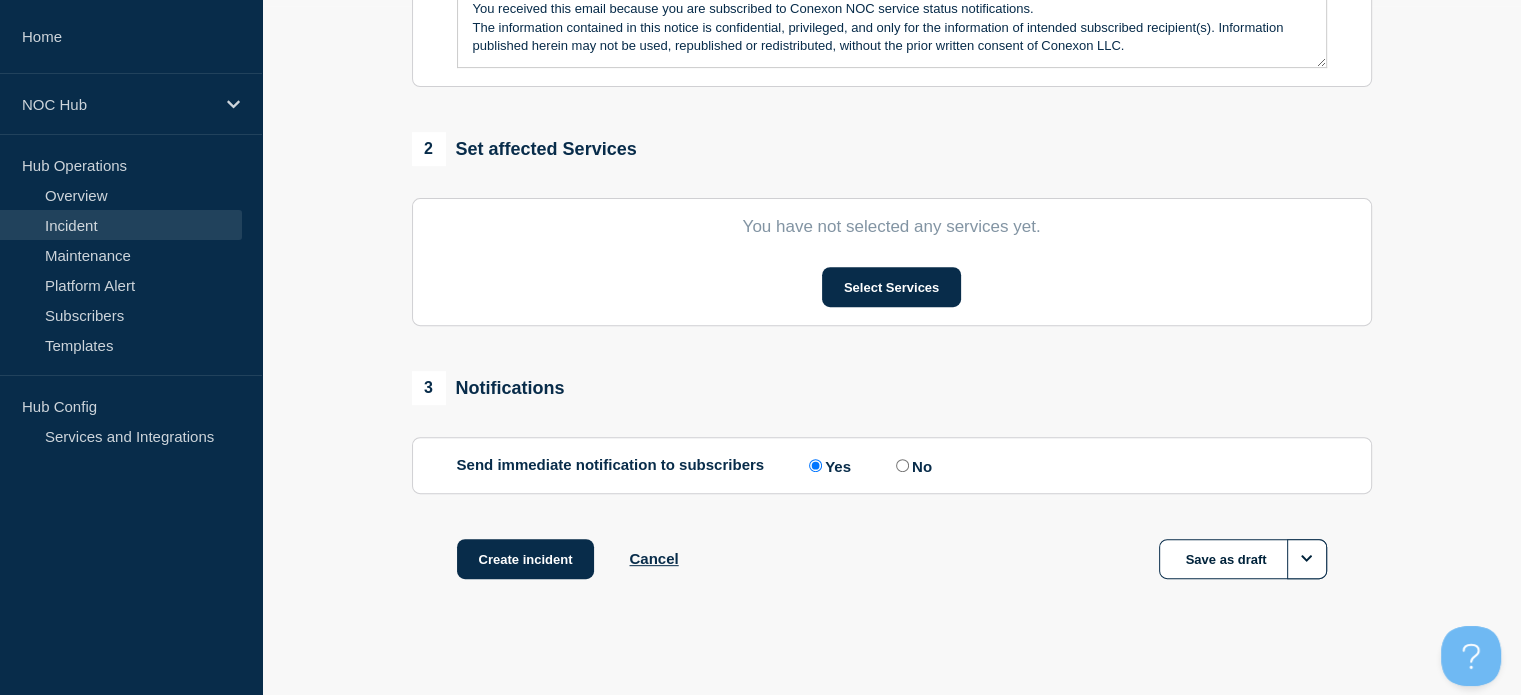 scroll, scrollTop: 708, scrollLeft: 0, axis: vertical 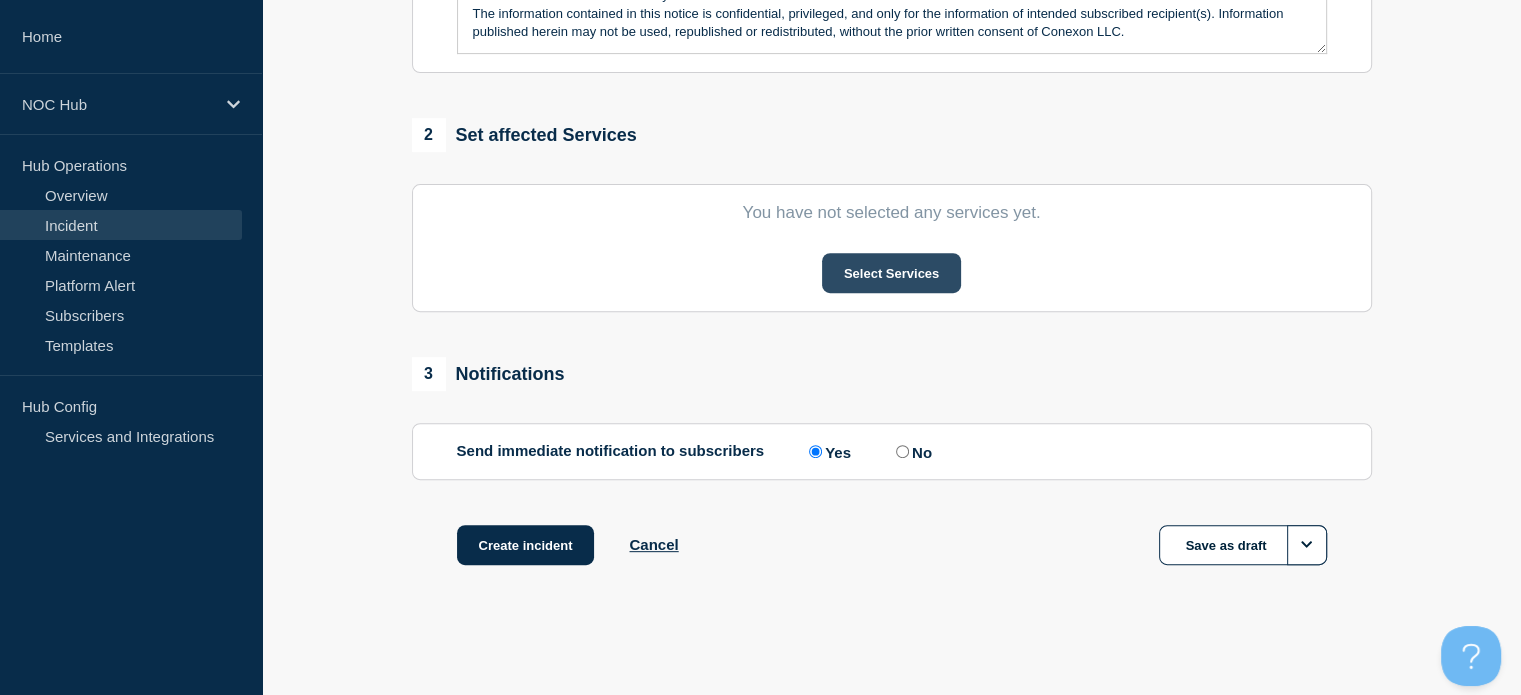 type on "GA126/ Dodgebank | Customers Affected" 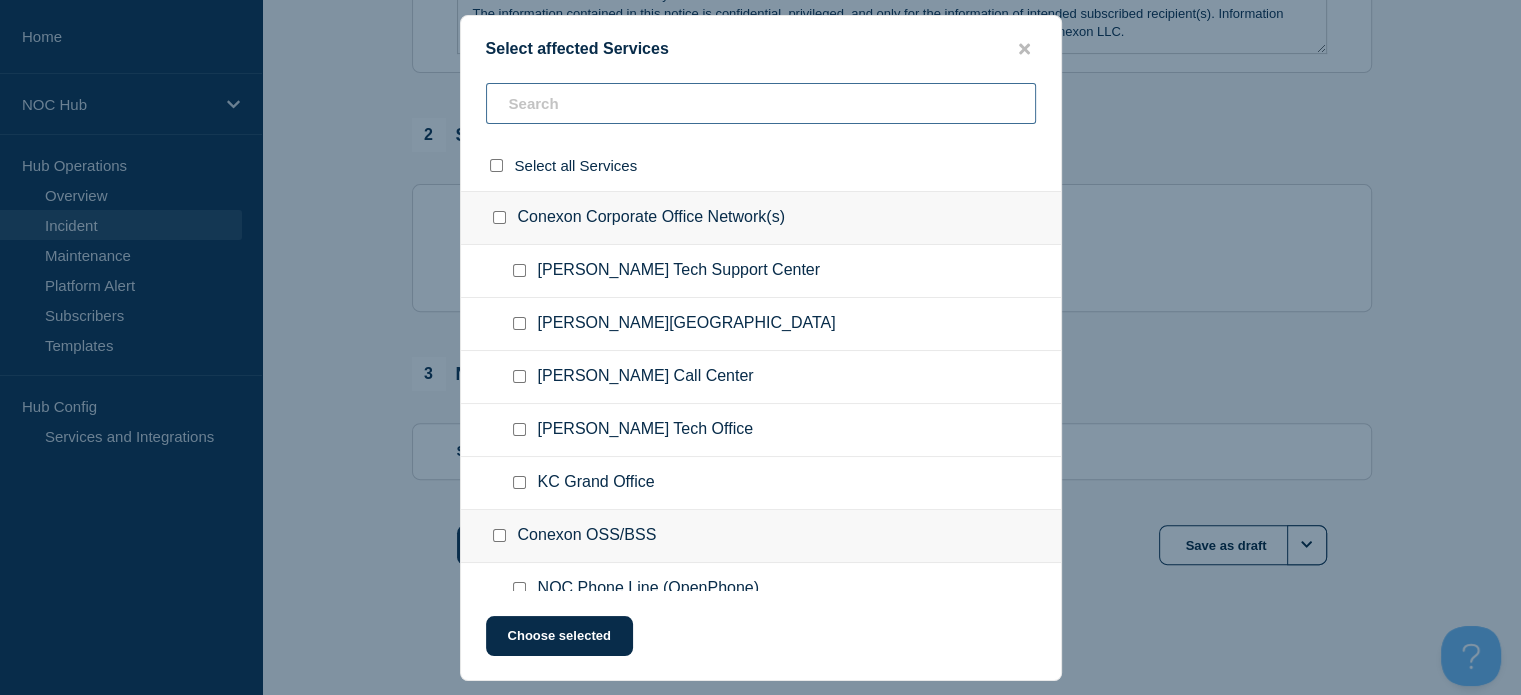 click at bounding box center (761, 103) 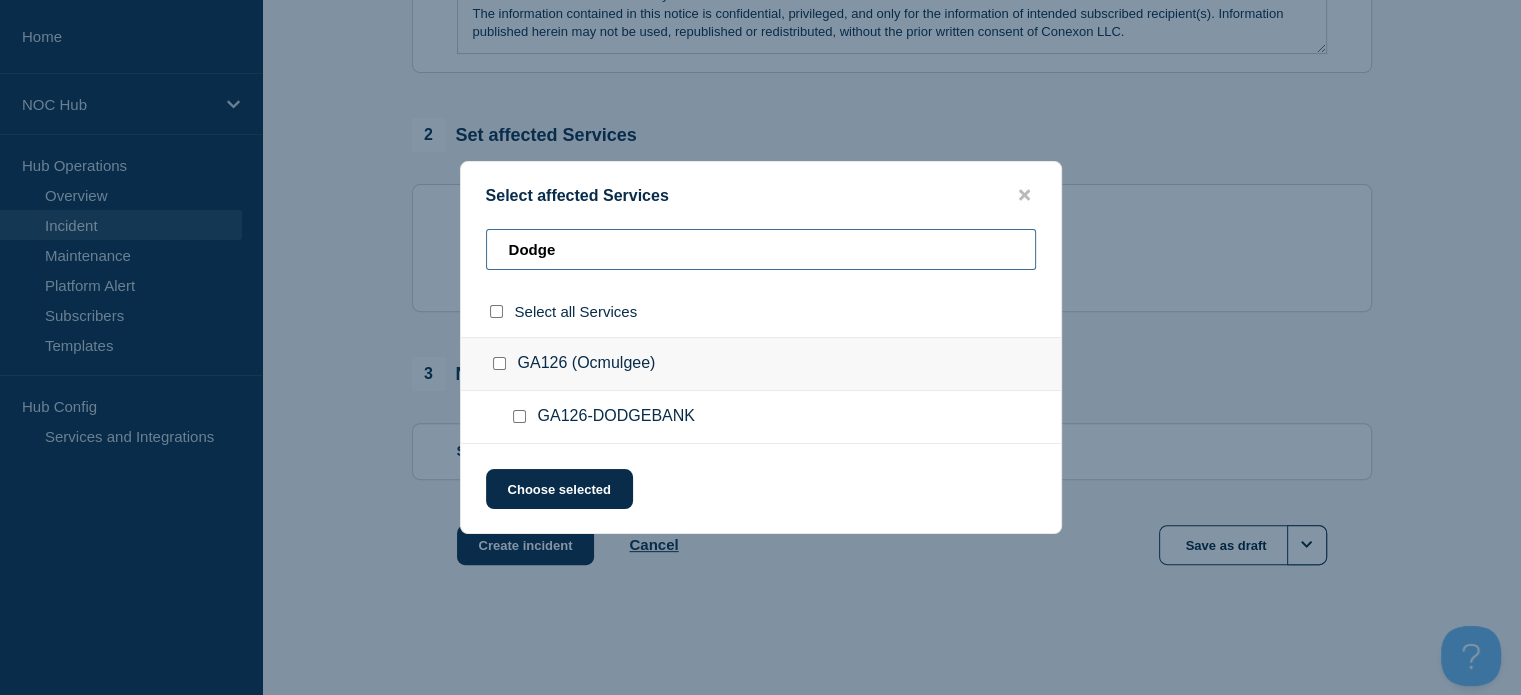 type on "Dodge" 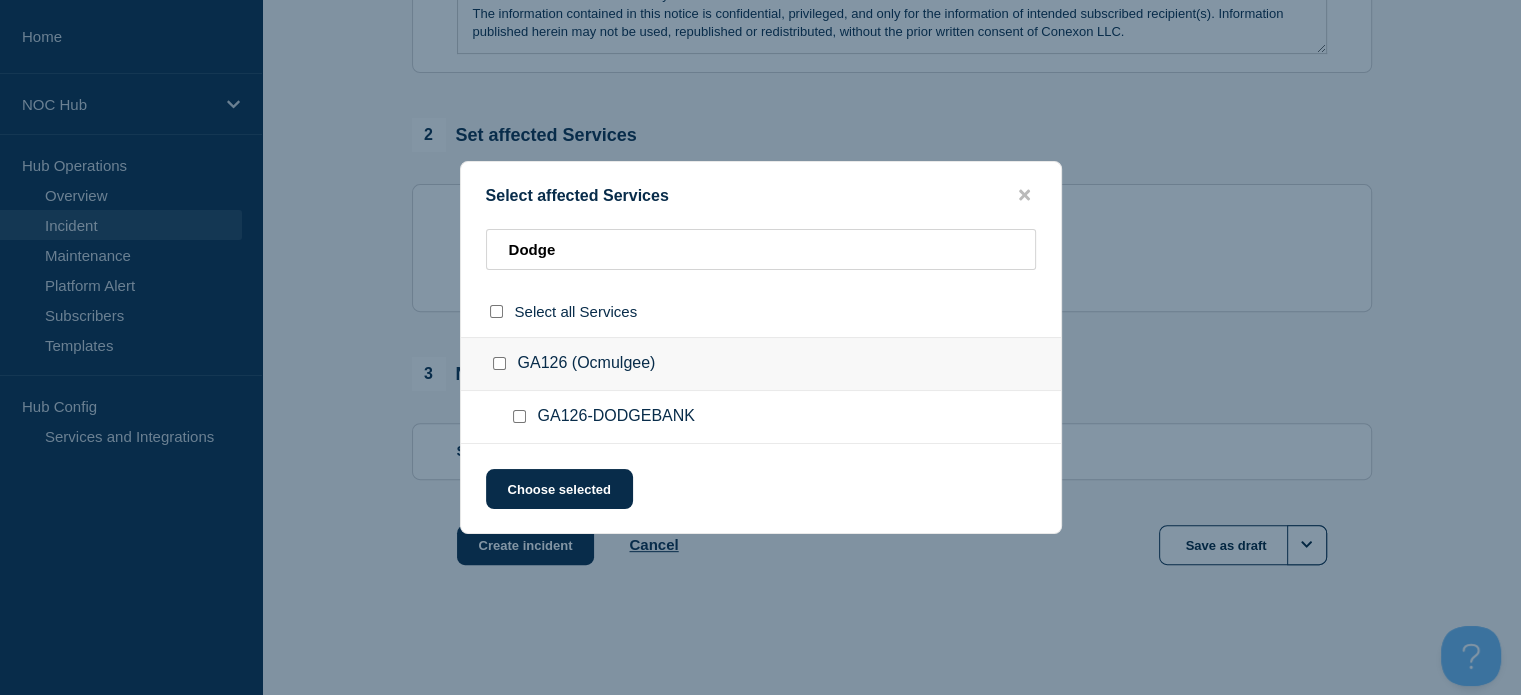 click at bounding box center (519, 416) 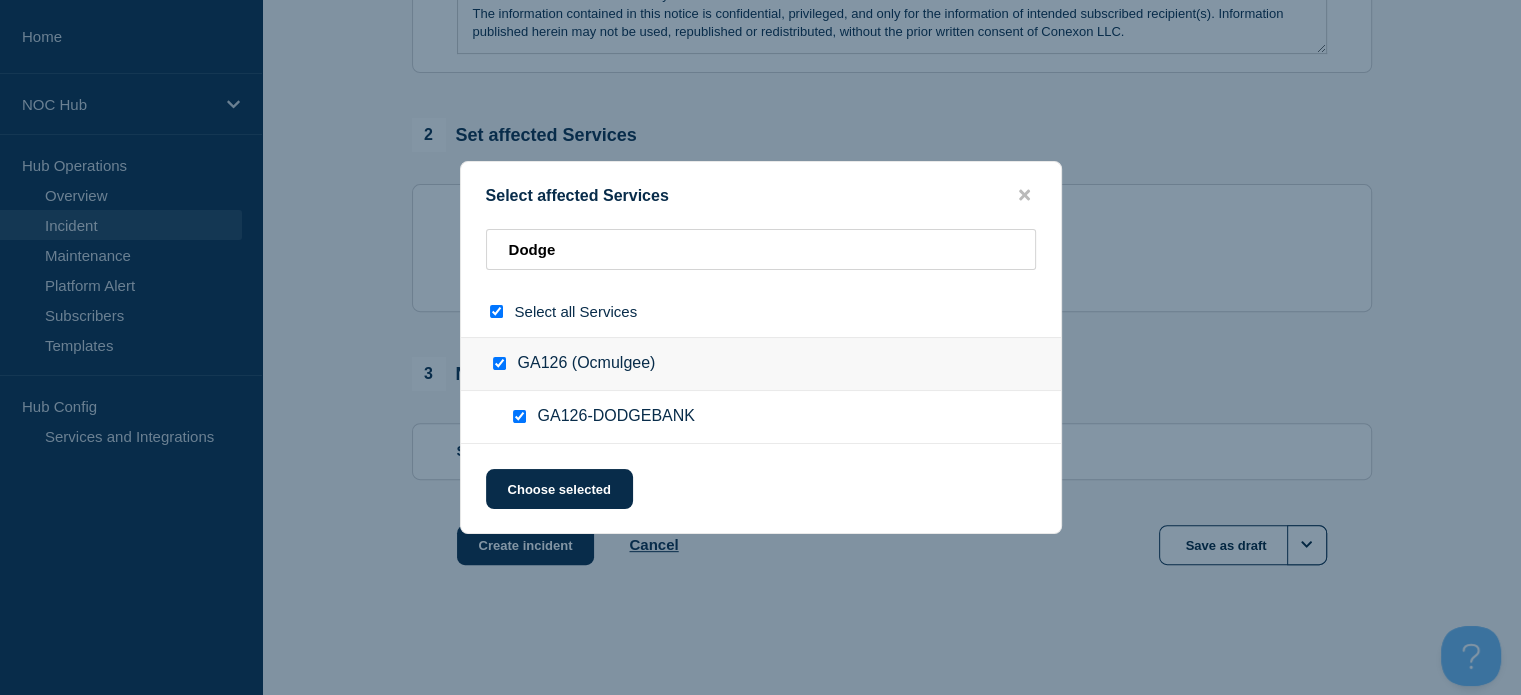 checkbox on "true" 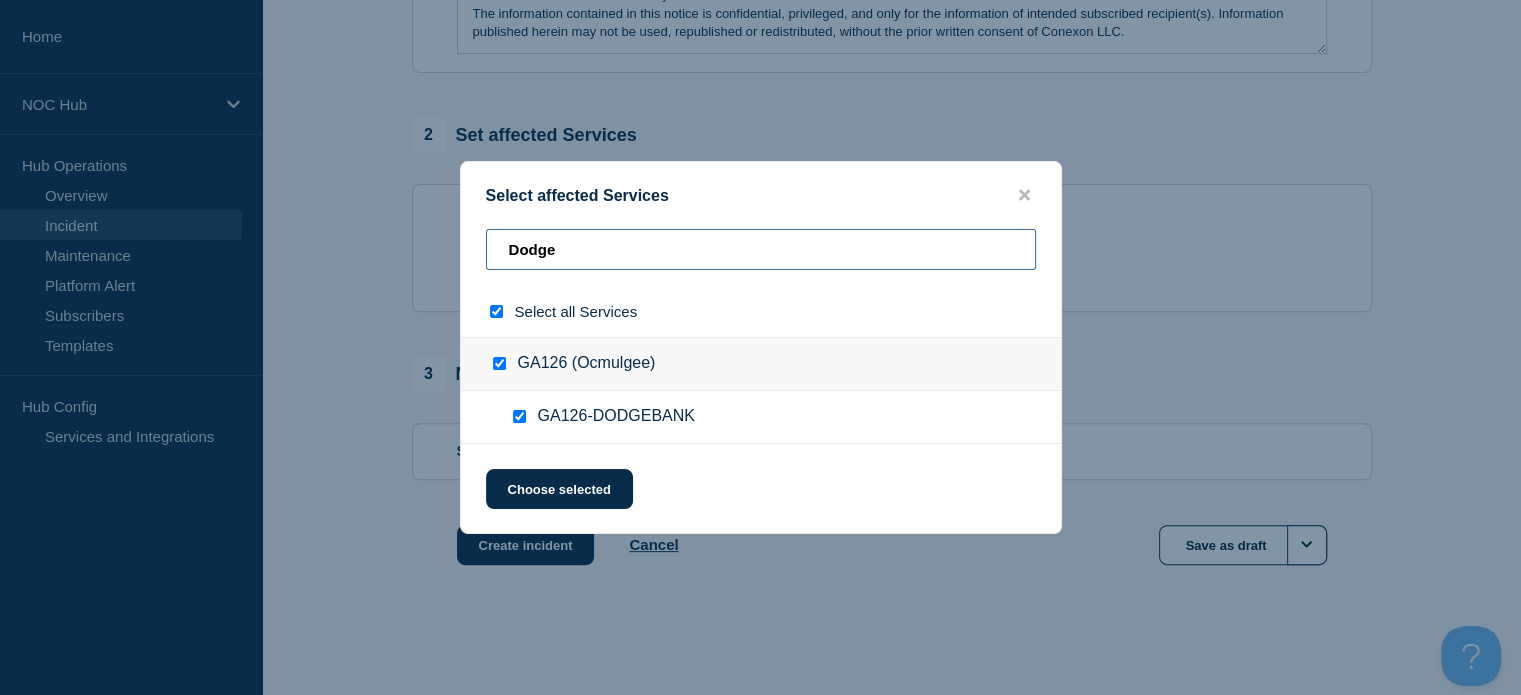 click on "Dodge" at bounding box center [761, 249] 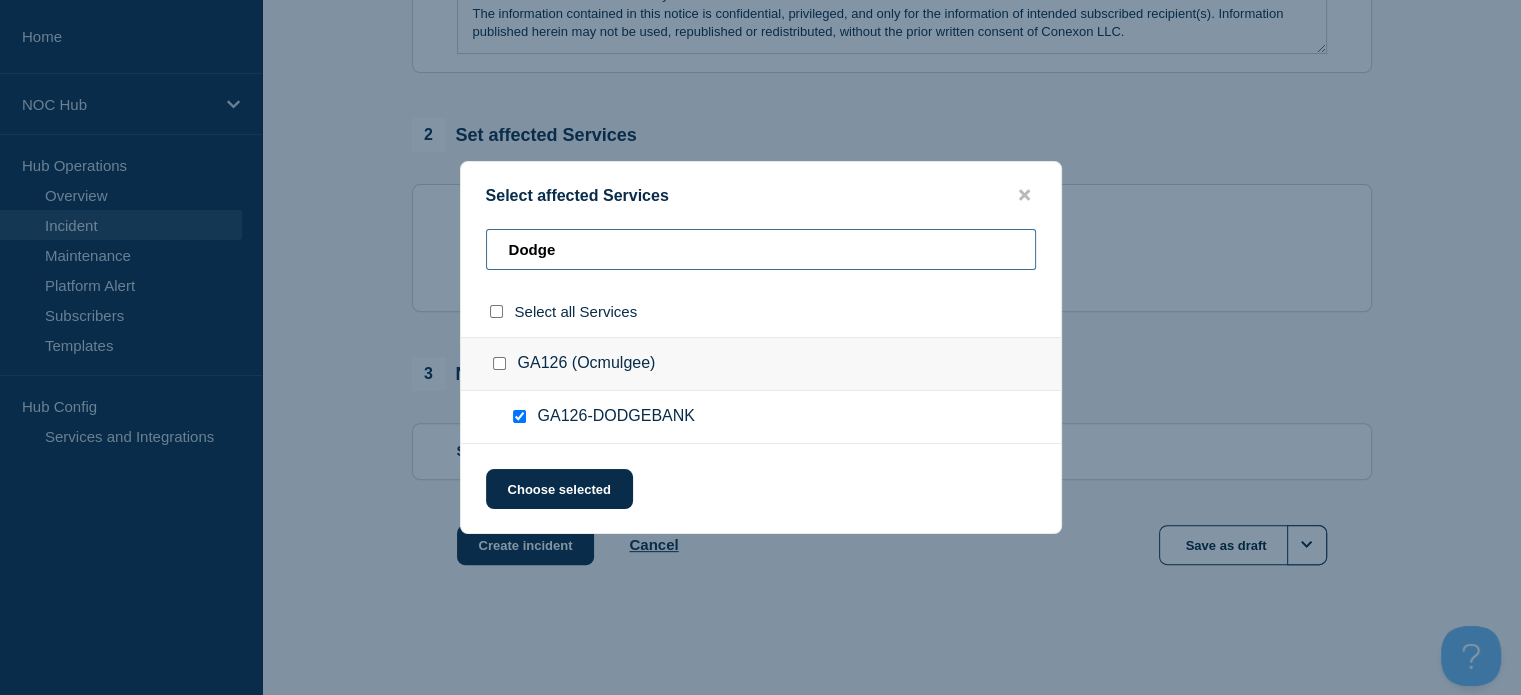 type on "G" 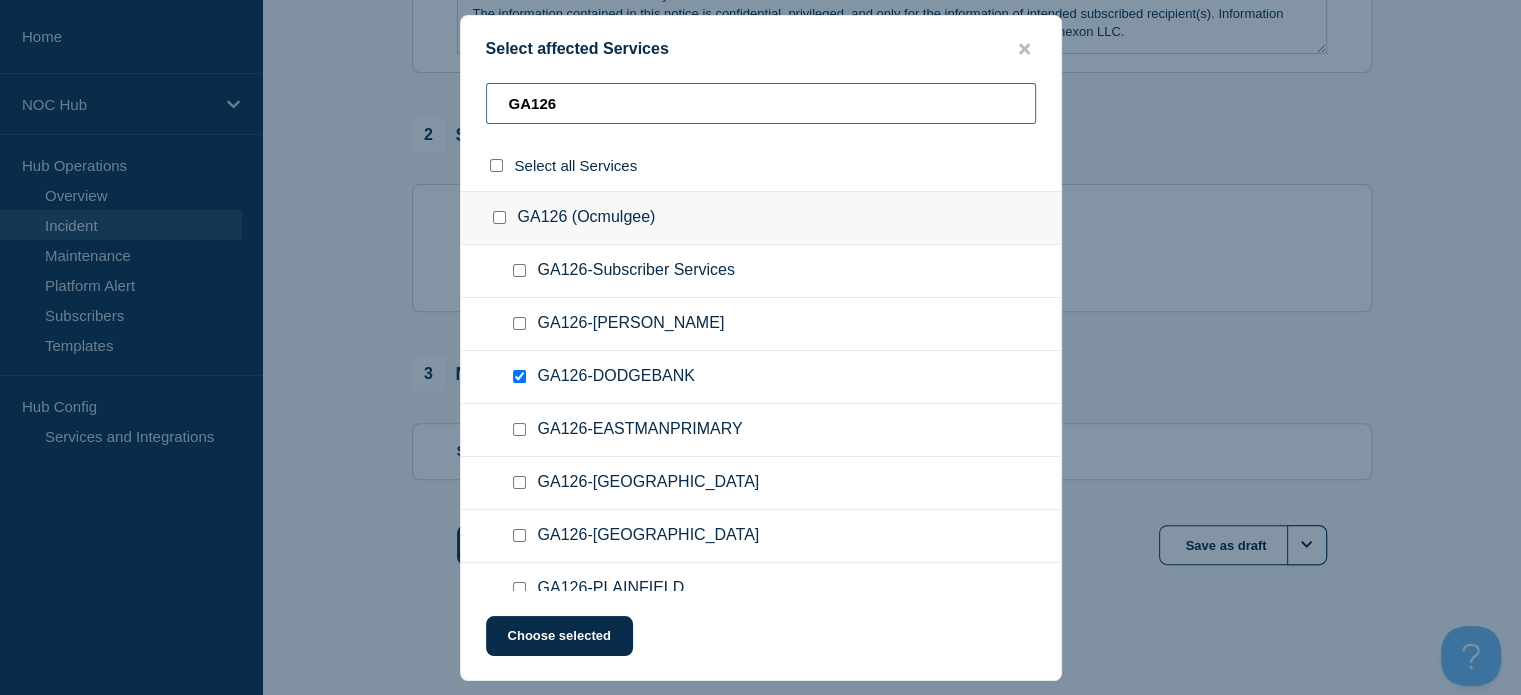 type on "GA126" 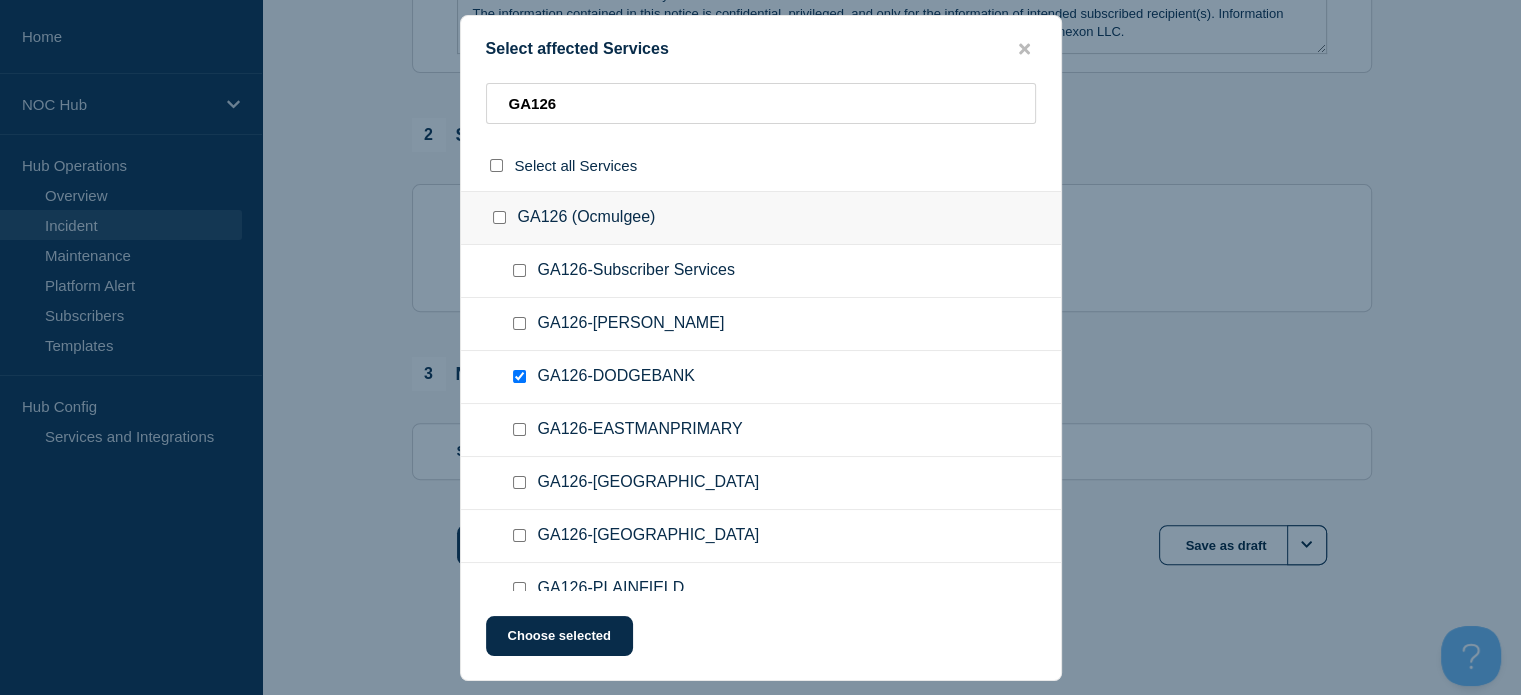 click at bounding box center (519, 270) 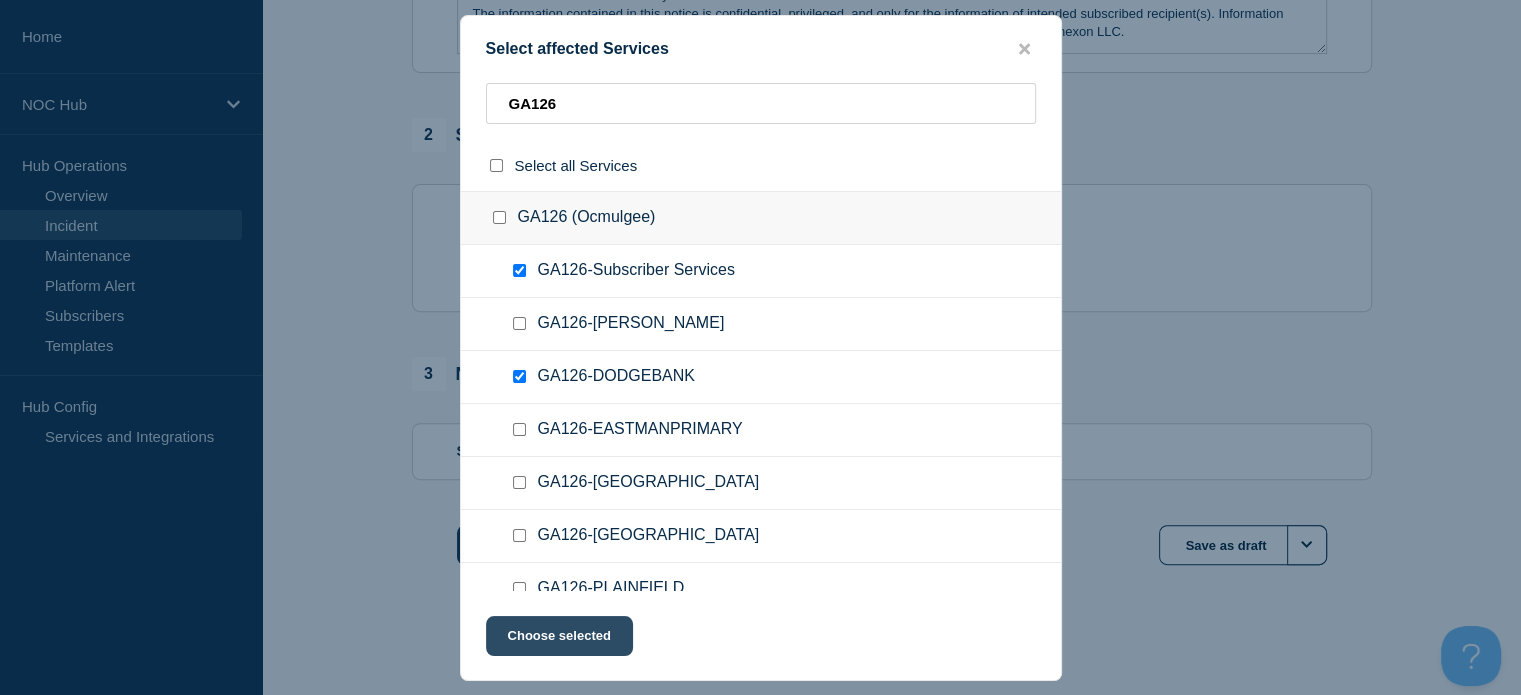 click on "Choose selected" 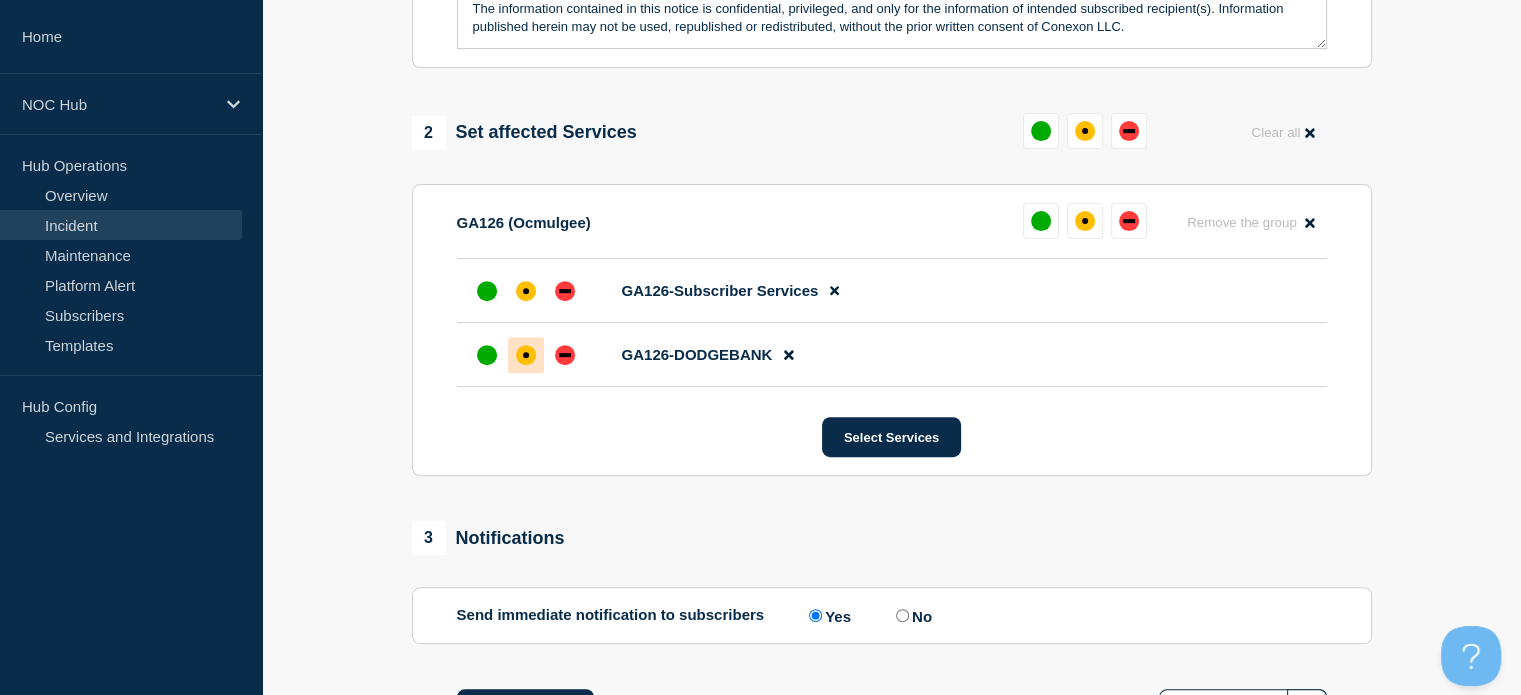 click at bounding box center [526, 355] 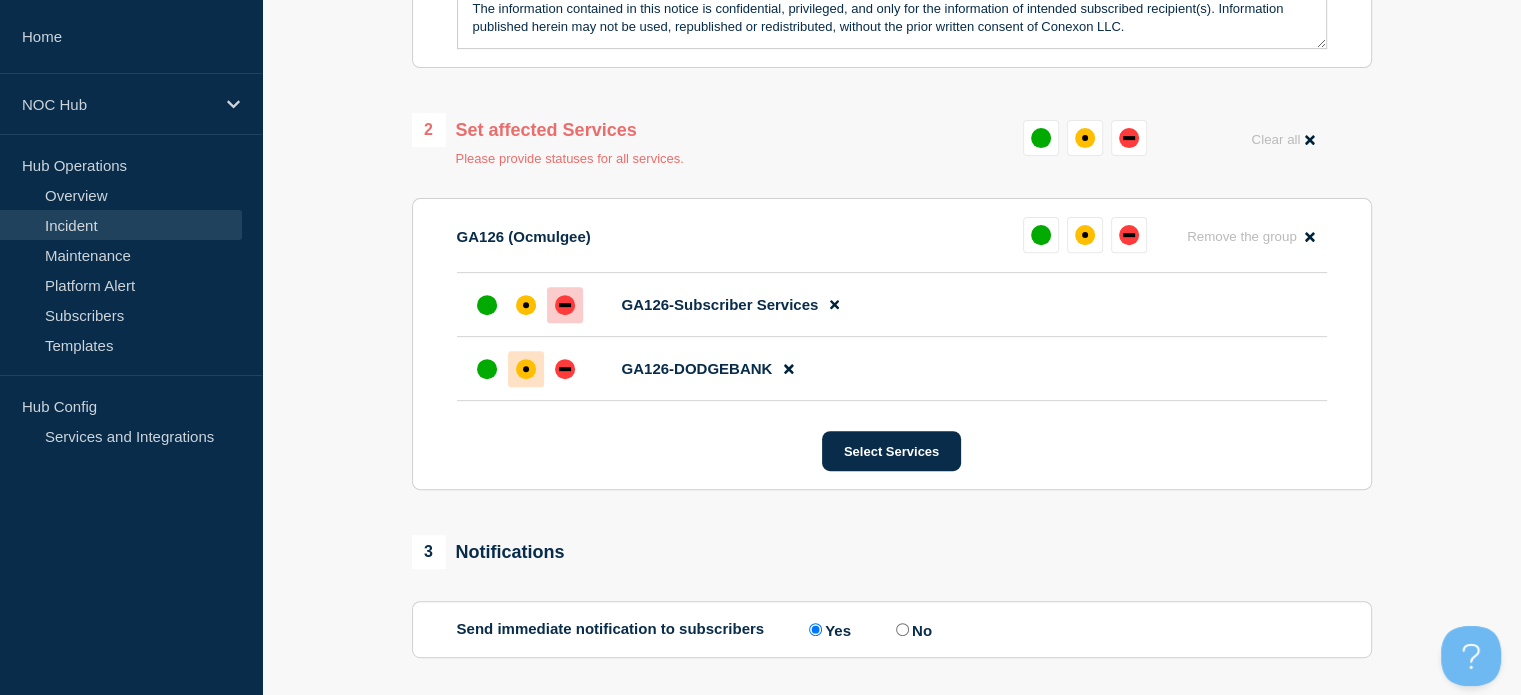 click at bounding box center [565, 305] 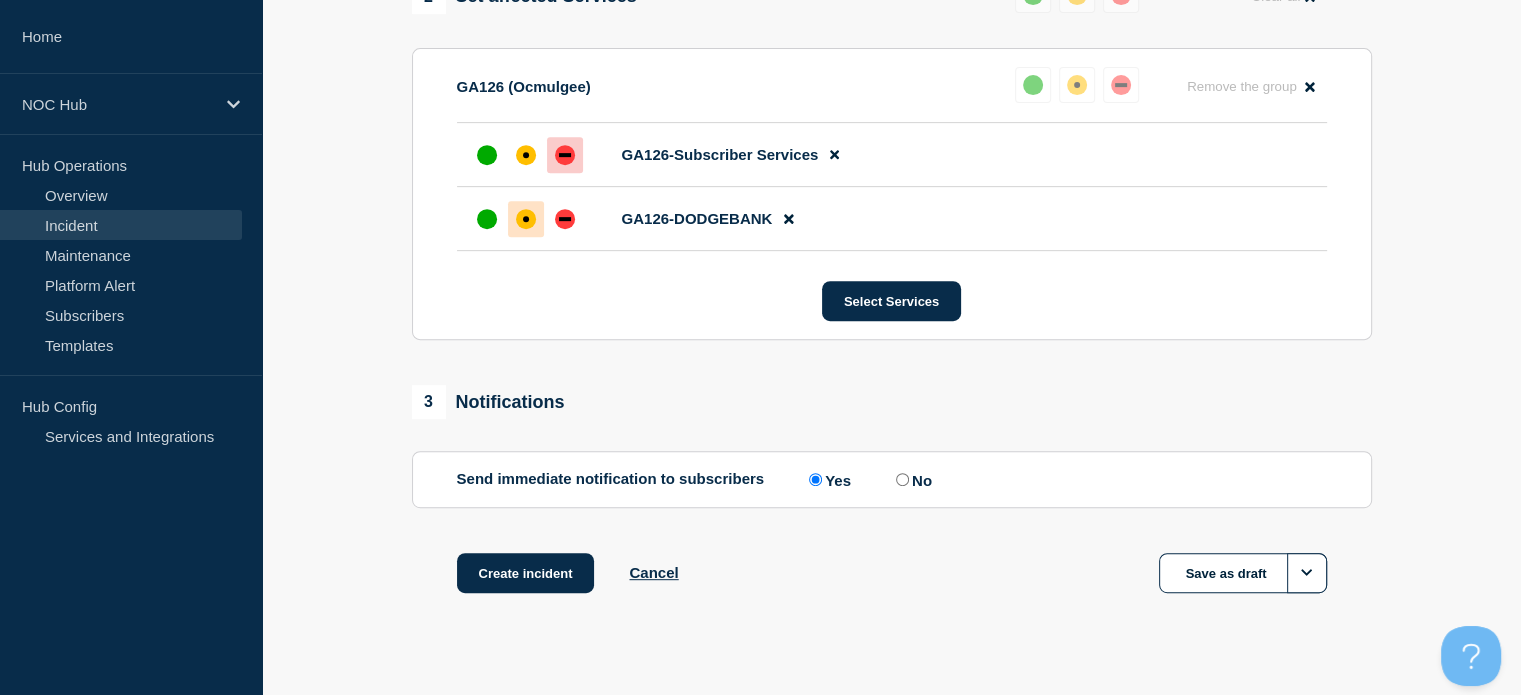 scroll, scrollTop: 880, scrollLeft: 0, axis: vertical 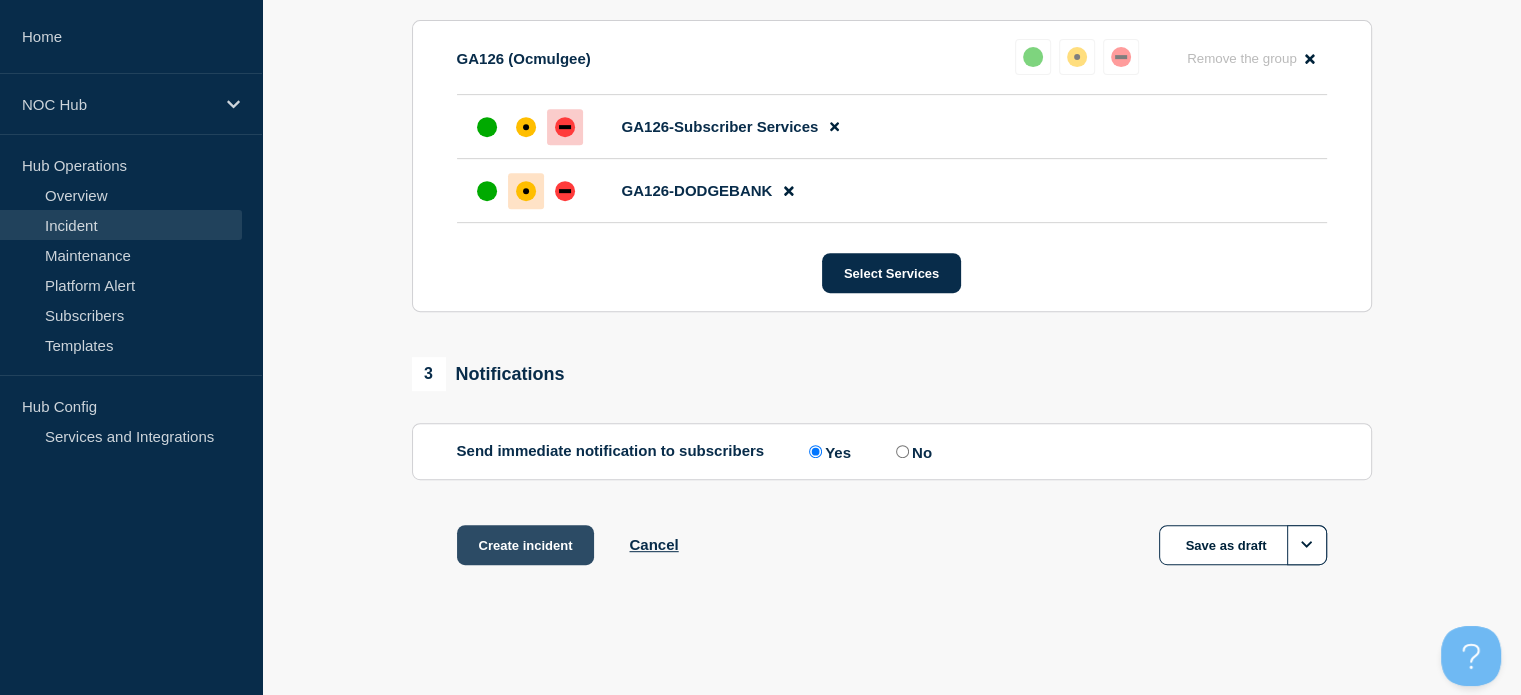 click on "Create incident" at bounding box center [526, 545] 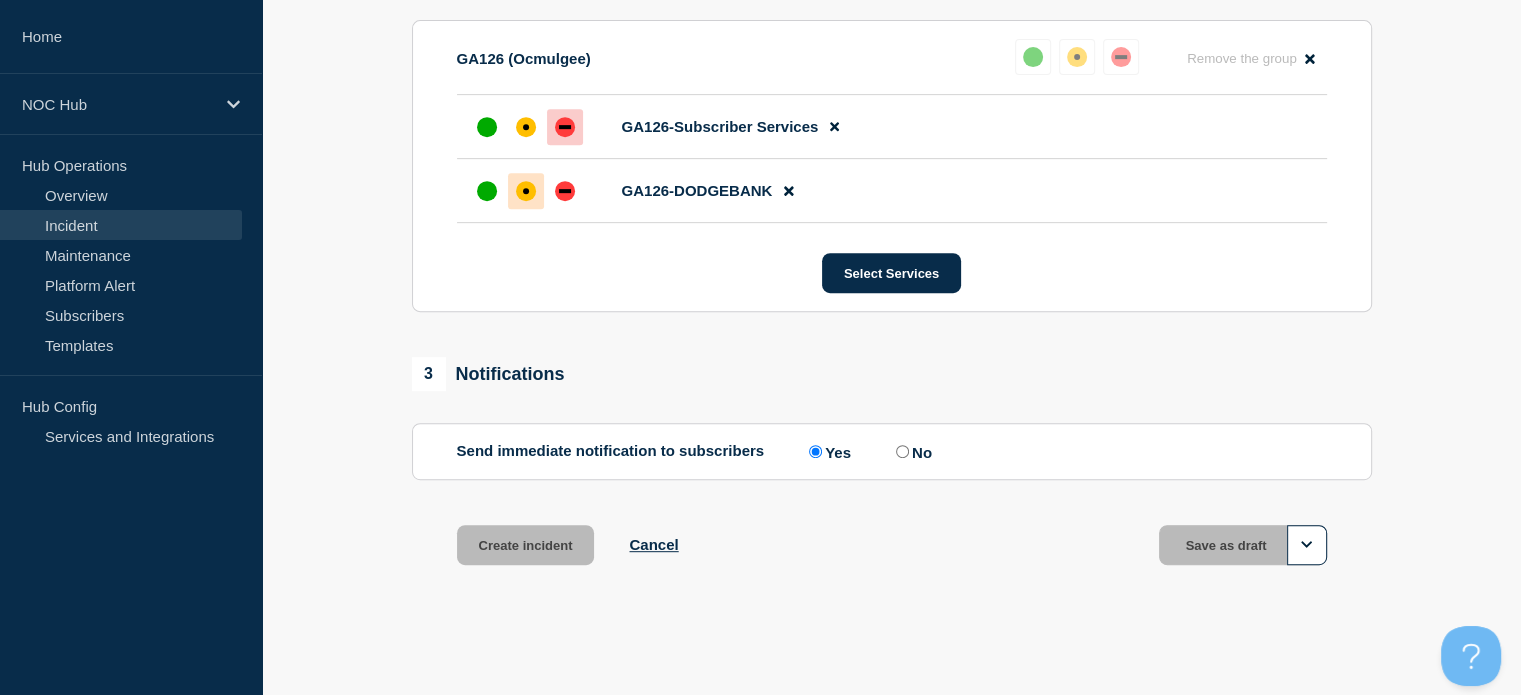 scroll, scrollTop: 0, scrollLeft: 0, axis: both 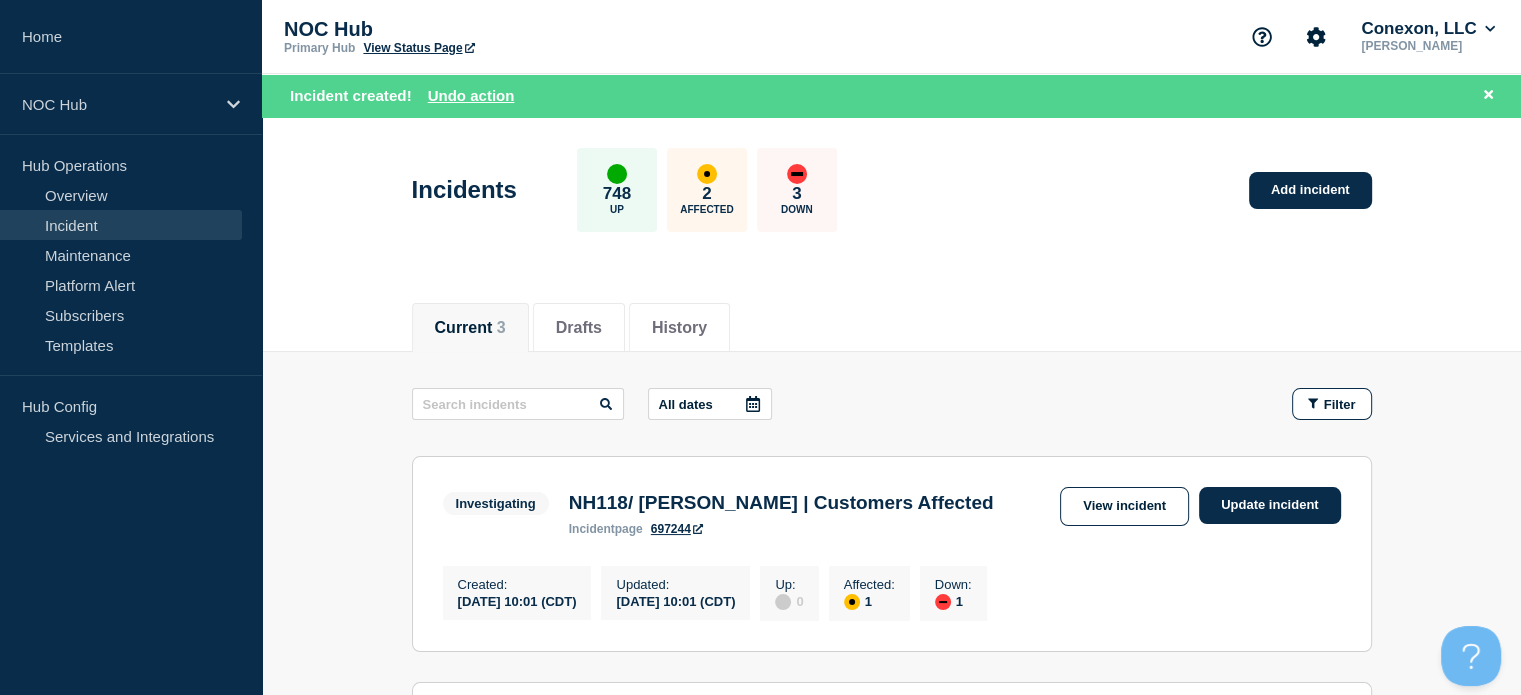 click on "NOC Hub" 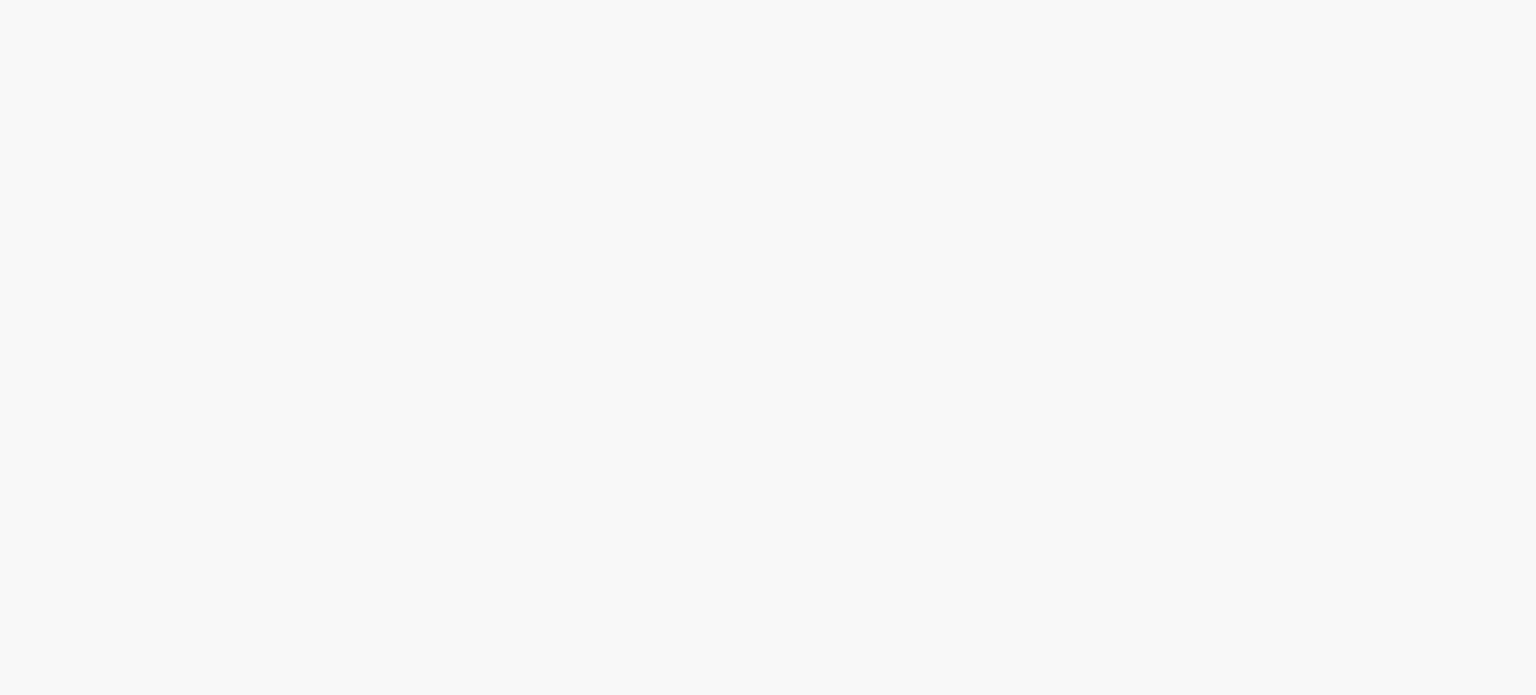 scroll, scrollTop: 0, scrollLeft: 0, axis: both 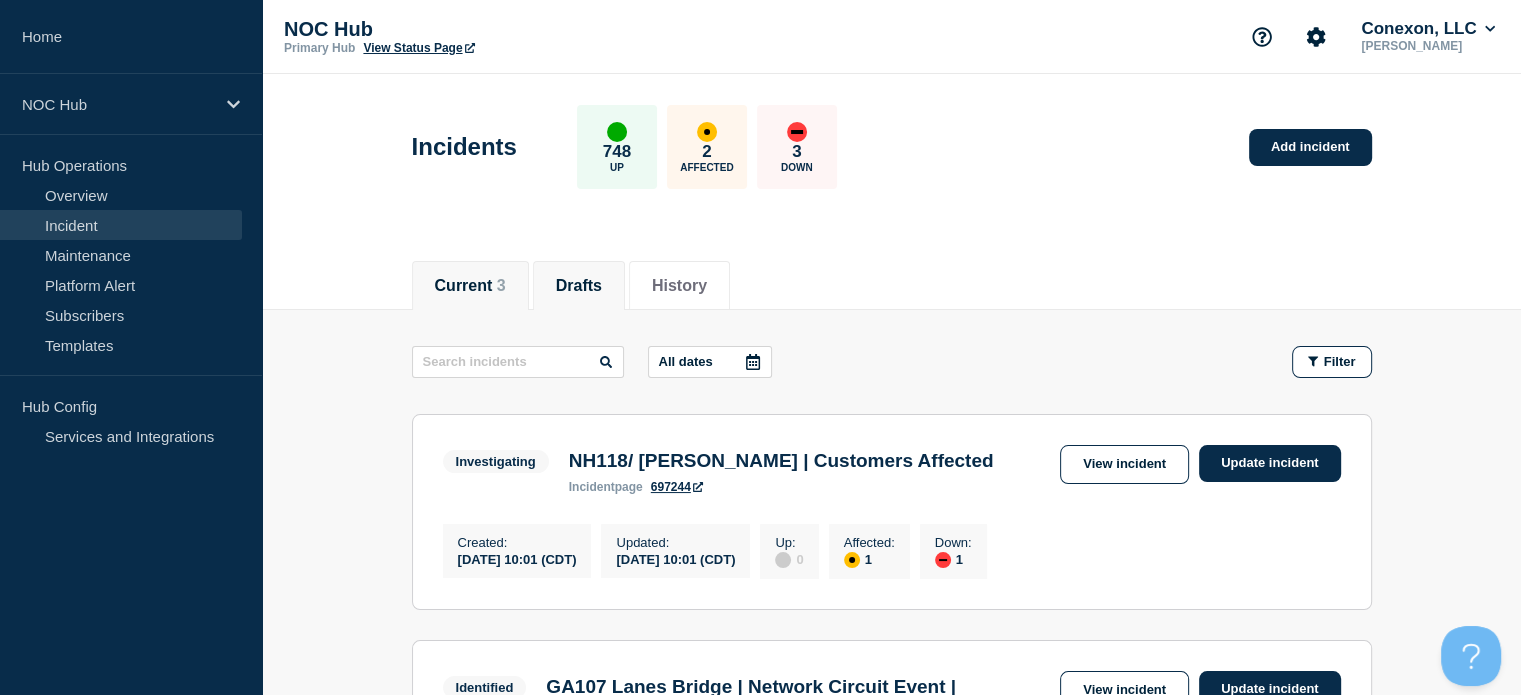 click on "Drafts" at bounding box center (579, 286) 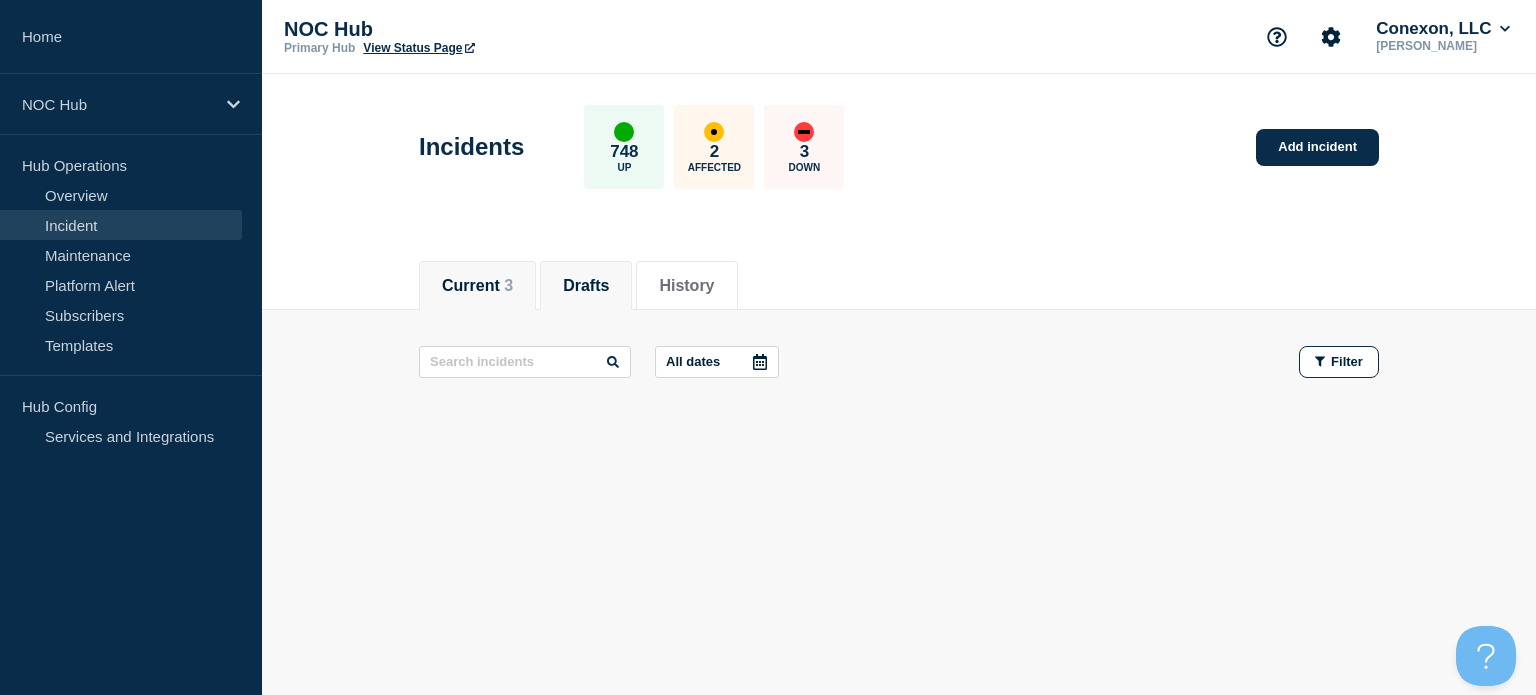 click on "Current    3" at bounding box center (477, 286) 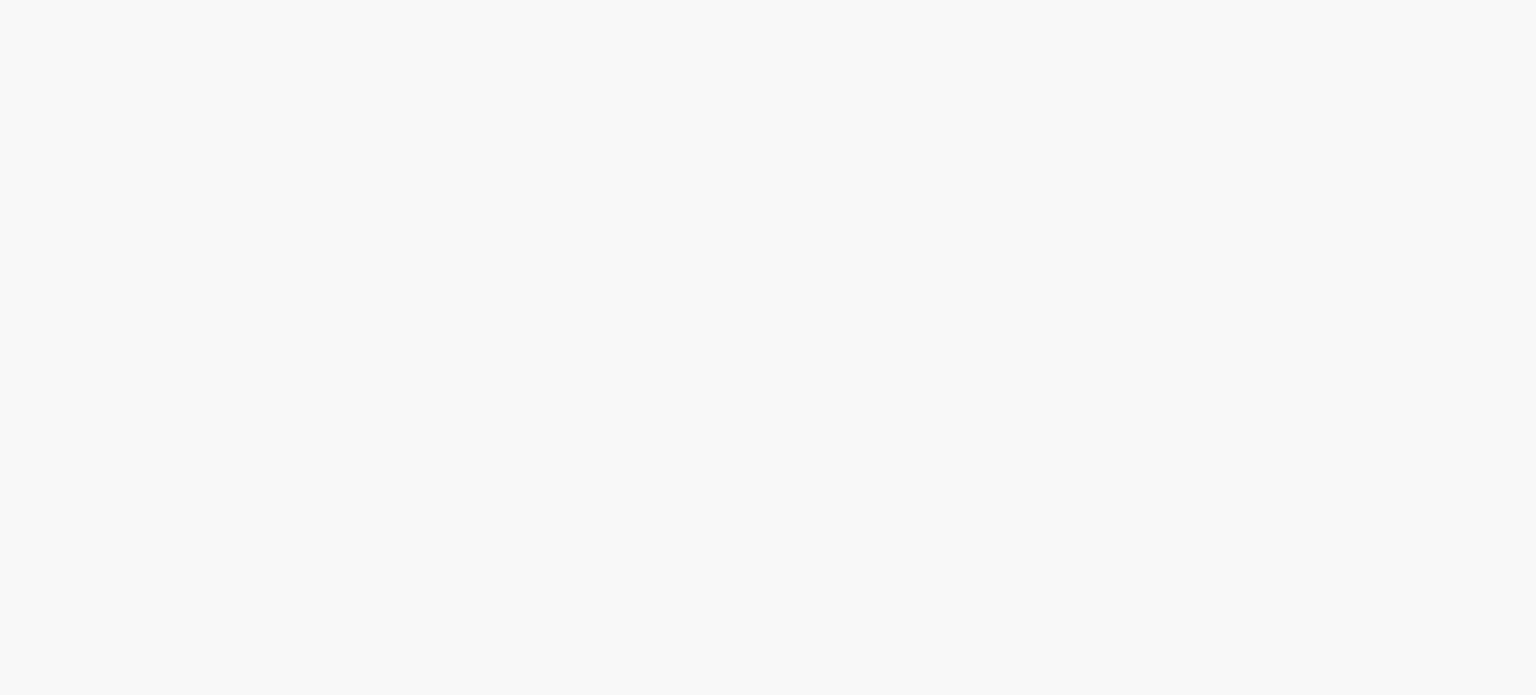 scroll, scrollTop: 0, scrollLeft: 0, axis: both 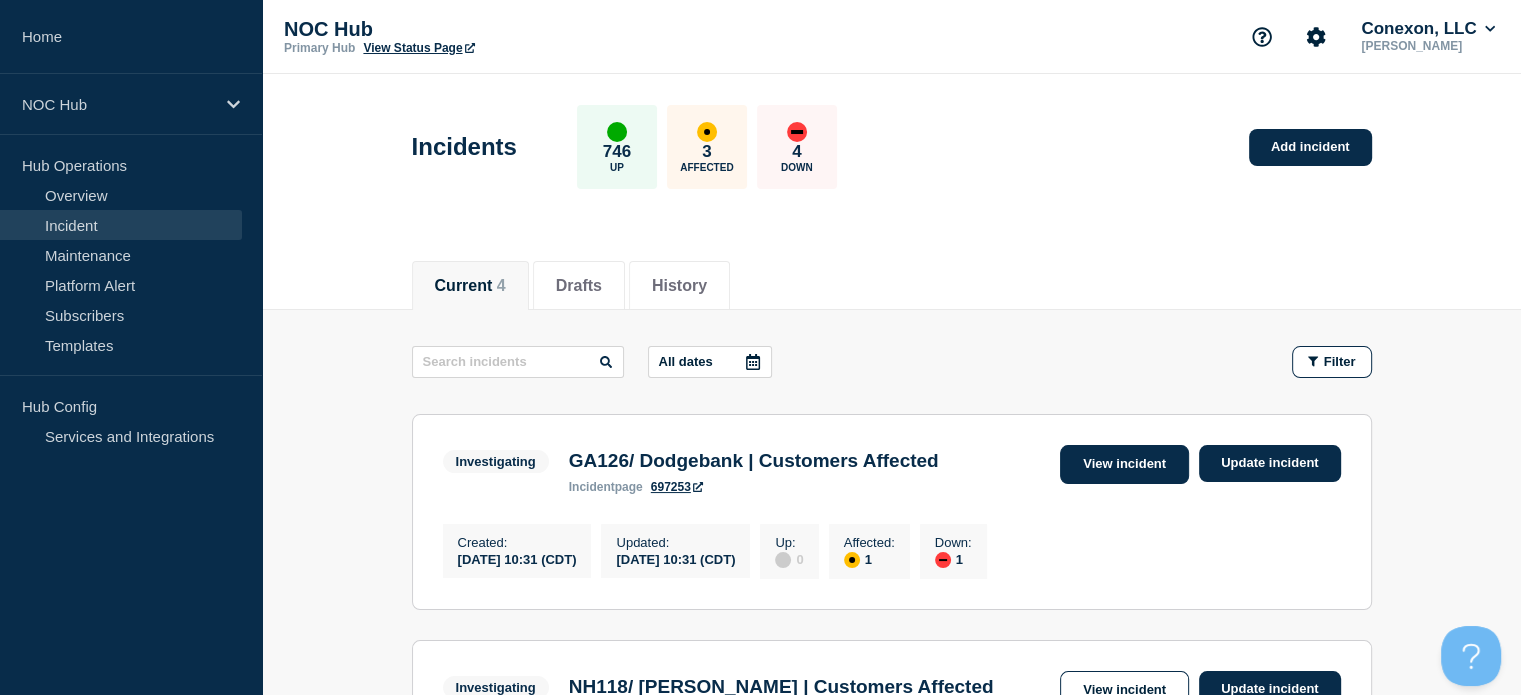 click on "View incident" at bounding box center (1124, 464) 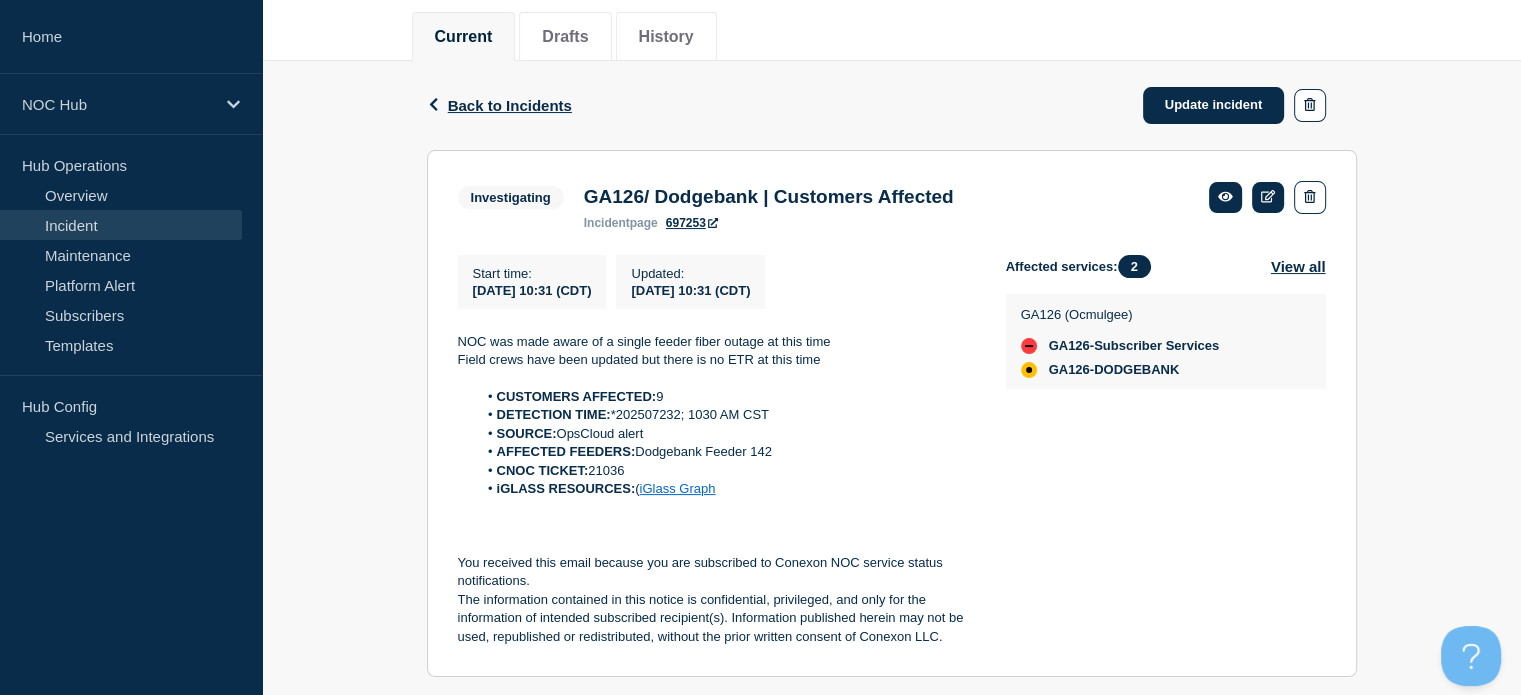 scroll, scrollTop: 298, scrollLeft: 0, axis: vertical 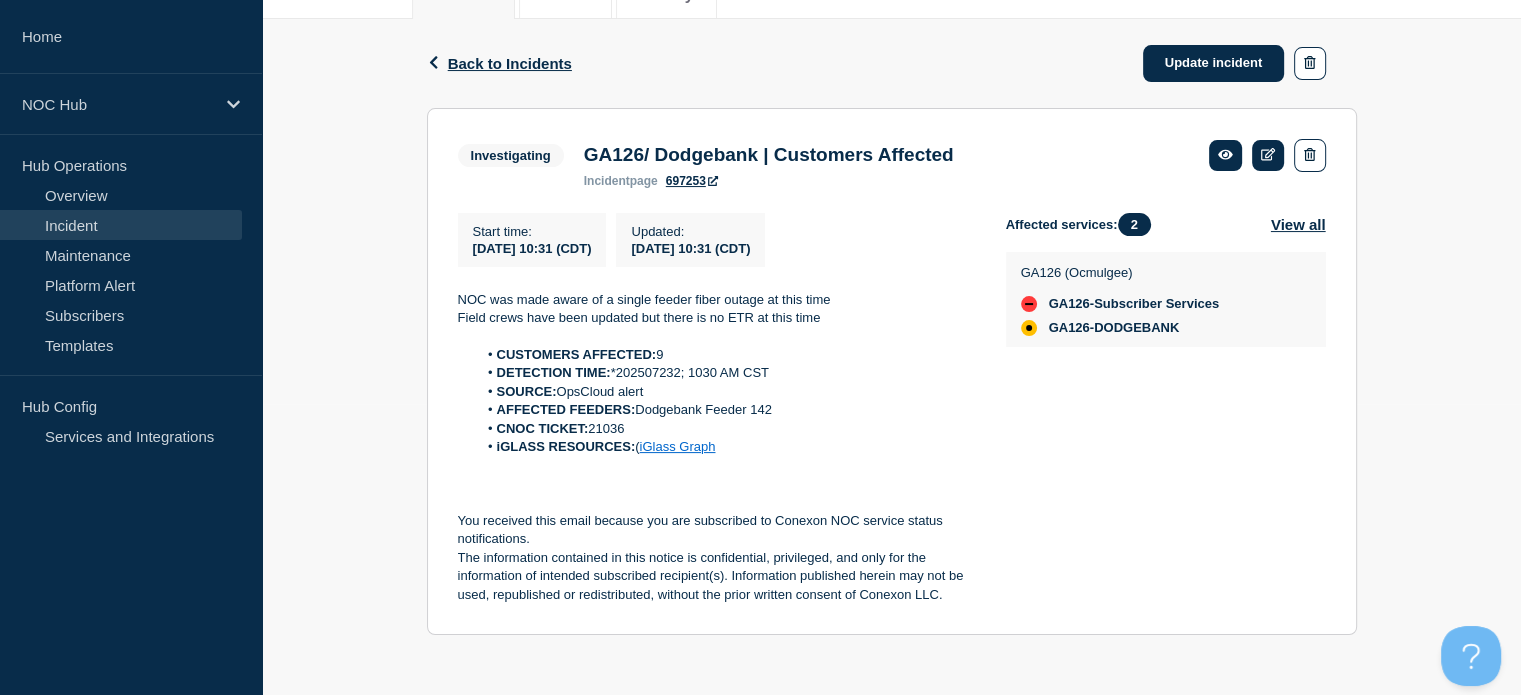 drag, startPoint x: 612, startPoint y: 428, endPoint x: 627, endPoint y: 504, distance: 77.46612 